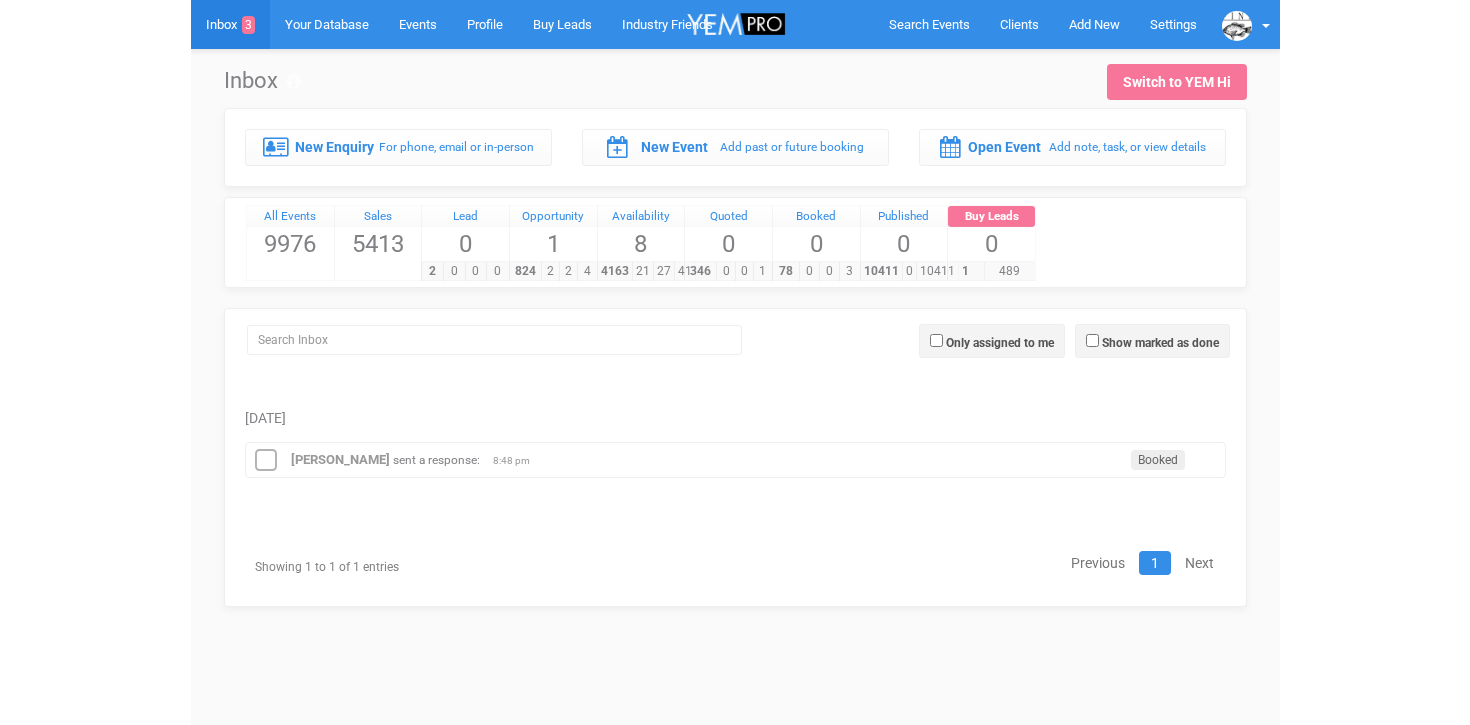 scroll, scrollTop: 0, scrollLeft: 0, axis: both 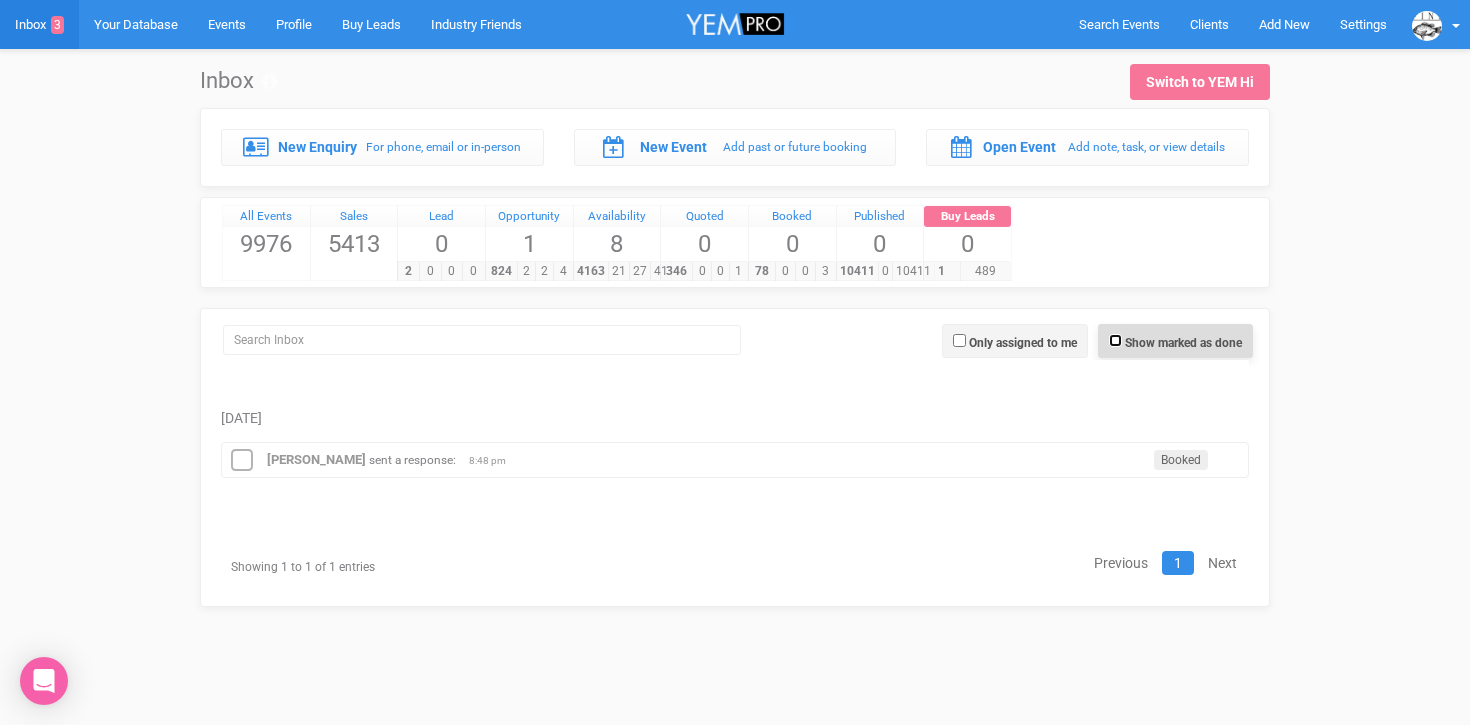 click on "Show marked as done" at bounding box center (1115, 340) 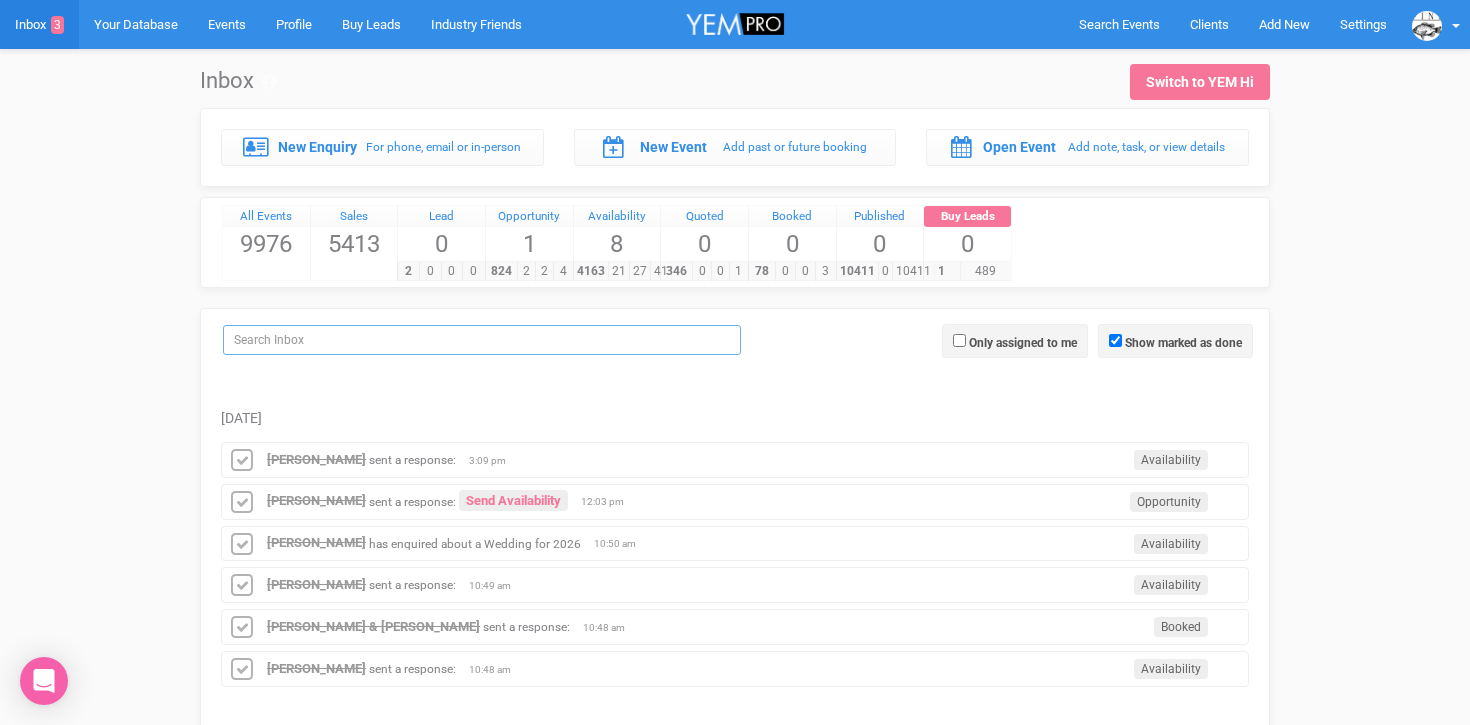 click at bounding box center [482, 340] 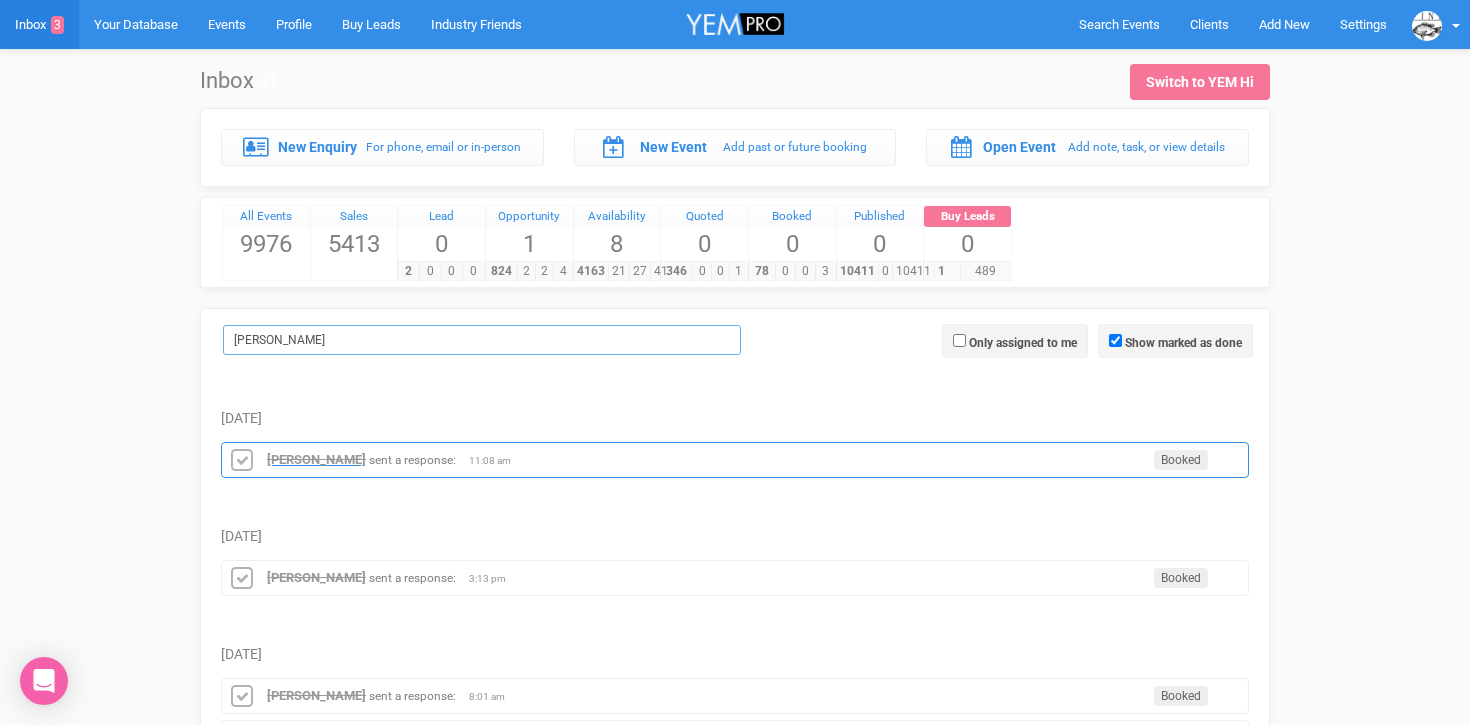 type on "[PERSON_NAME]" 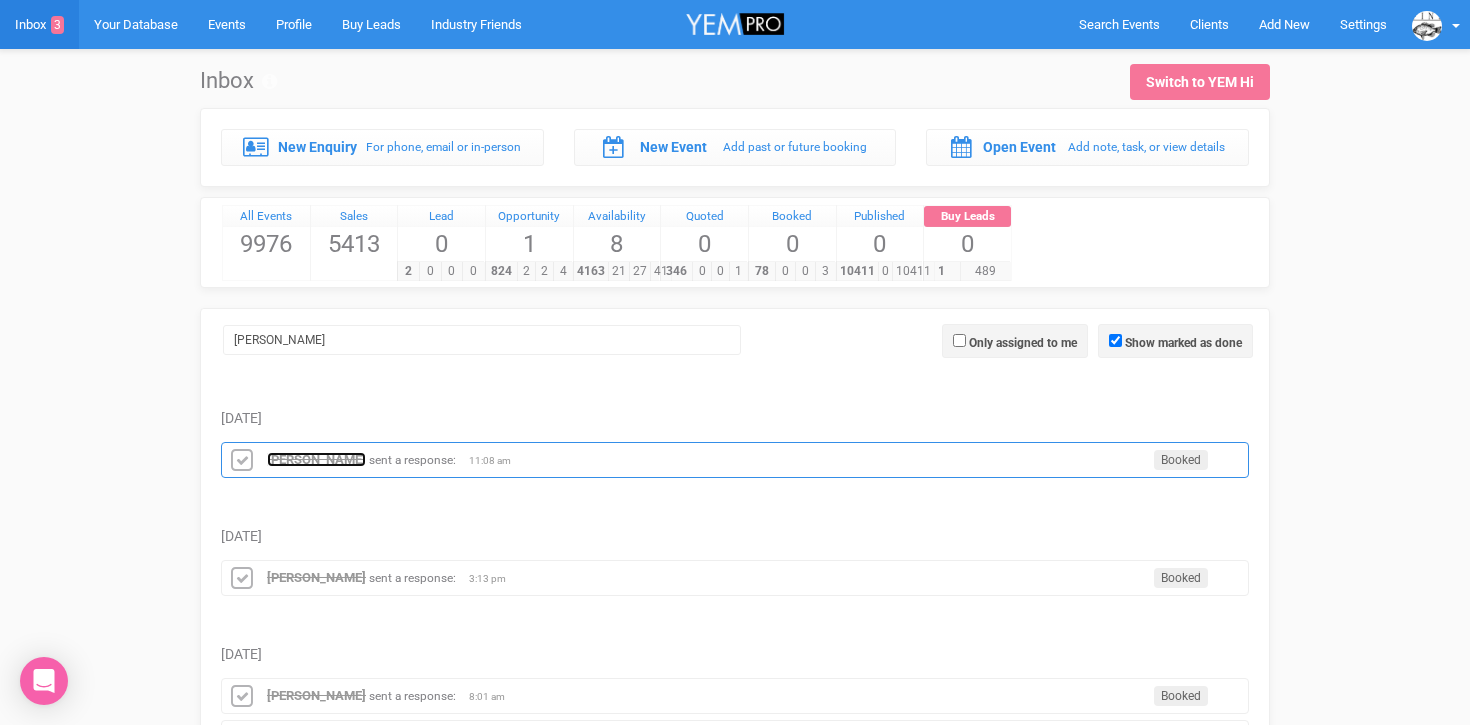 click on "Elisa Ting" at bounding box center (316, 459) 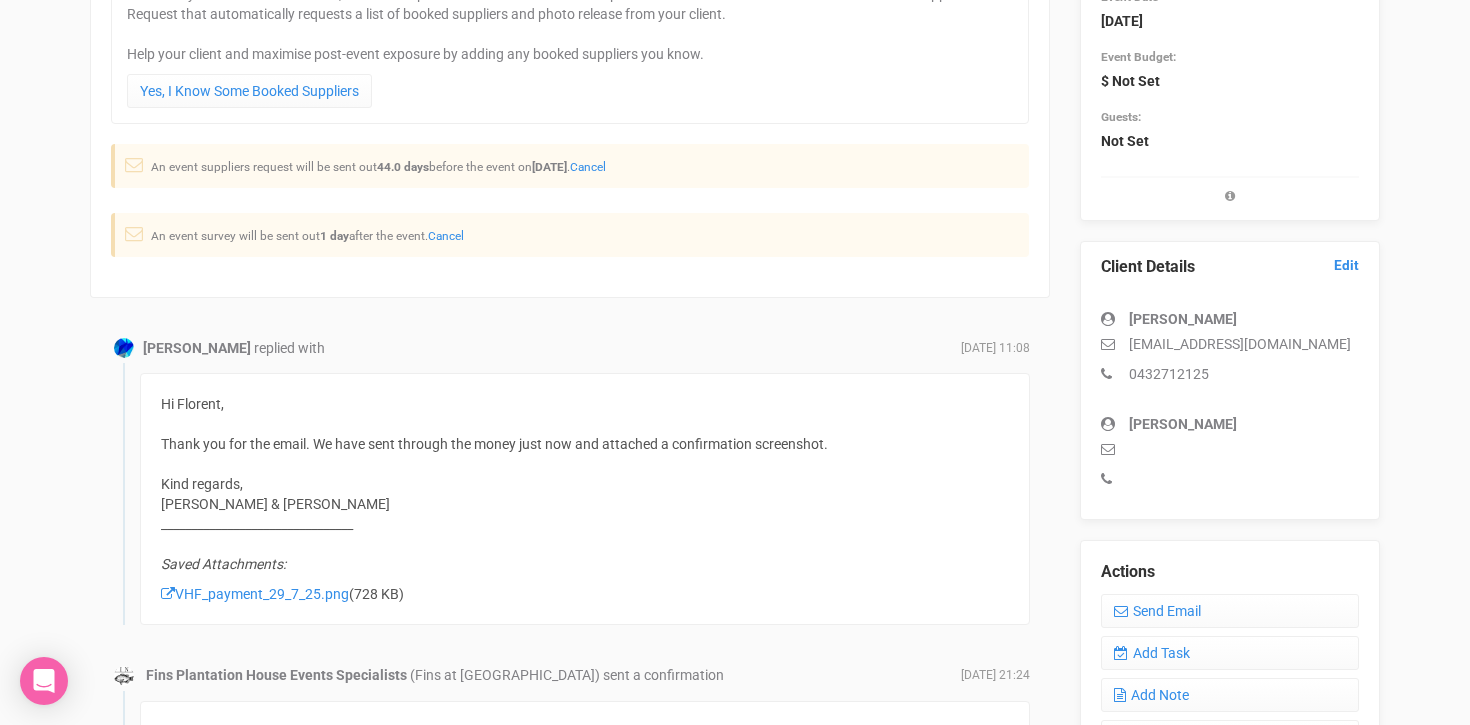 scroll, scrollTop: 352, scrollLeft: 0, axis: vertical 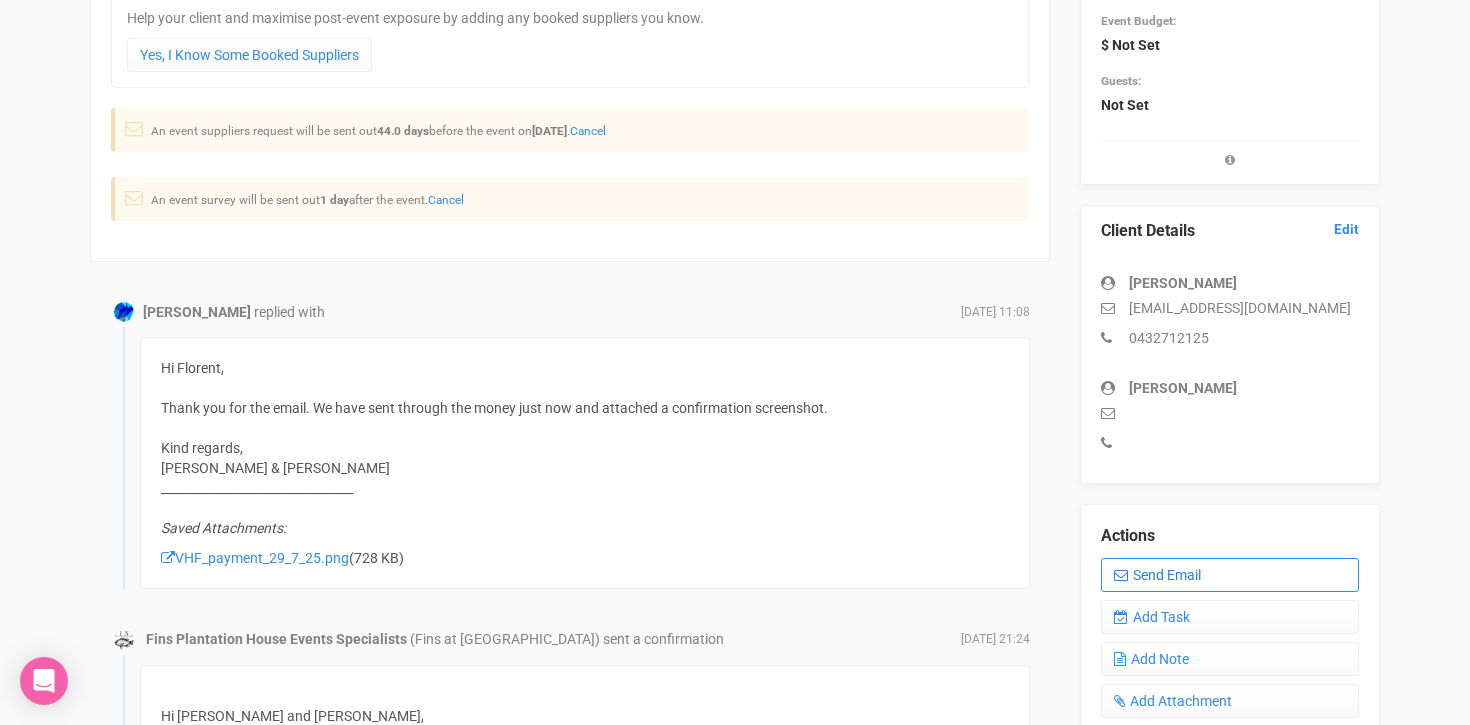 click on "Send Email" at bounding box center [1230, 575] 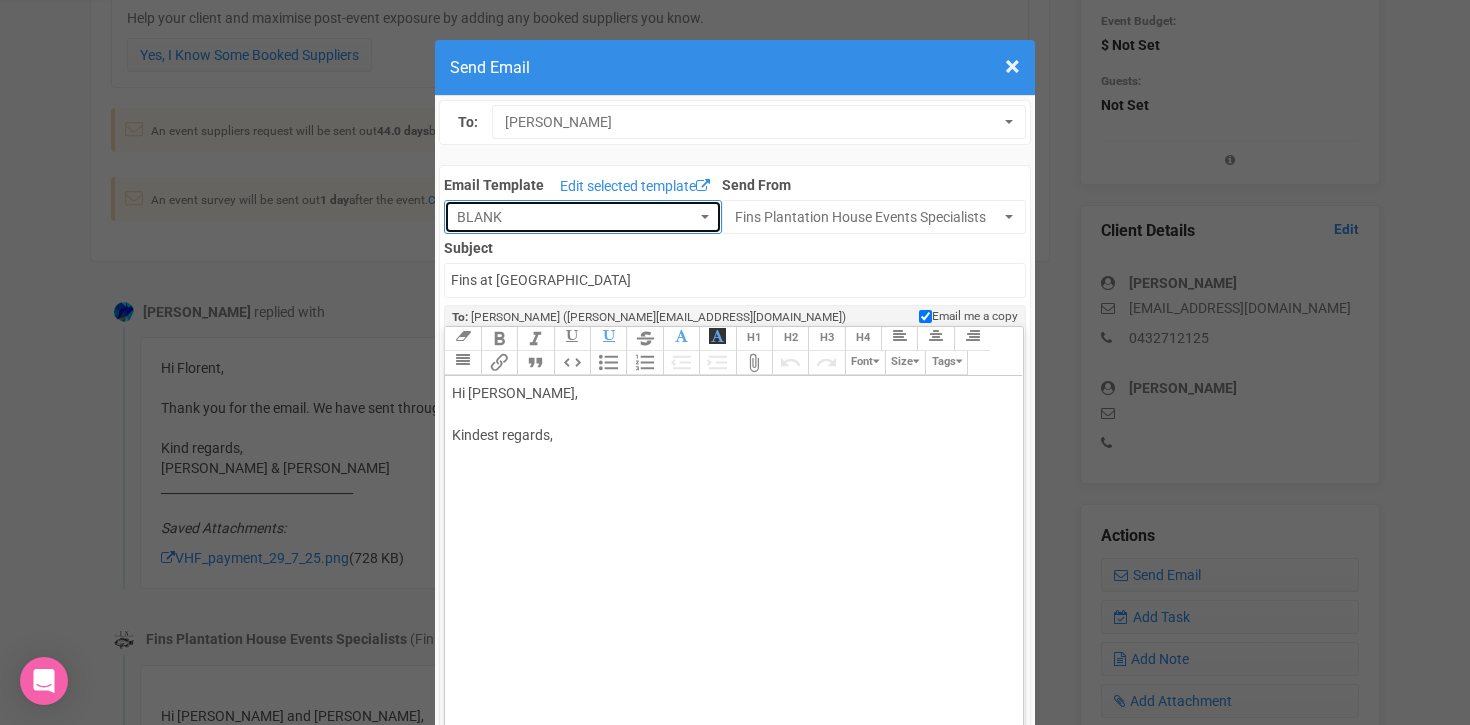 click on "BLANK" at bounding box center [576, 217] 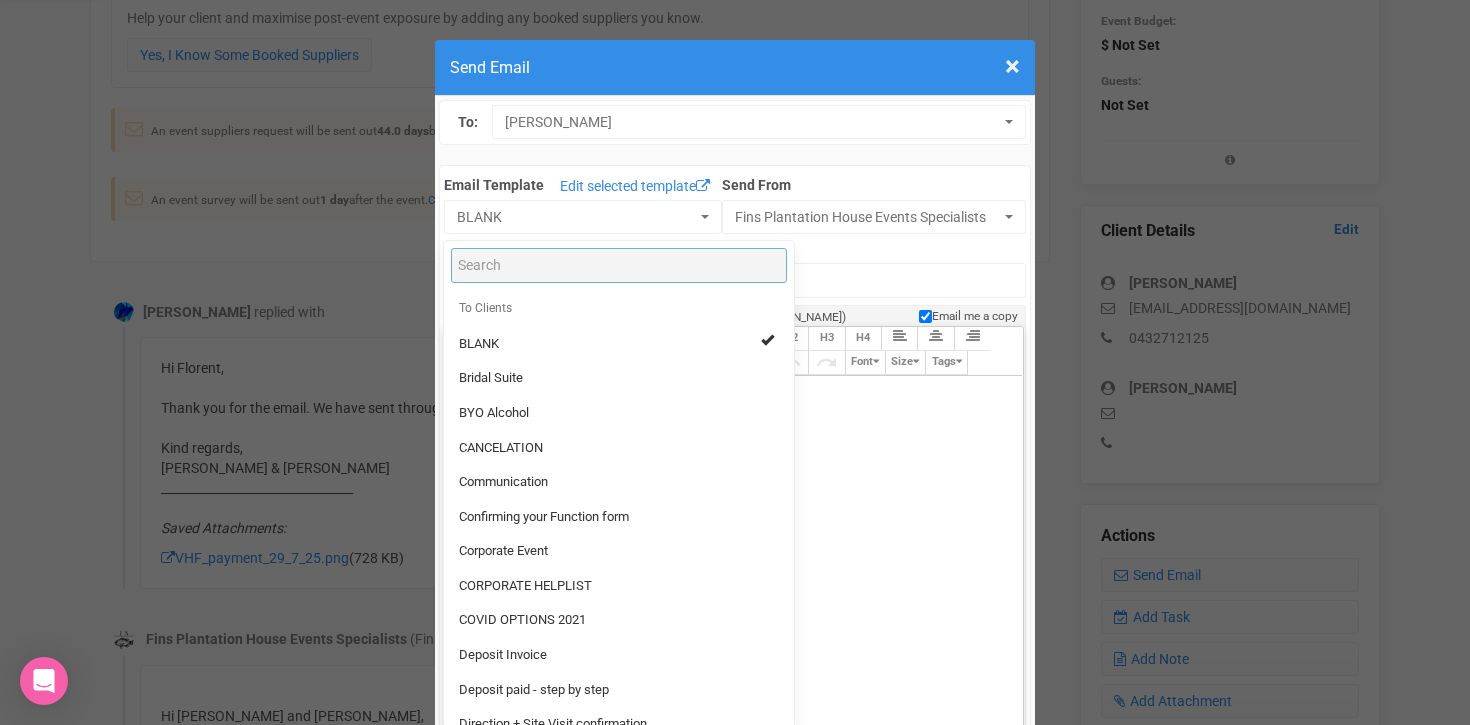 click at bounding box center [619, 265] 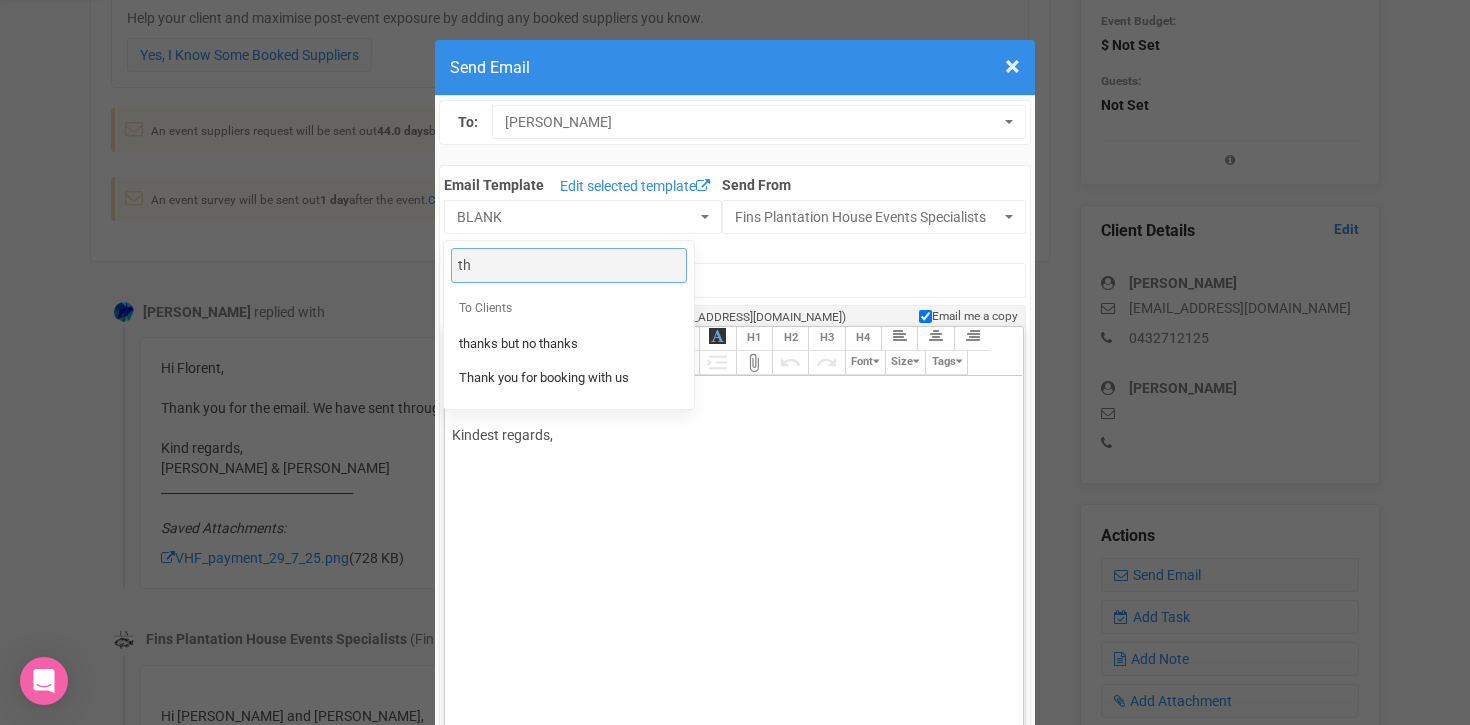 type on "t" 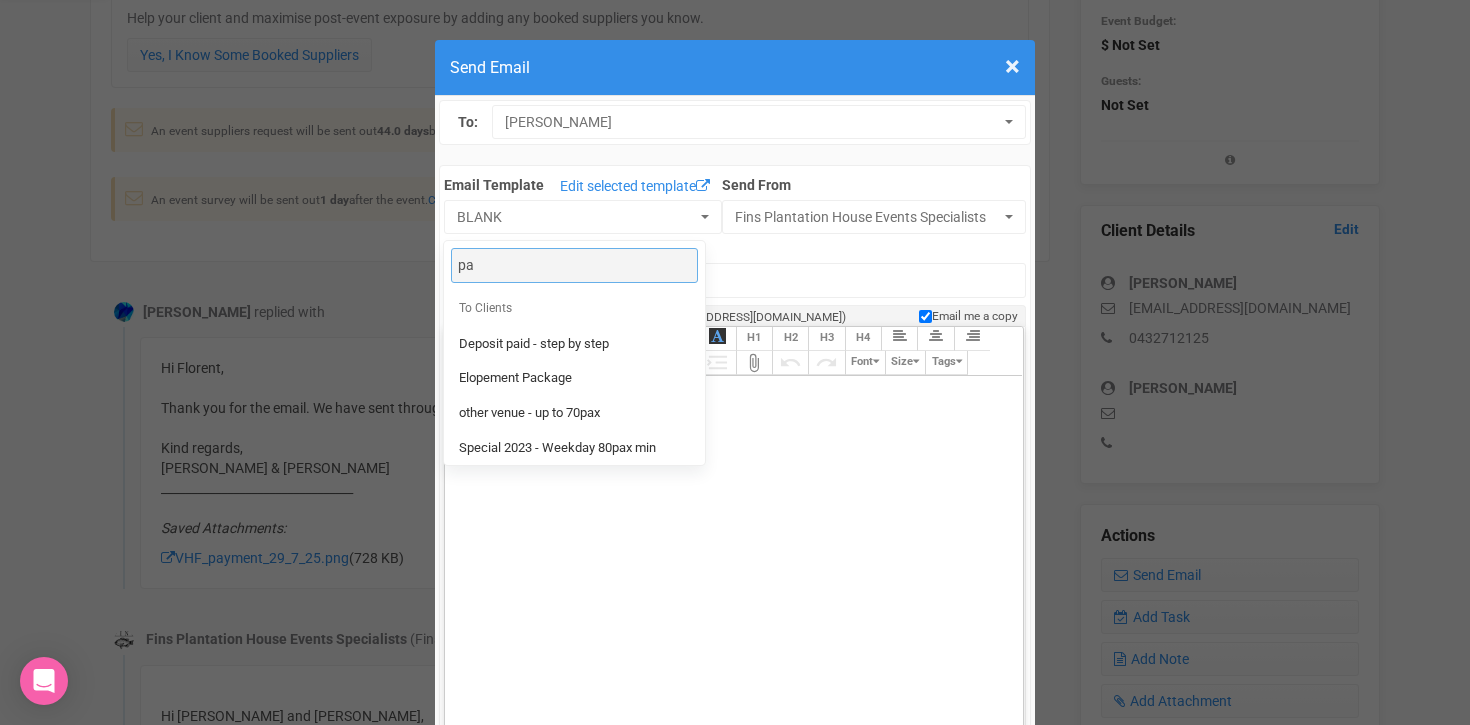 type on "p" 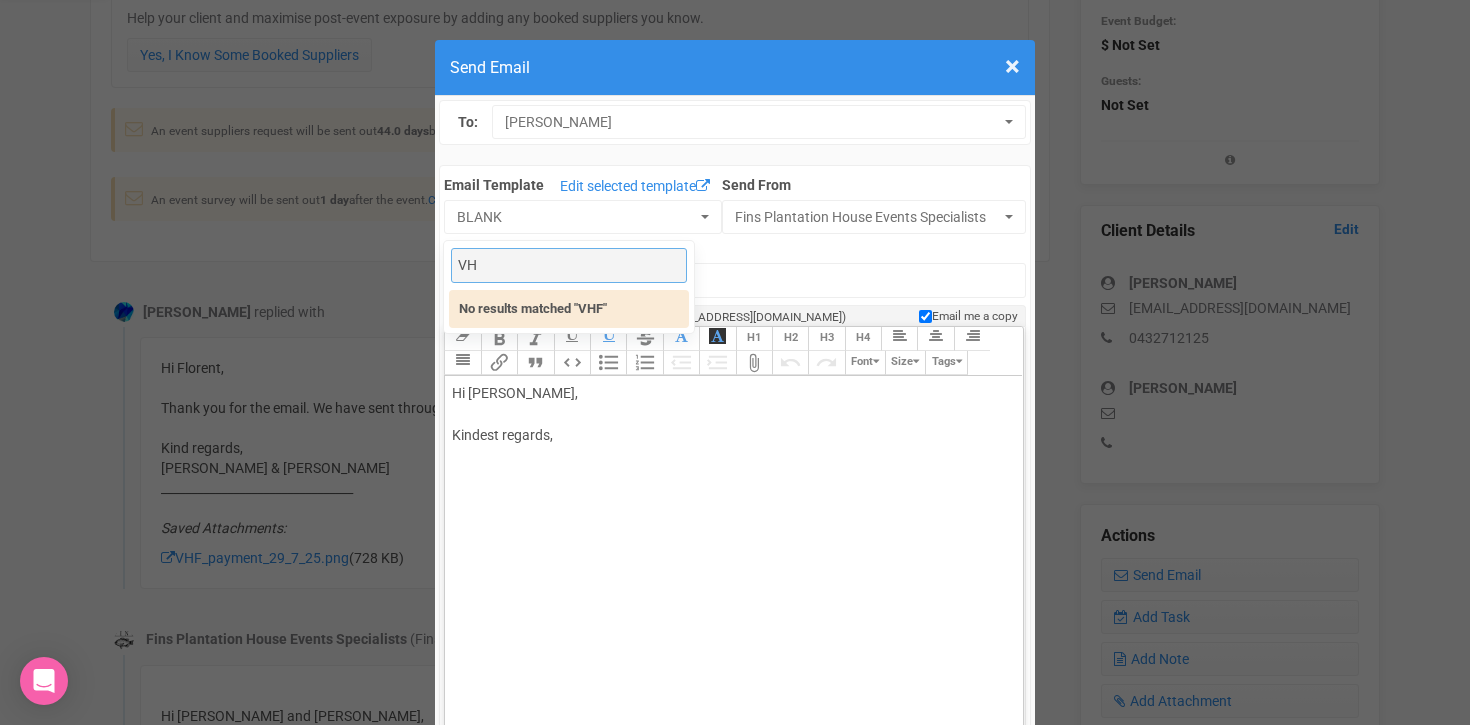 type on "V" 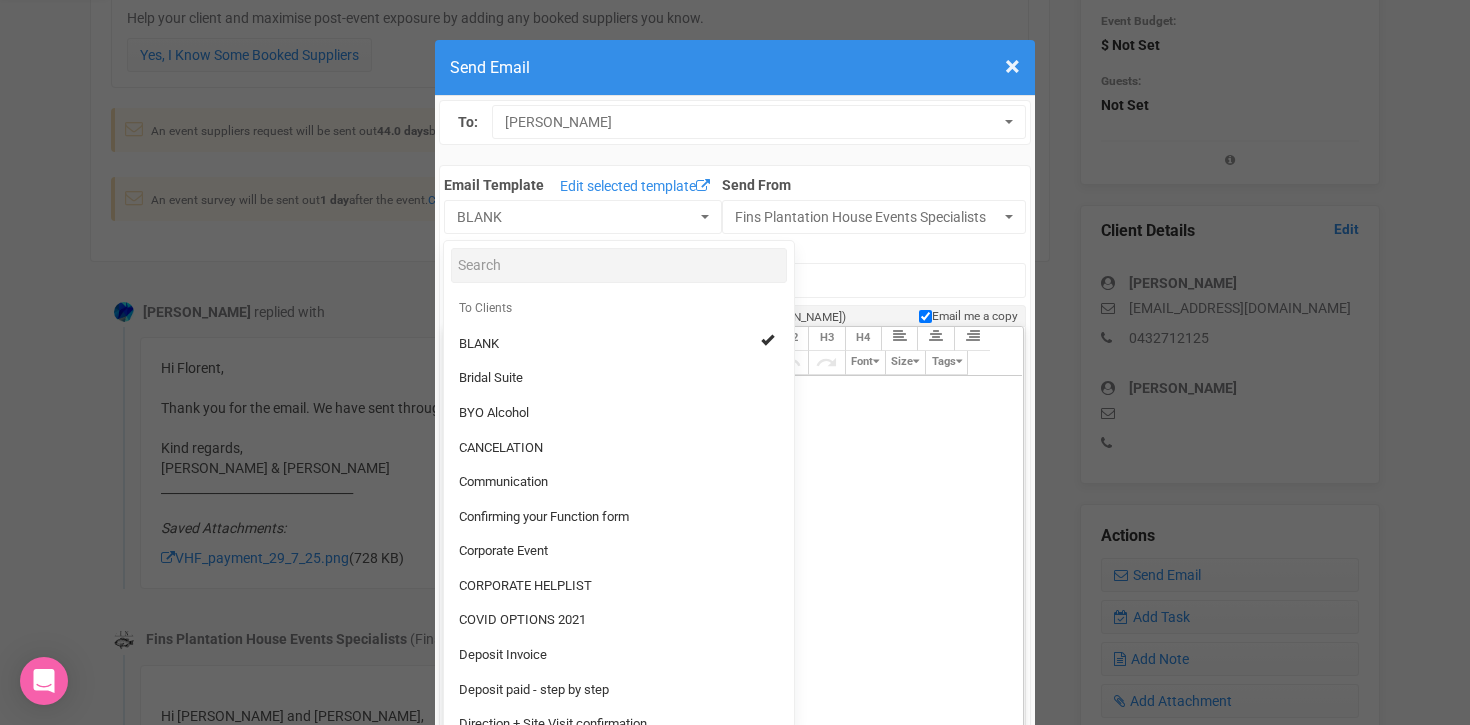 click on "Subject" at bounding box center (734, 246) 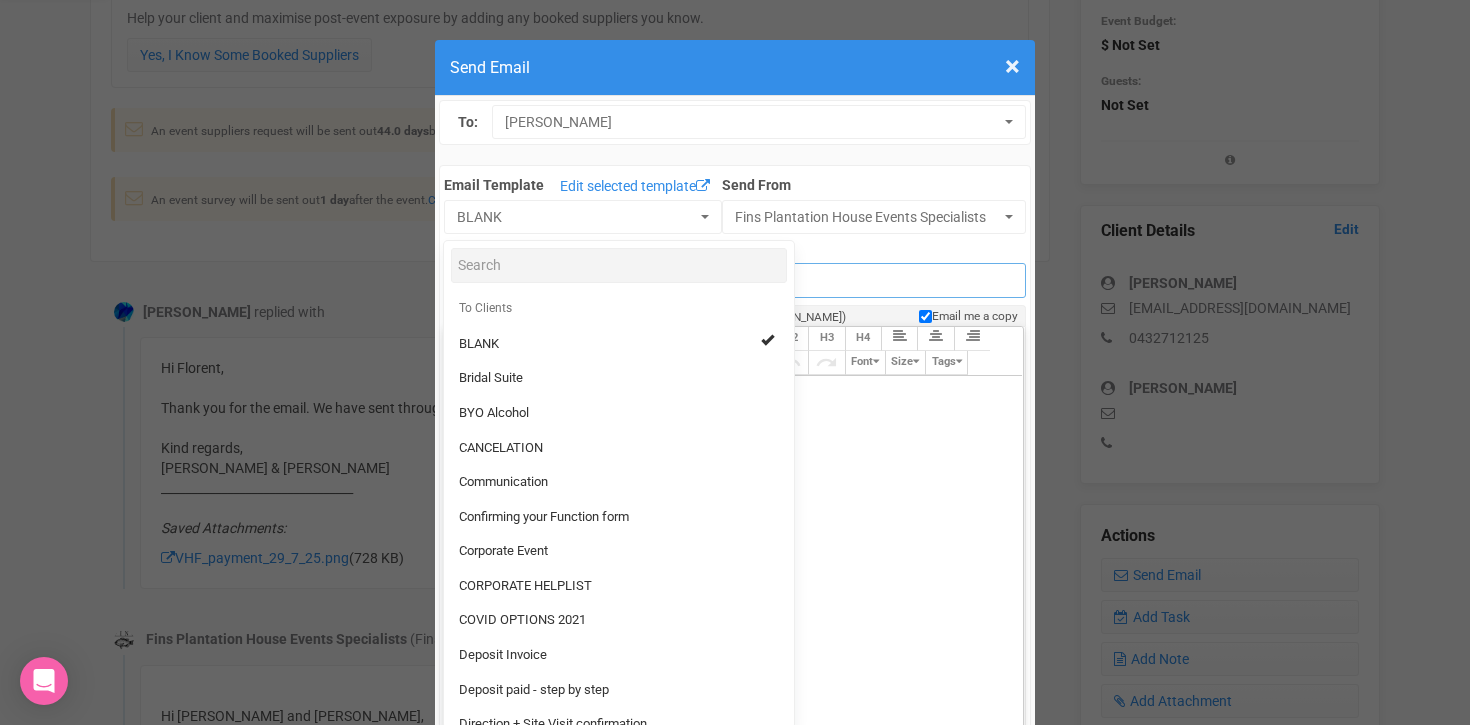 click on "Fins at plantation house" at bounding box center (734, 280) 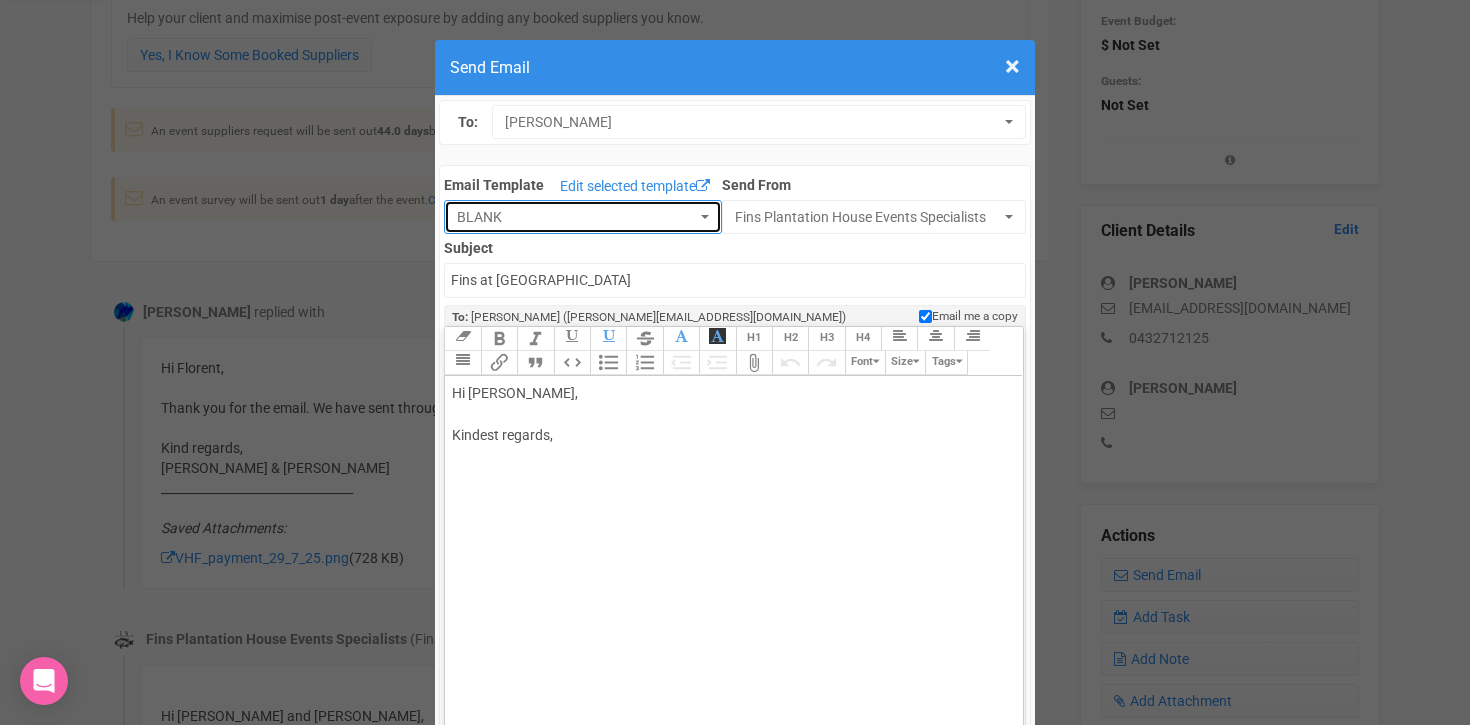 click on "BLANK" at bounding box center [576, 217] 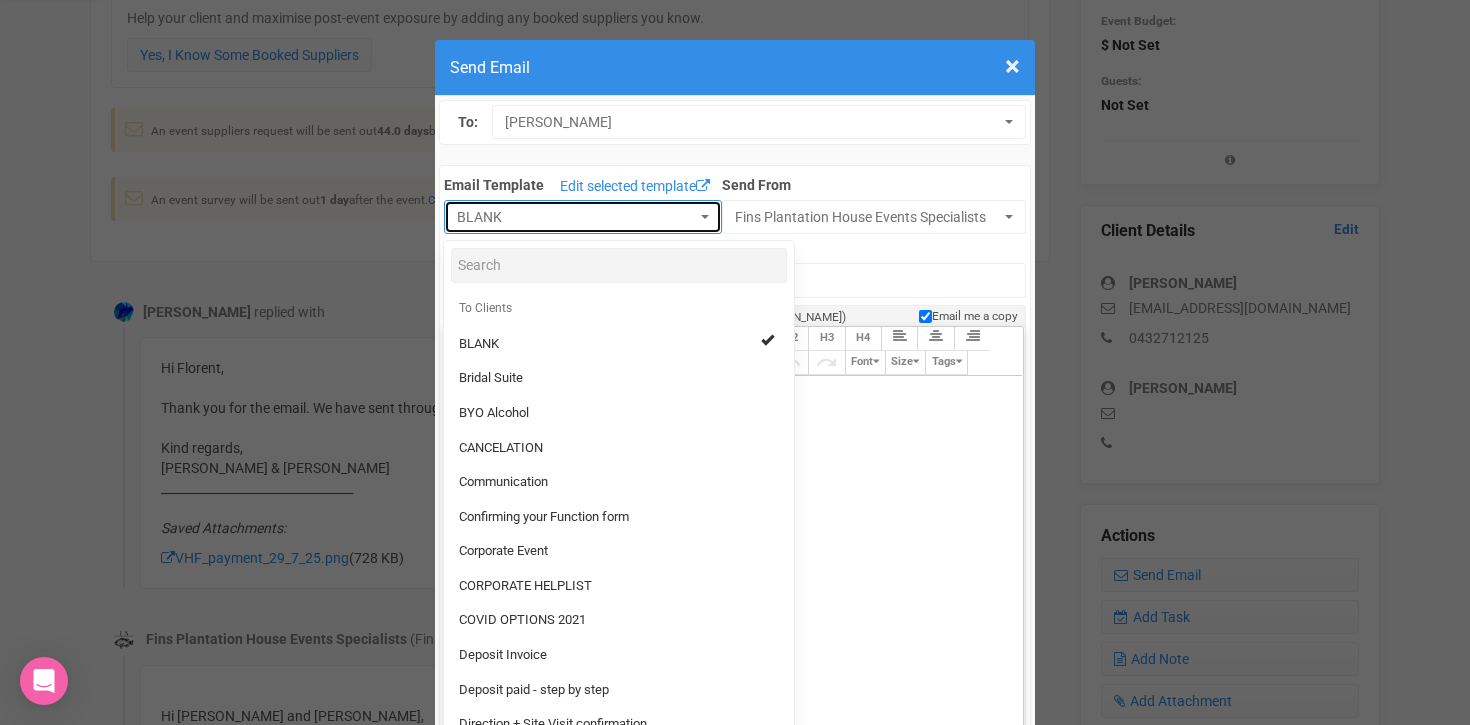 click on "BLANK" at bounding box center (576, 217) 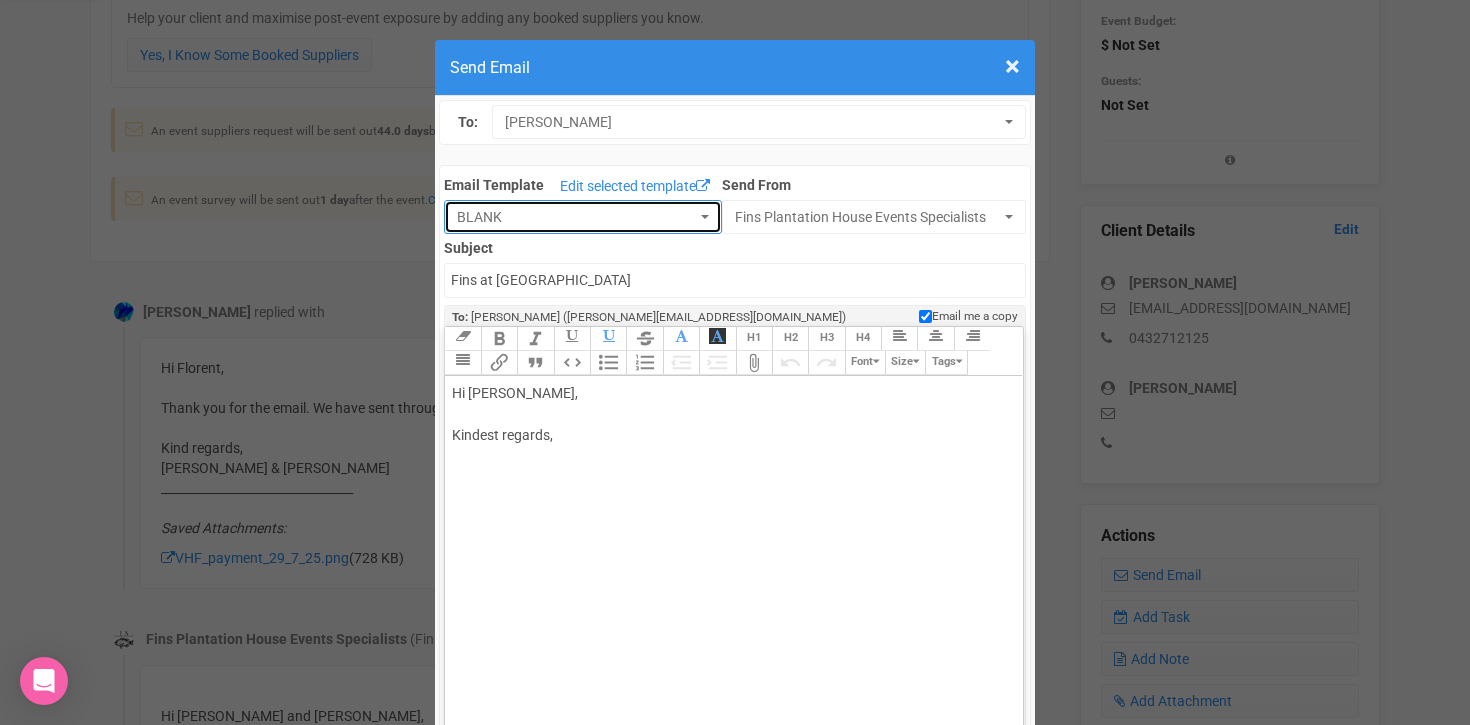 click on "BLANK" at bounding box center (576, 217) 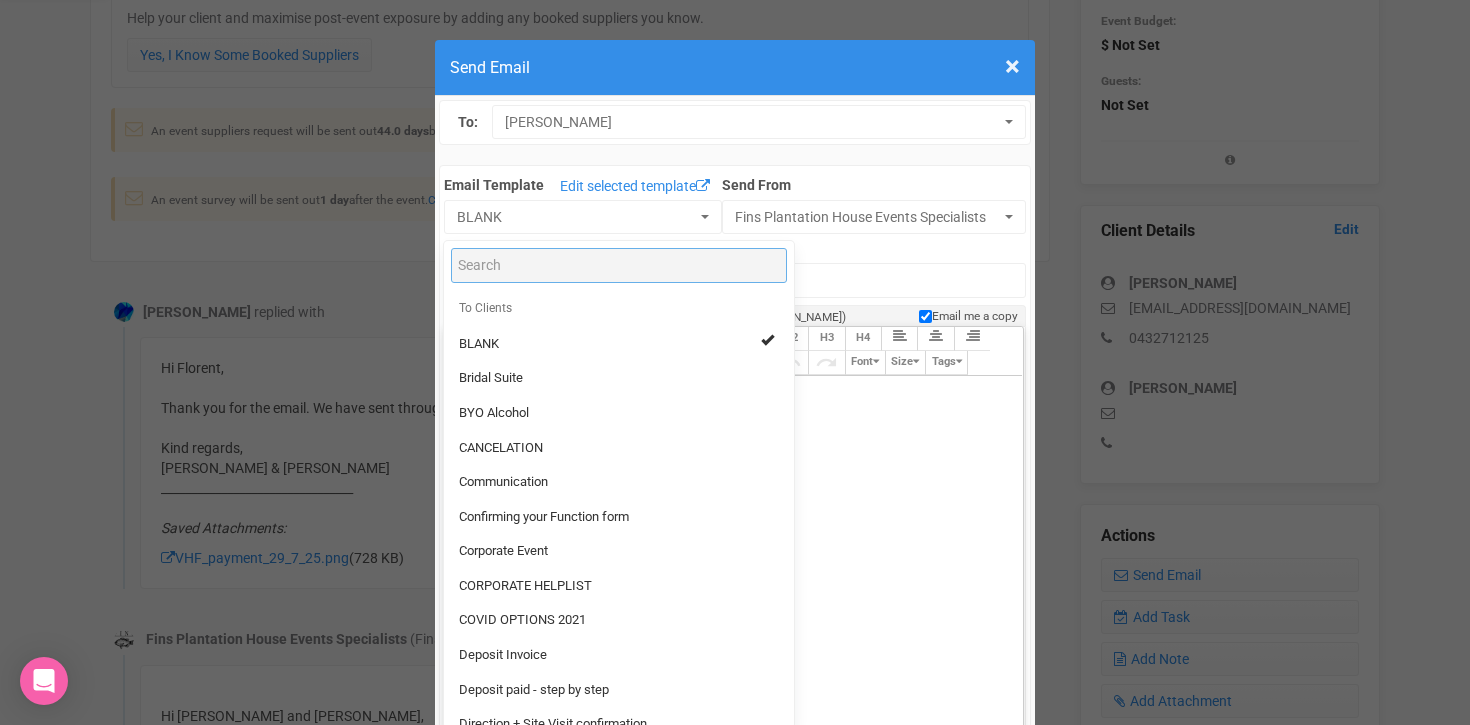 click at bounding box center (619, 265) 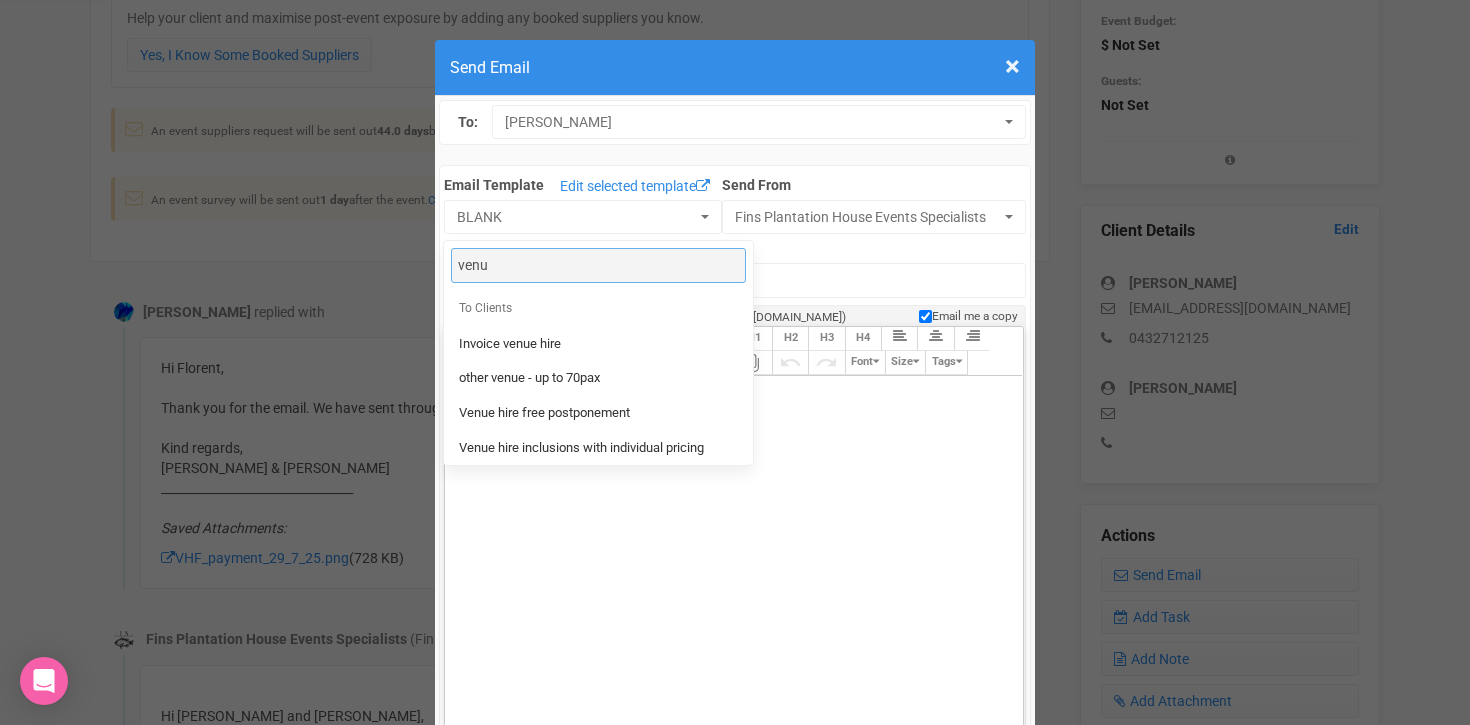 type on "venu" 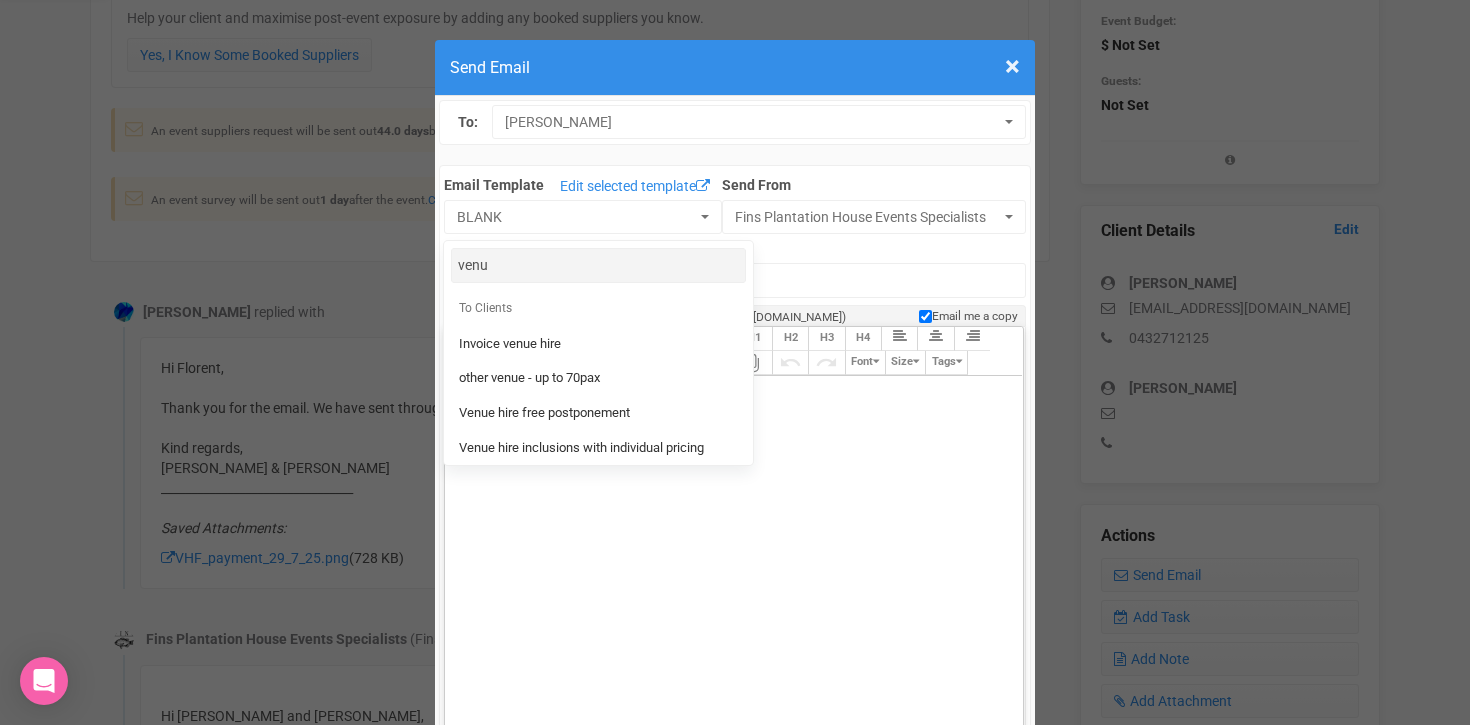 click on "Hi Elisa Ting, Kindest regards," 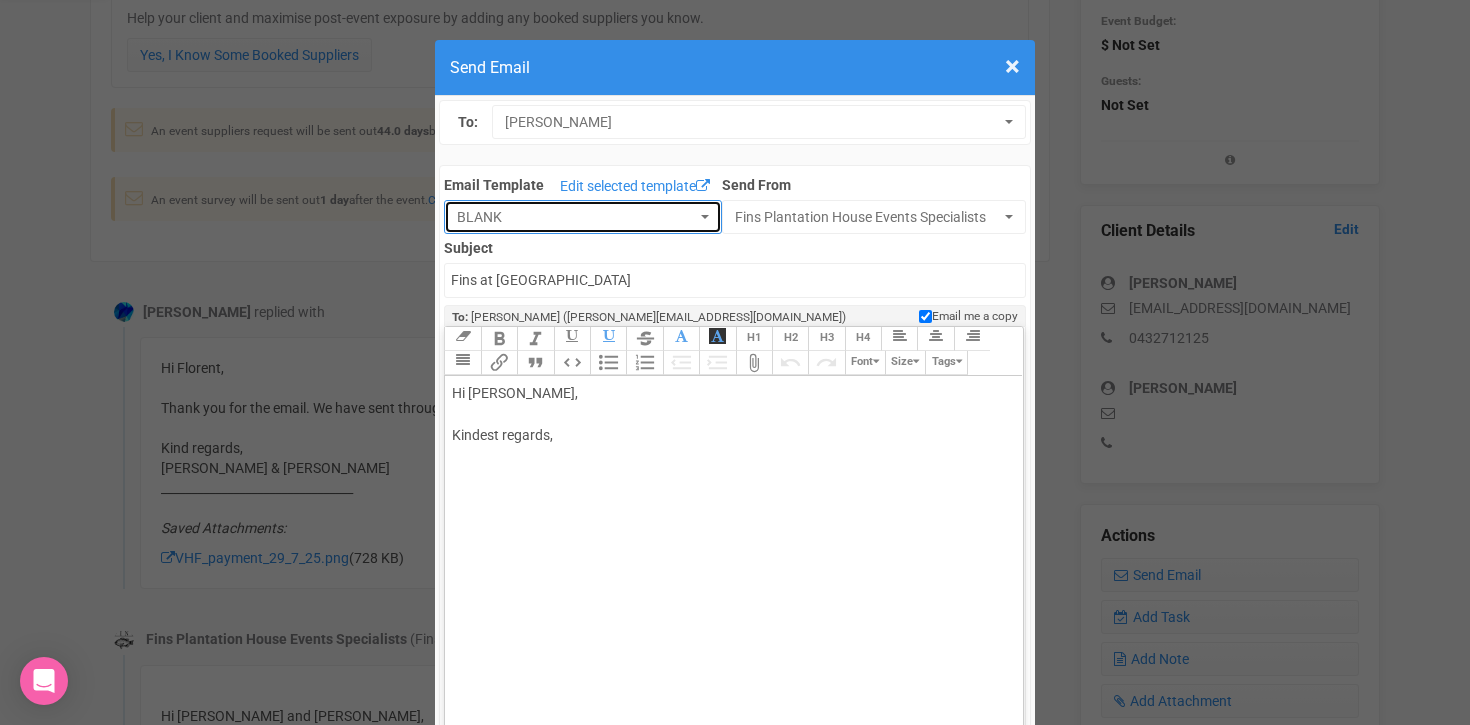 click on "BLANK" at bounding box center (583, 217) 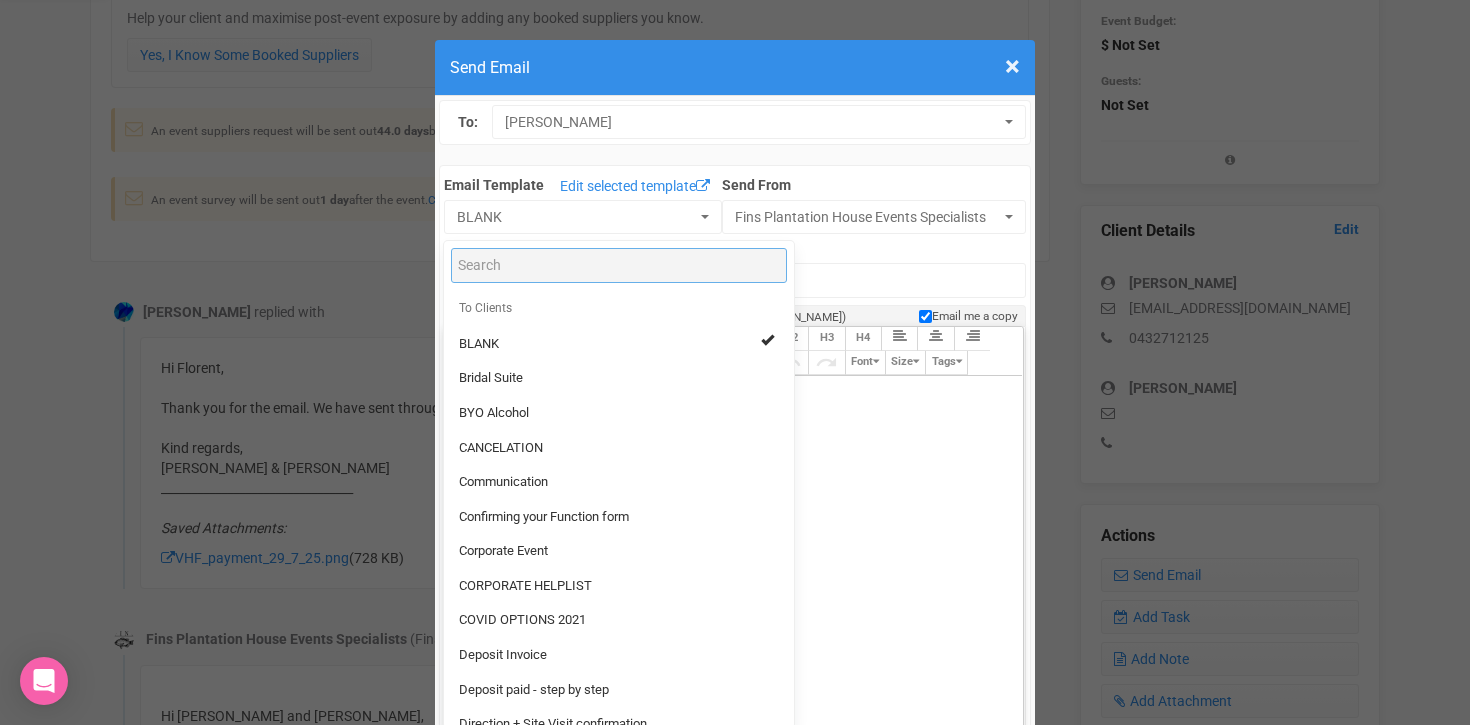click at bounding box center (619, 265) 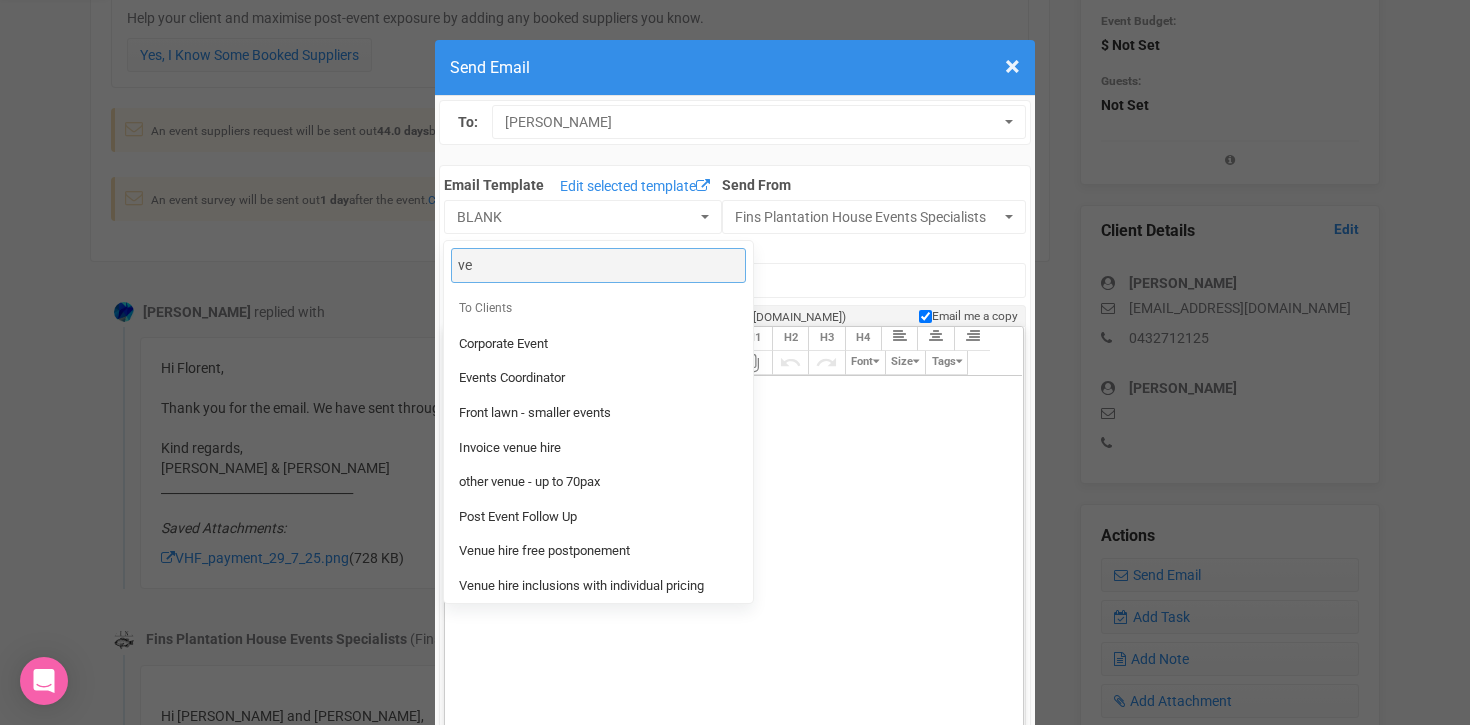 type on "v" 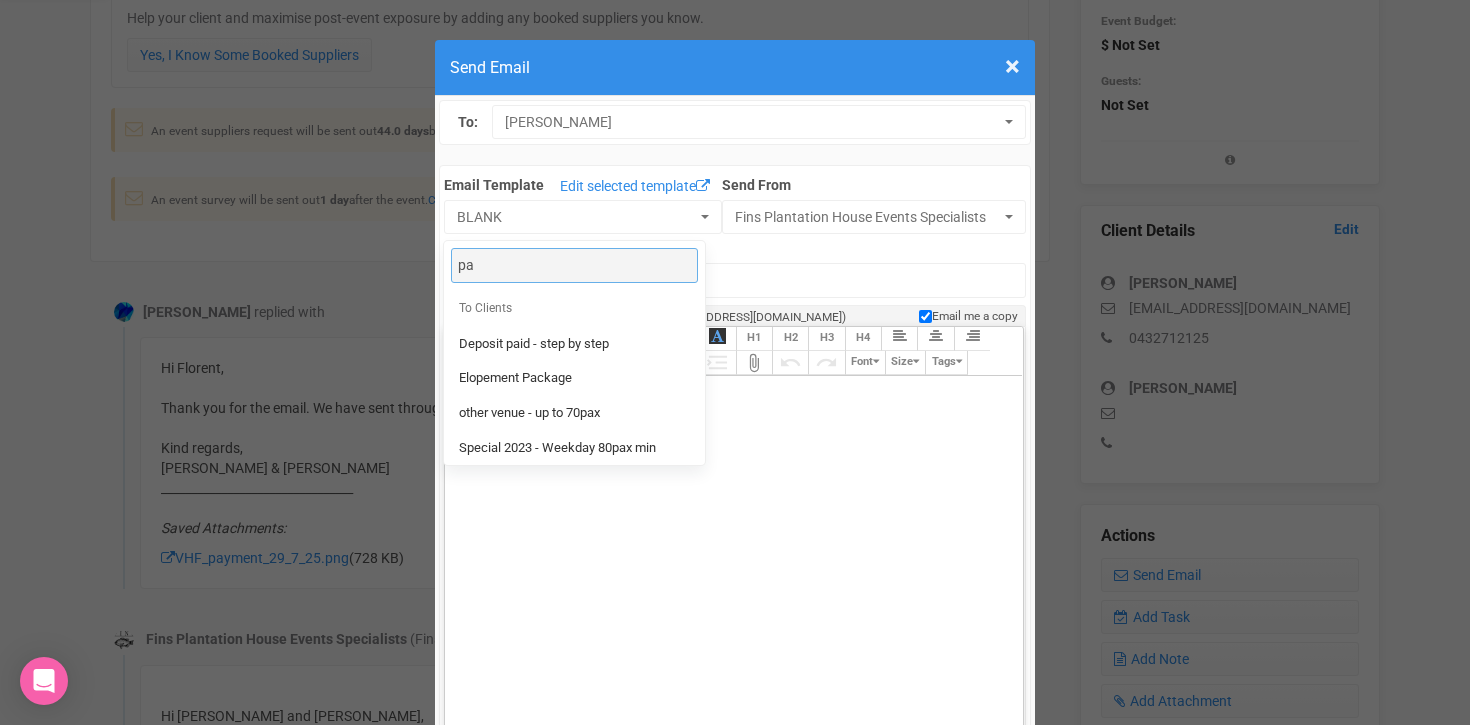 type on "p" 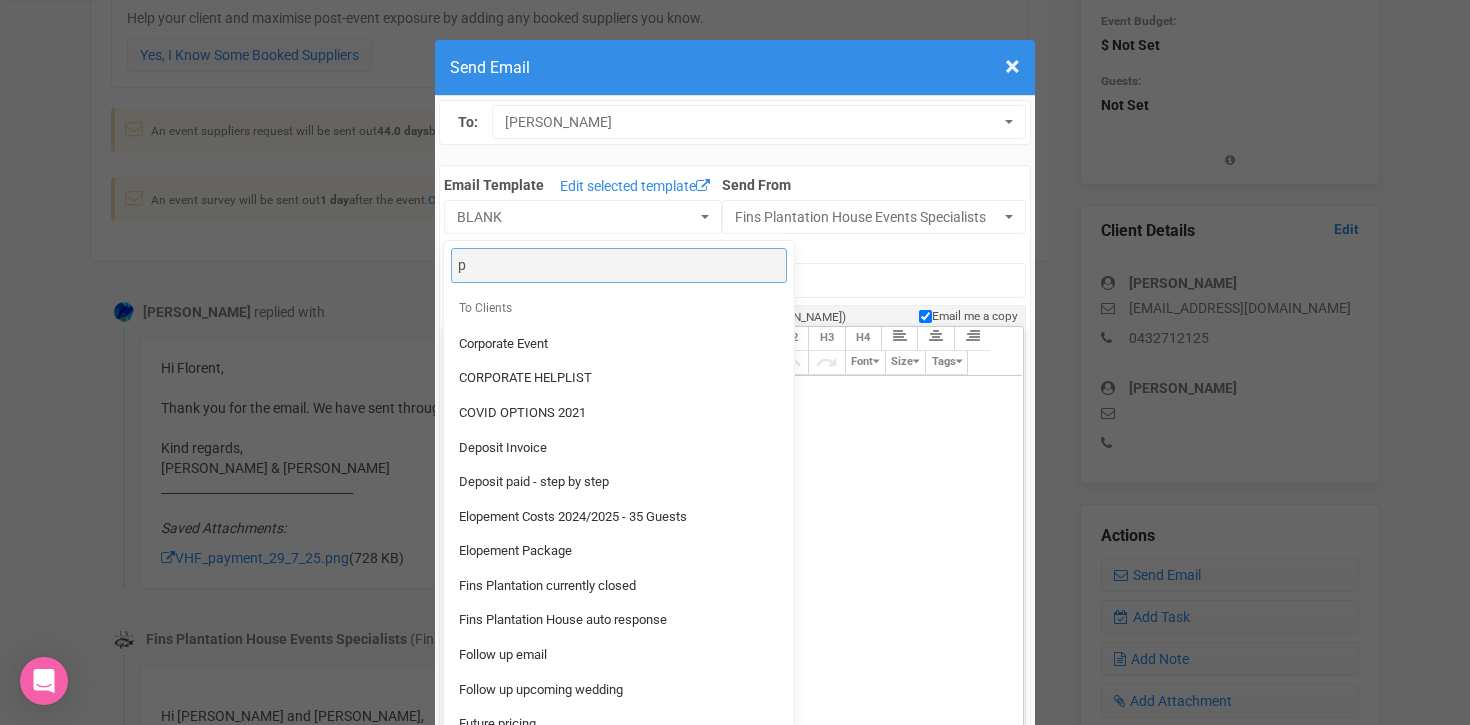 type 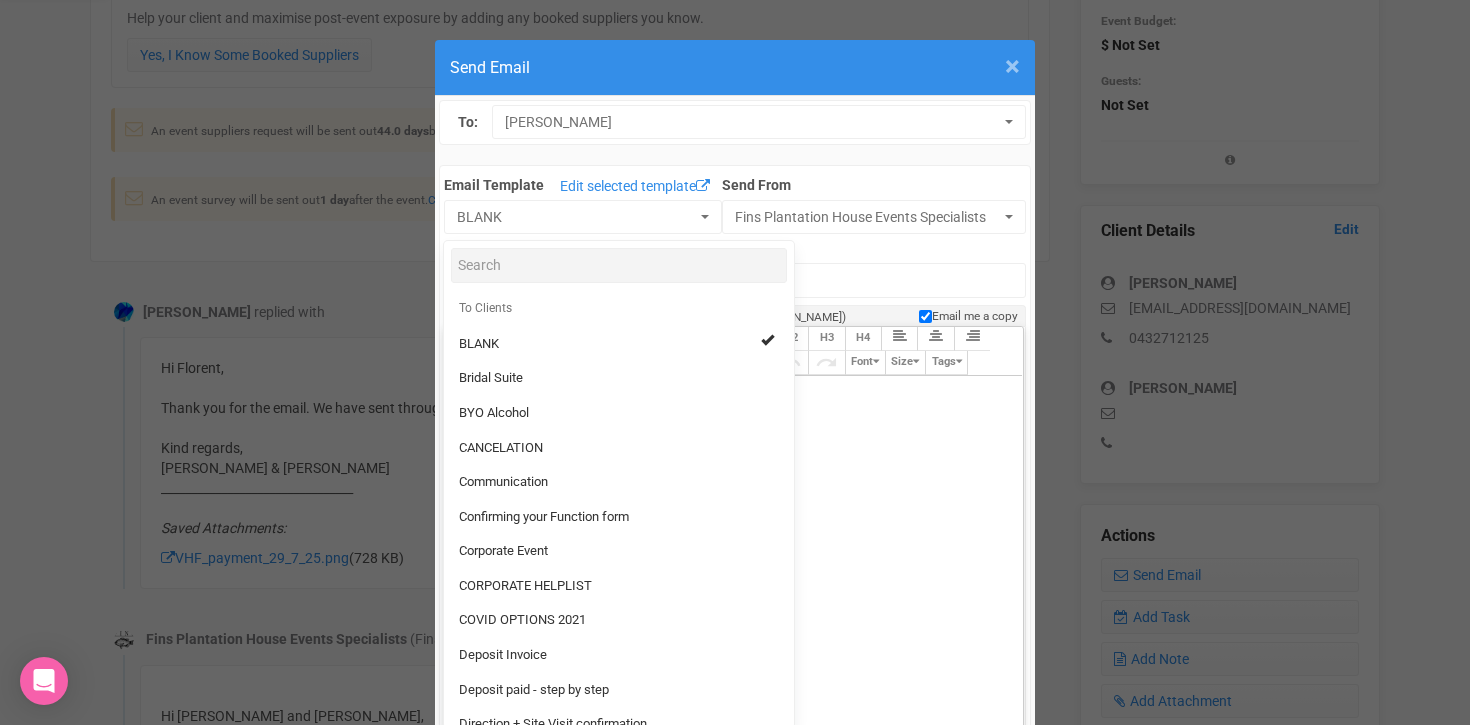 click on "×" at bounding box center [1012, 66] 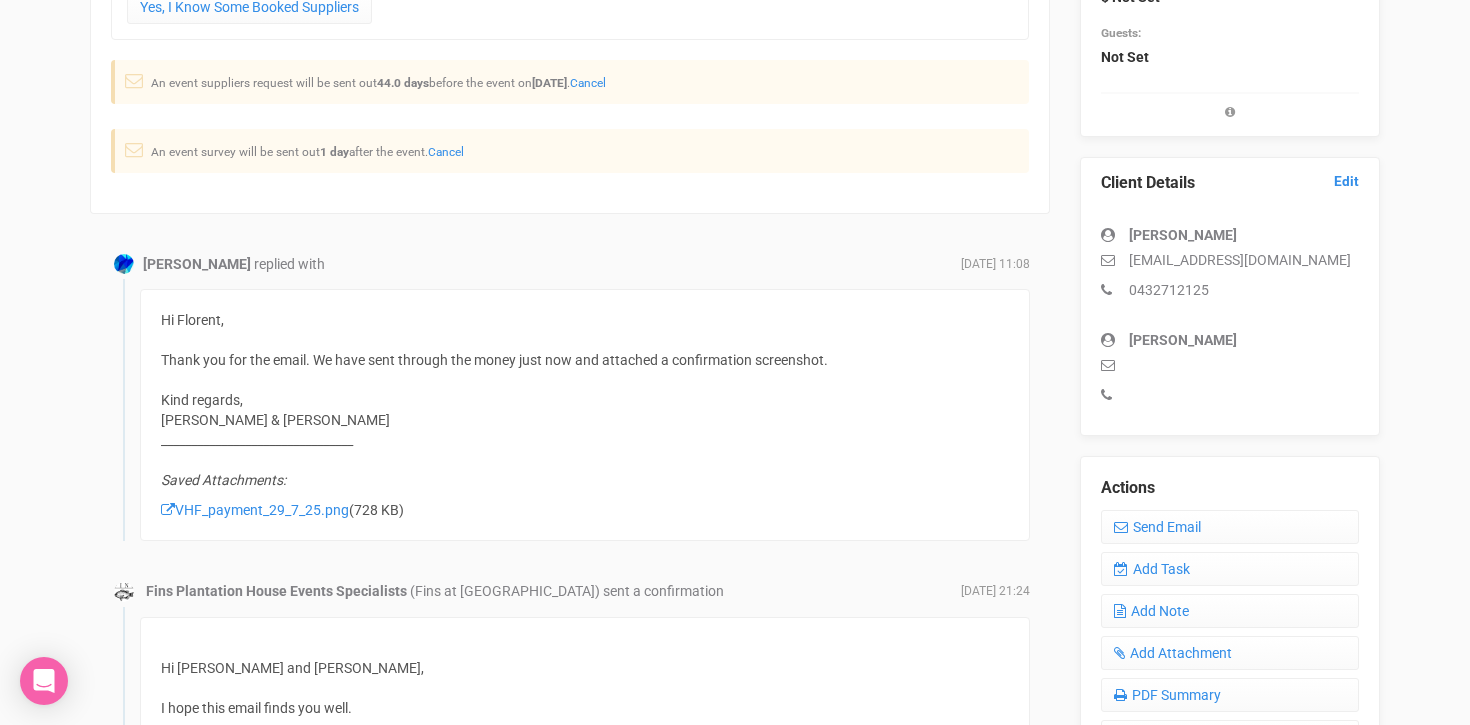 scroll, scrollTop: 402, scrollLeft: 0, axis: vertical 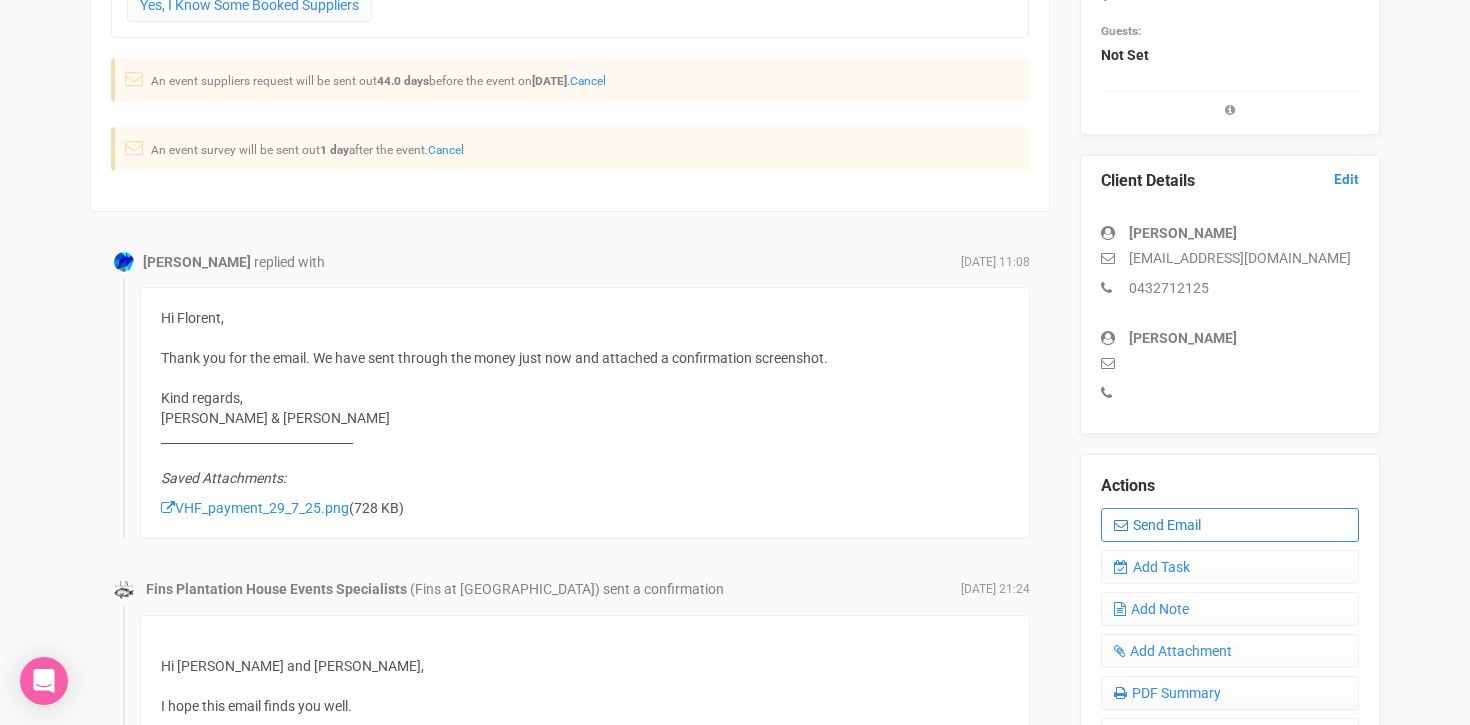 click on "Send Email" at bounding box center [1230, 525] 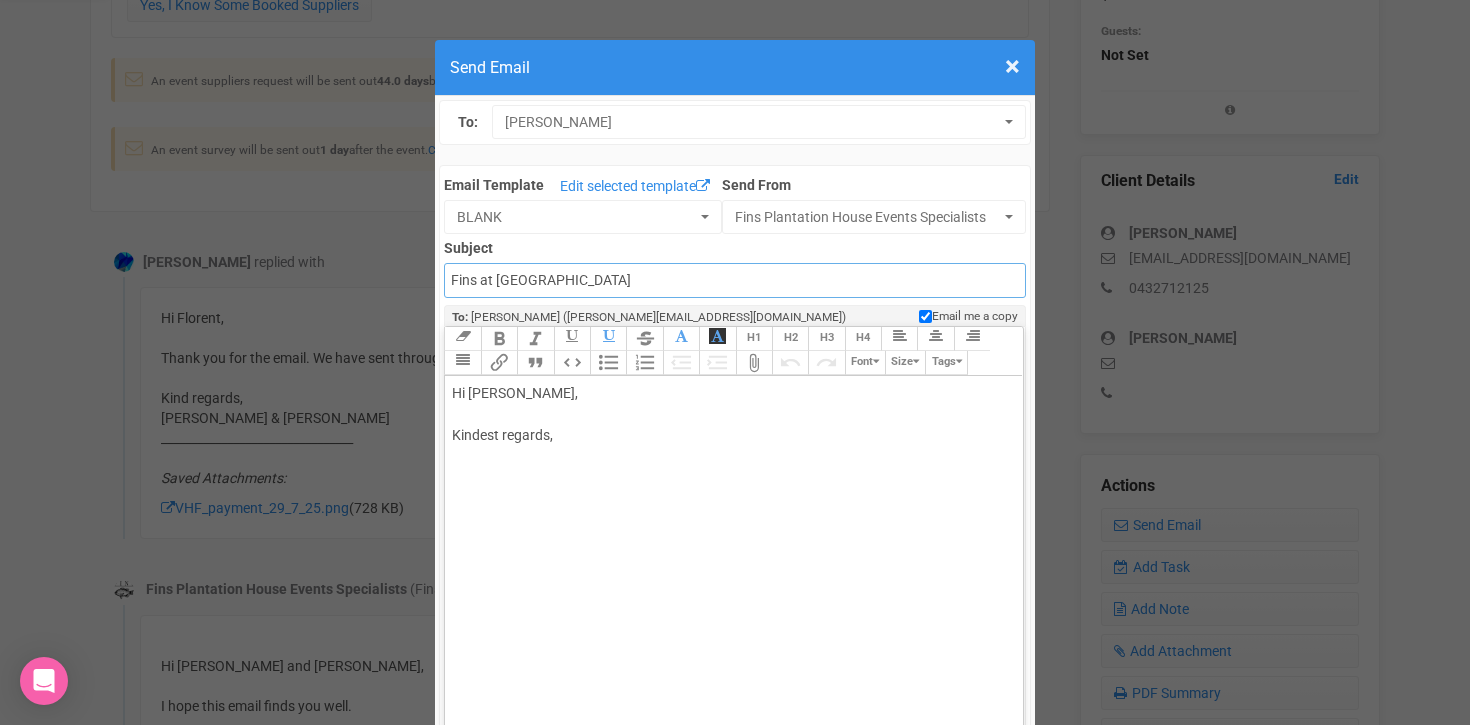 click on "Fins at plantation house" at bounding box center [734, 280] 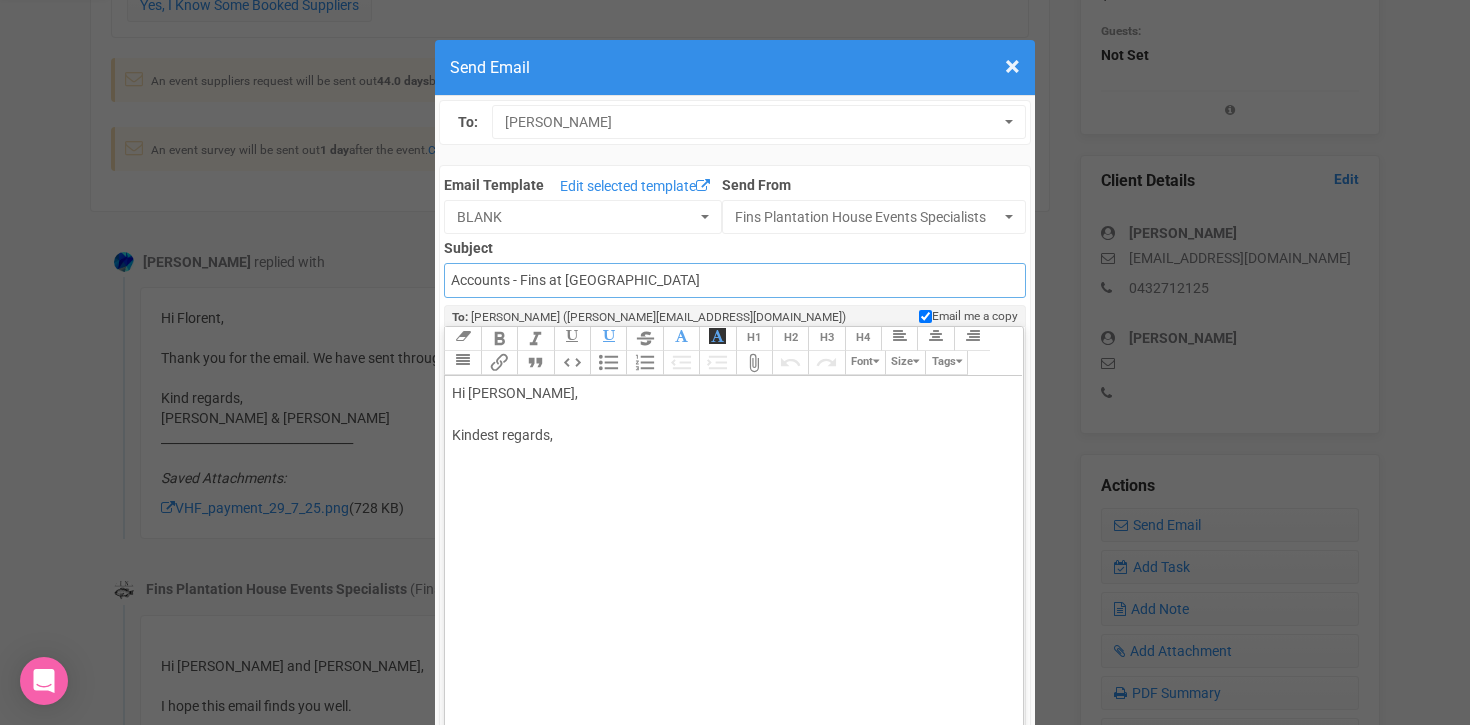 click on "Accounts - Fins at plantation house" at bounding box center (734, 280) 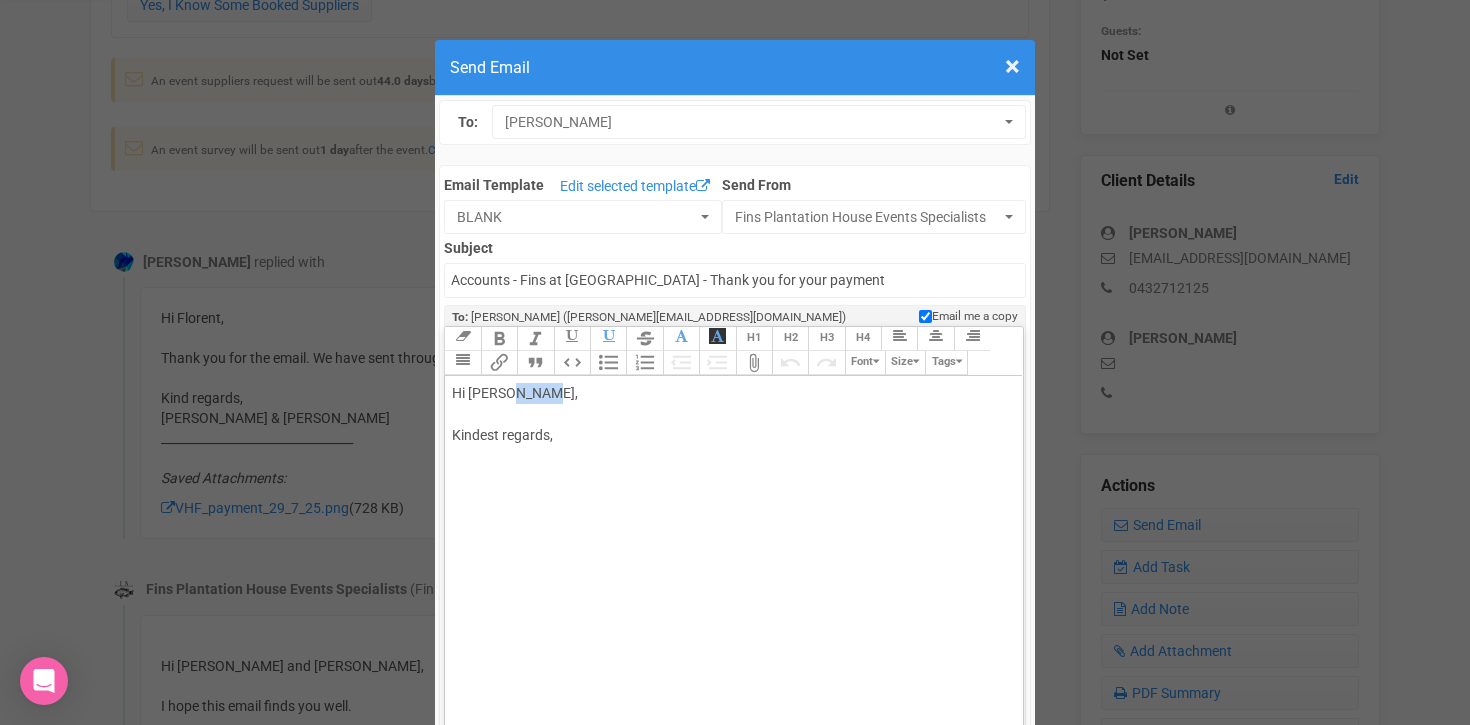 drag, startPoint x: 503, startPoint y: 395, endPoint x: 570, endPoint y: 394, distance: 67.00746 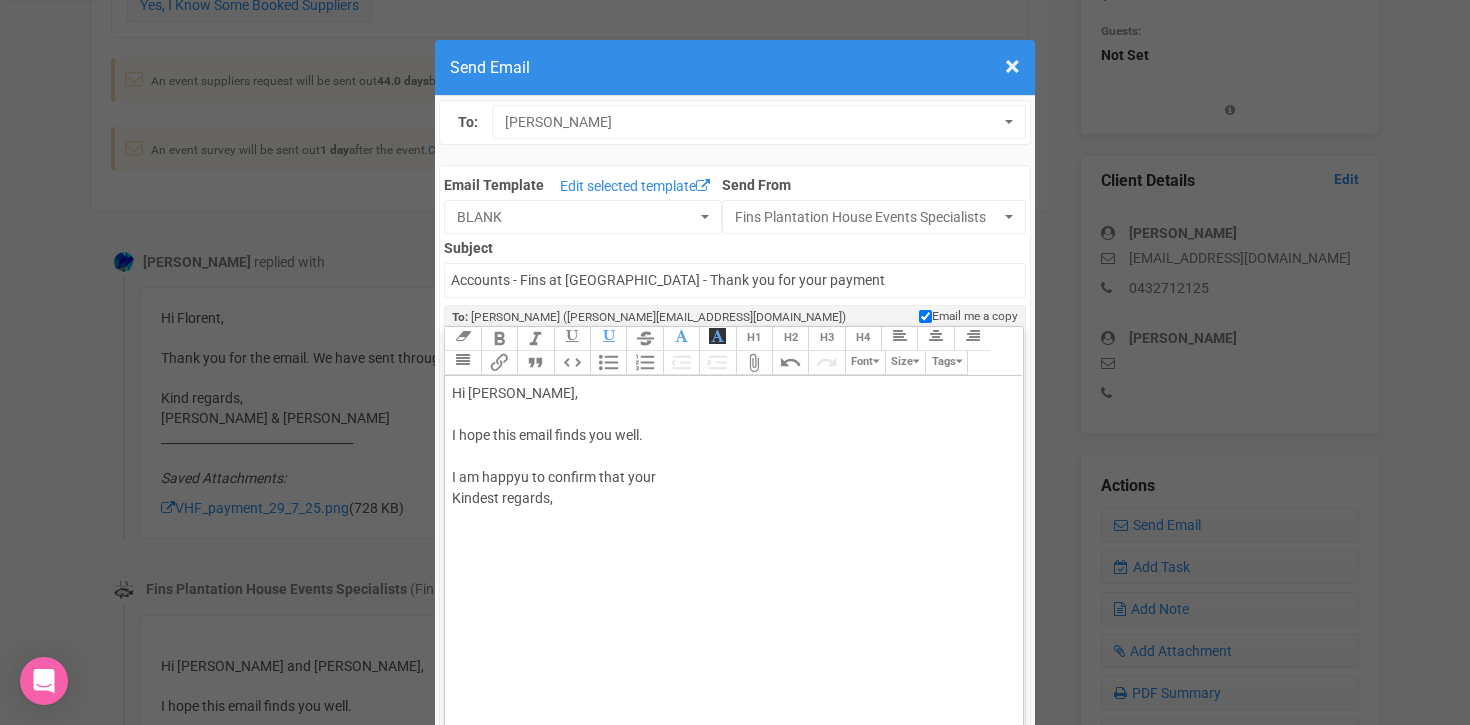 click on "Hi Elisa, I hope this email finds you well. I am happyu to confirm that your  Kindest regards," 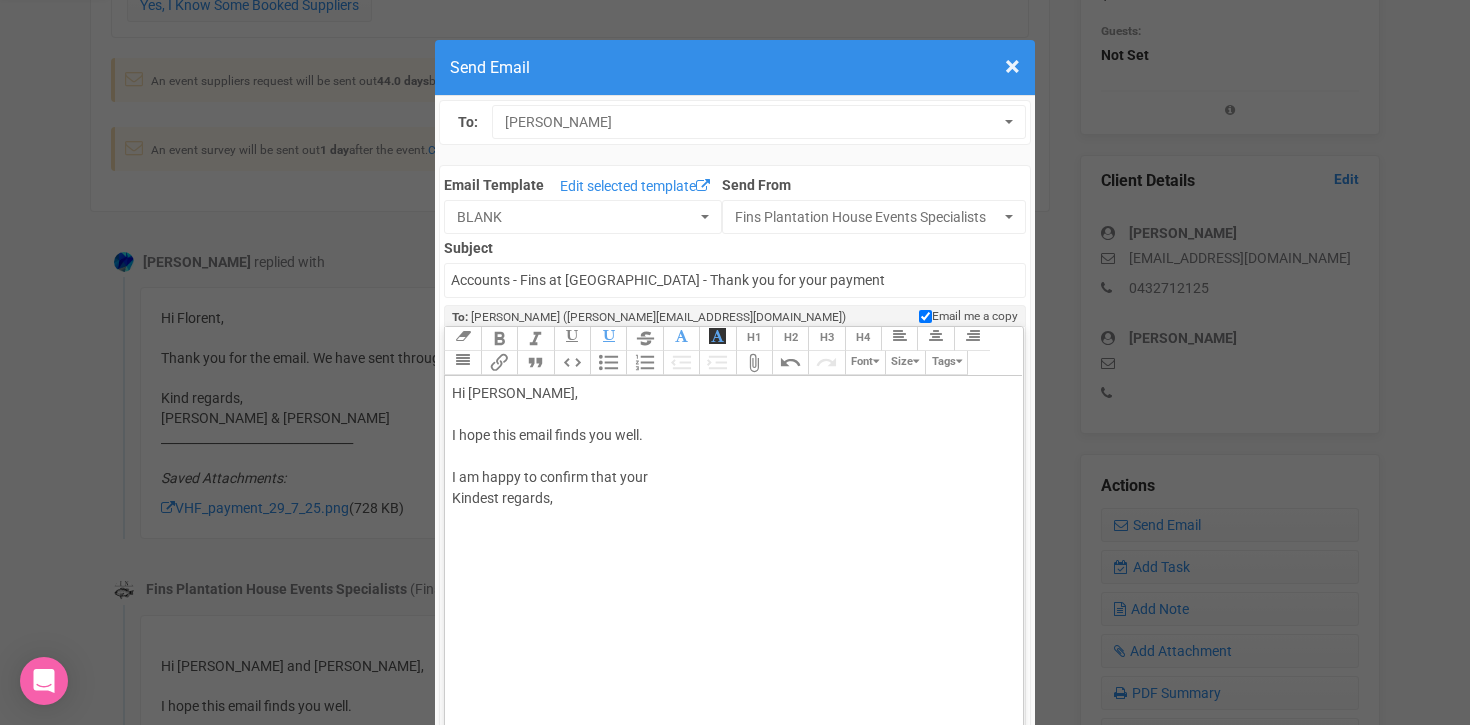 click on "Hi Elisa, I hope this email finds you well. I am happy to confirm that your  Kindest regards," 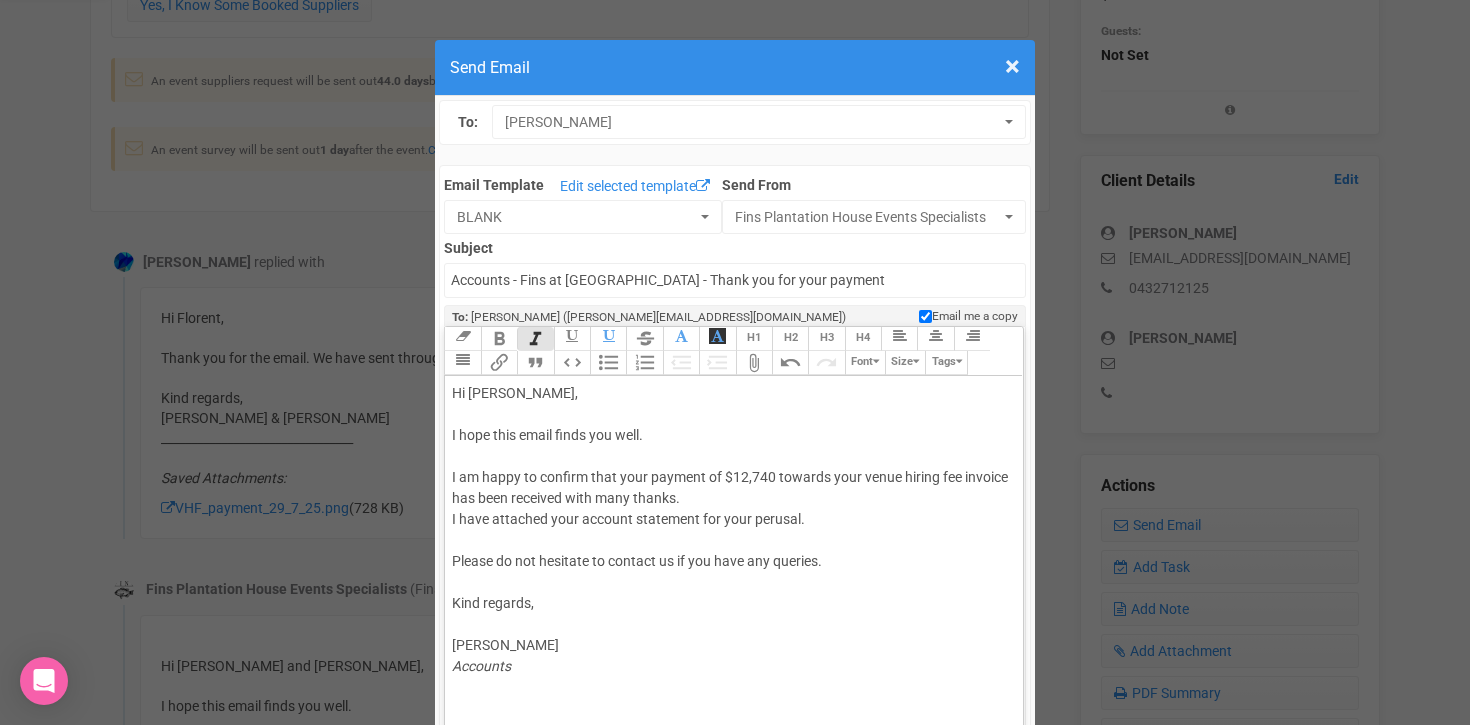 click on "Hi Elisa, I hope this email finds you well. I am happy to confirm that your payment of $12,740 towards your venue hiring fee invoice has been received with many thanks. I have attached your account statement for your perusal. Please do not hesitate to contact us if you have any queries. Kind regards, Florent ELINEAU Accounts" 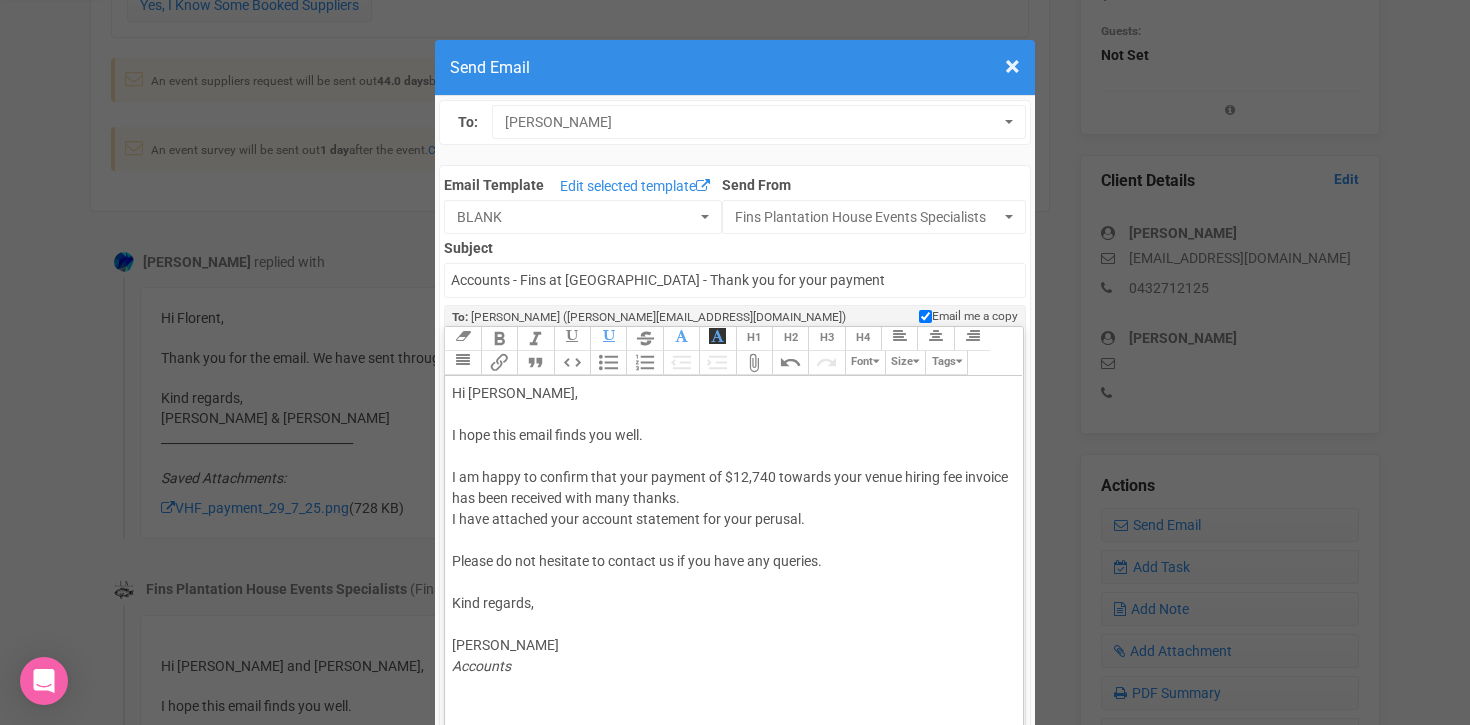 click on "Hi Elisa, I hope this email finds you well. I am happy to confirm that your payment of $12,740 towards your venue hiring fee invoice has been received with many thanks. I have attached your account statement for your perusal. Please do not hesitate to contact us if you have any queries. Kind regards, Florent ELINEAU Accounts" 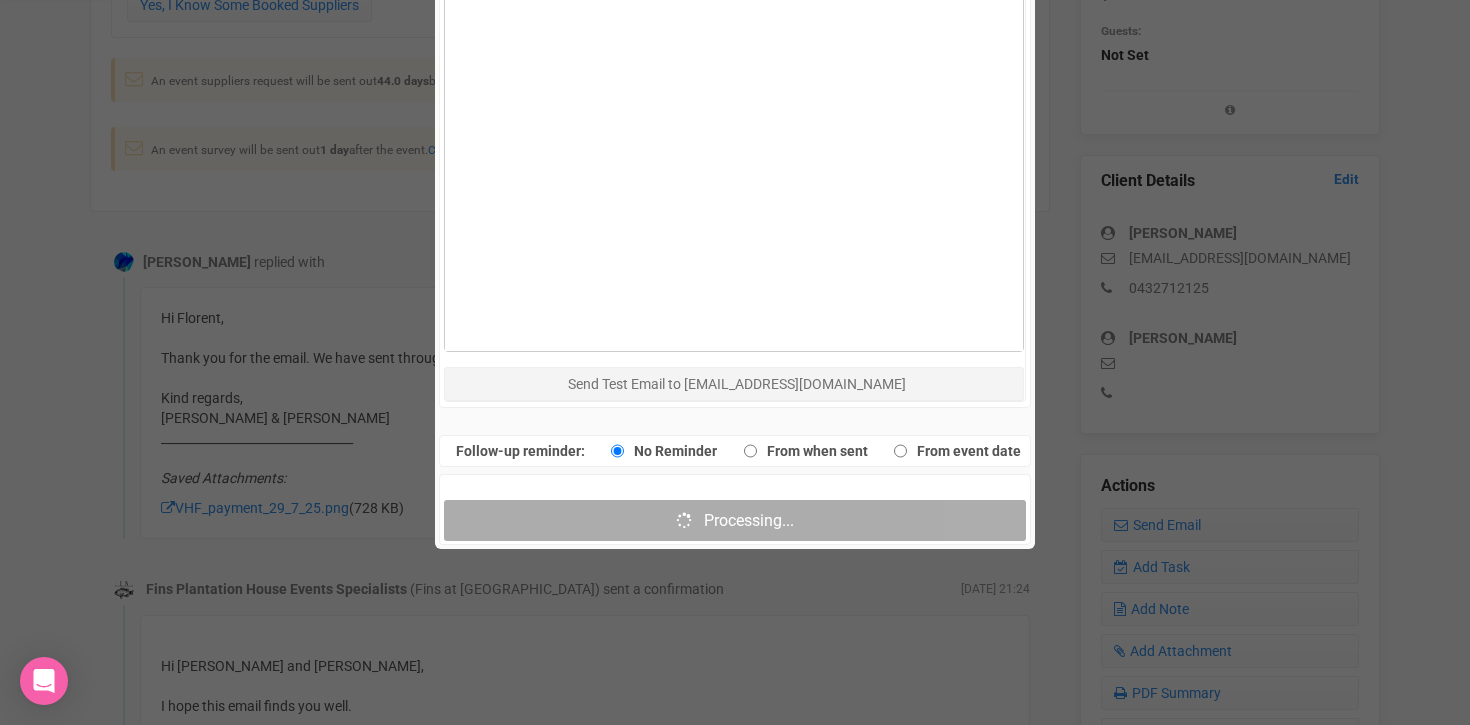 scroll, scrollTop: 1118, scrollLeft: 0, axis: vertical 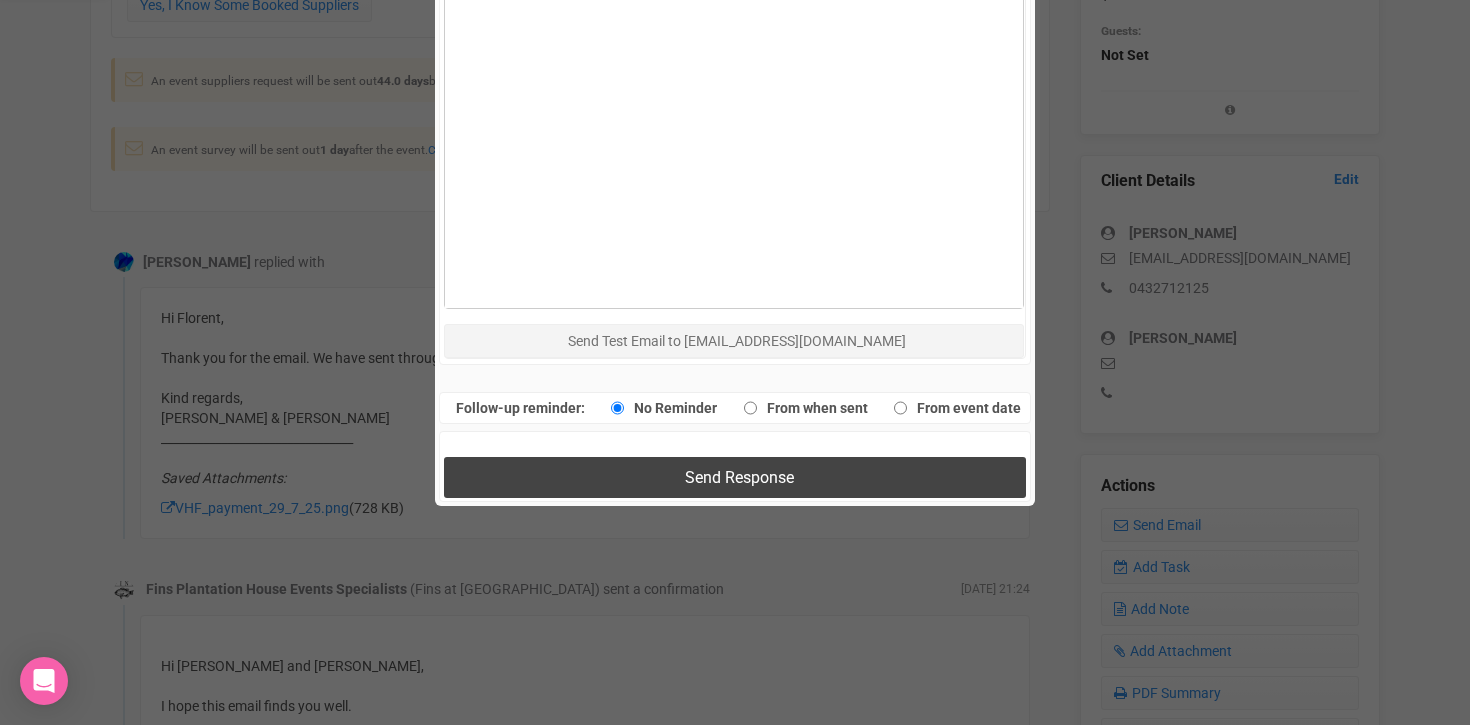 click on "Send Response" at bounding box center (739, 477) 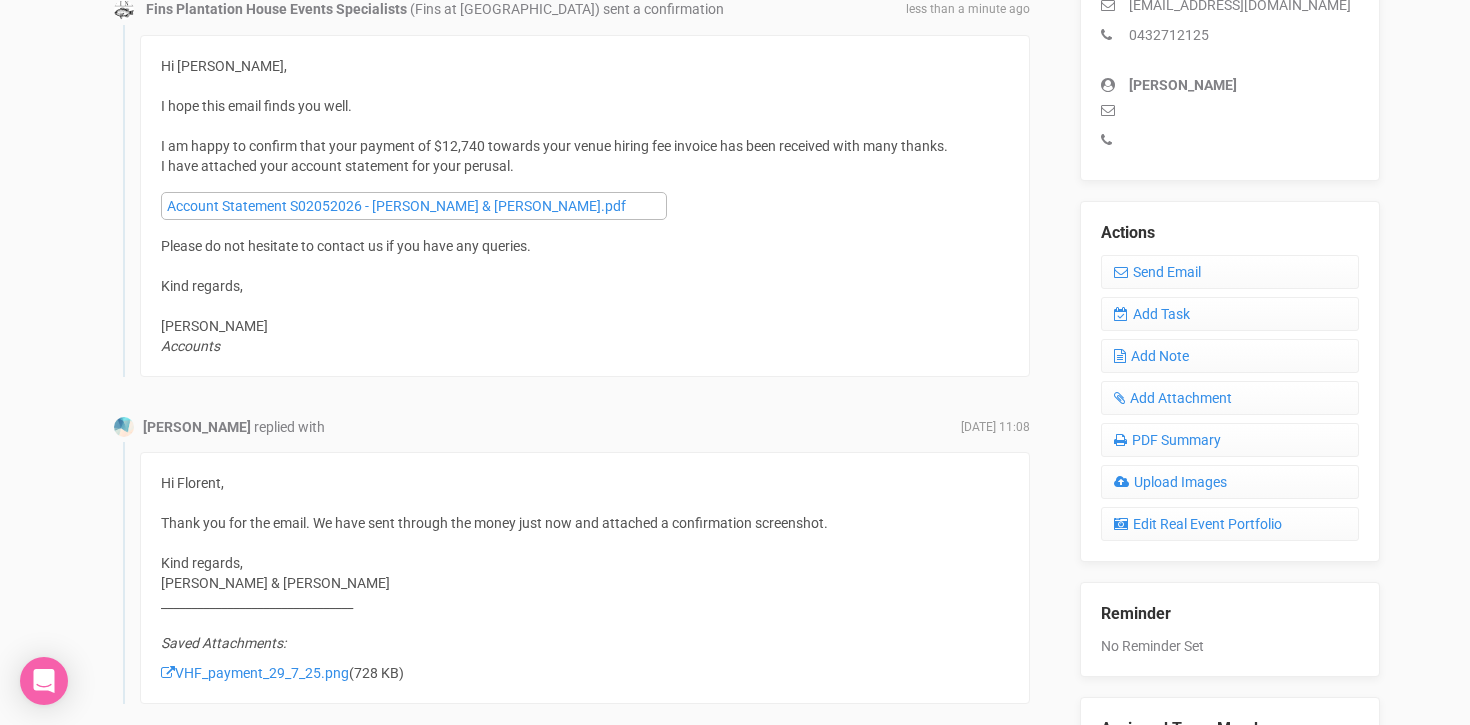 scroll, scrollTop: 668, scrollLeft: 0, axis: vertical 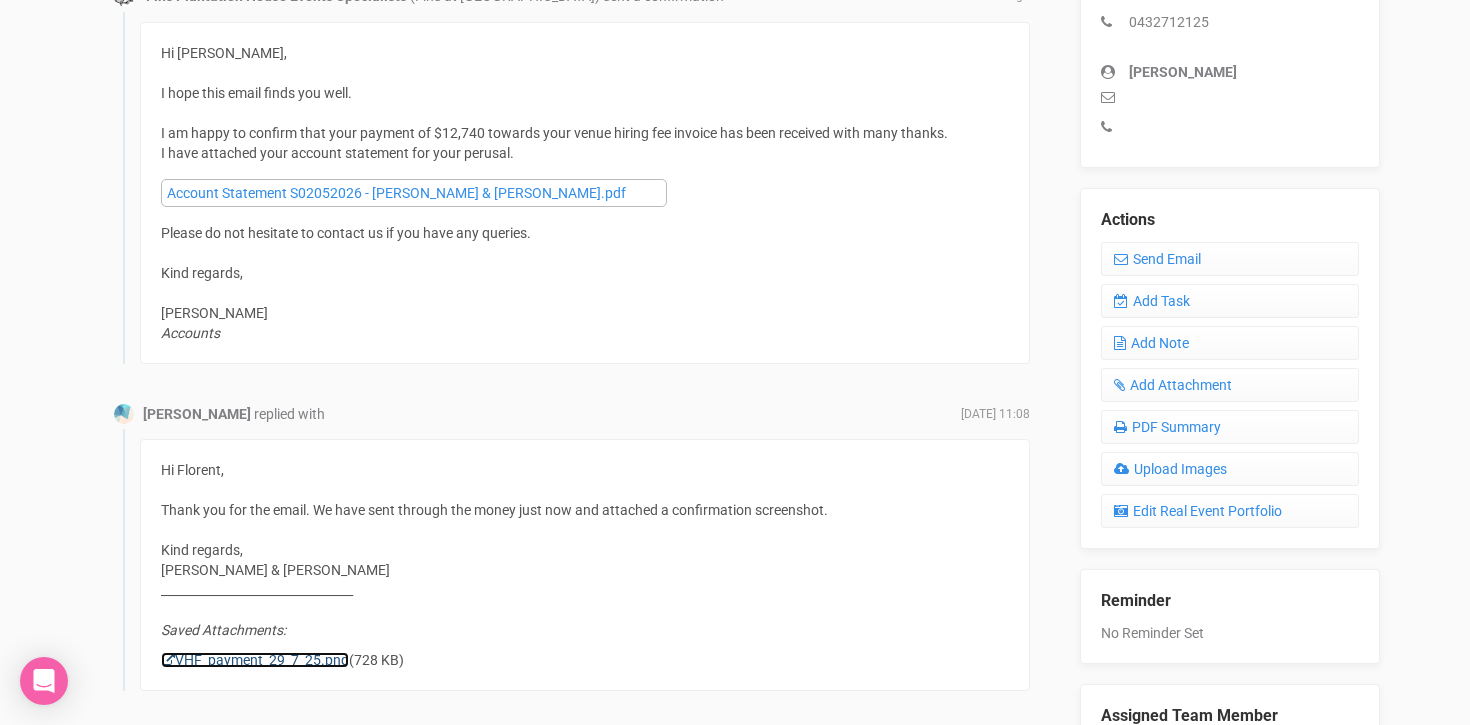 click on "VHF_payment_29_7_25.png" at bounding box center [255, 660] 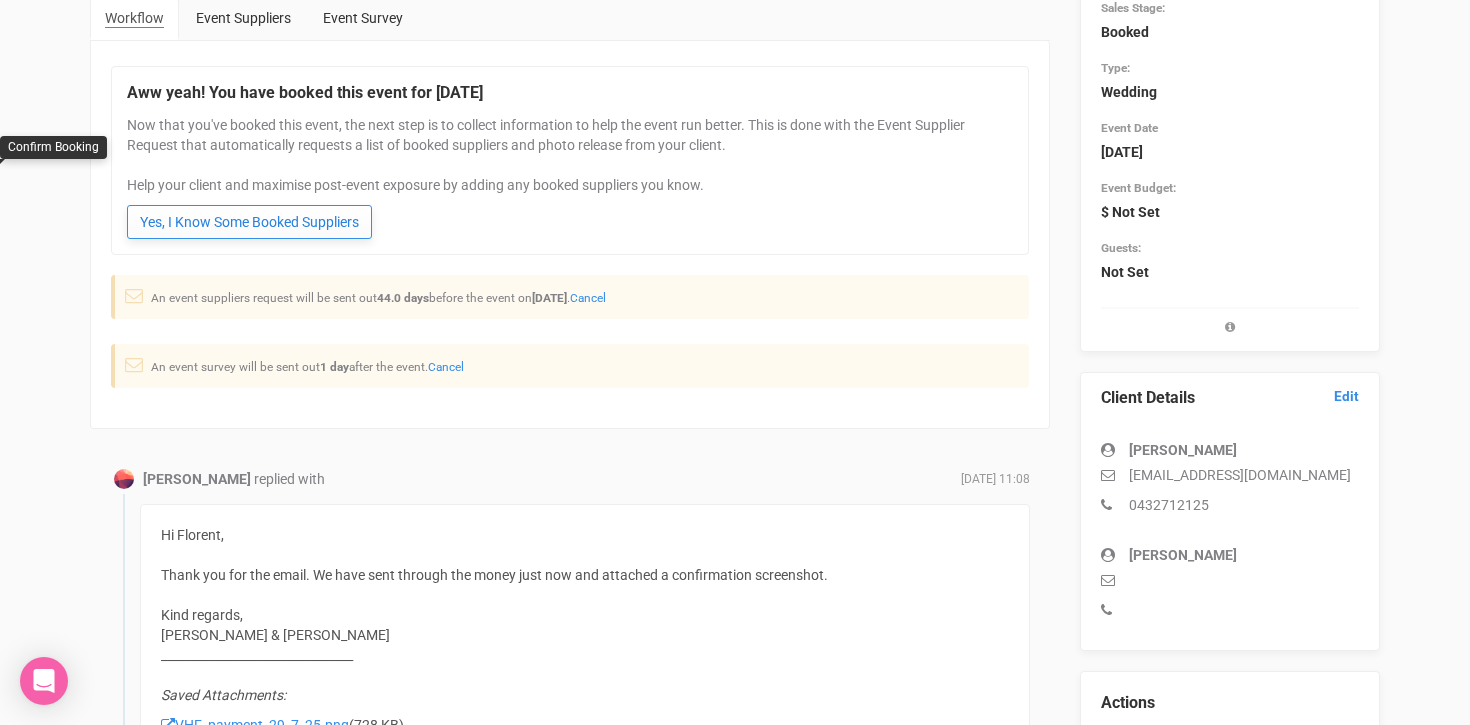 scroll, scrollTop: 0, scrollLeft: 0, axis: both 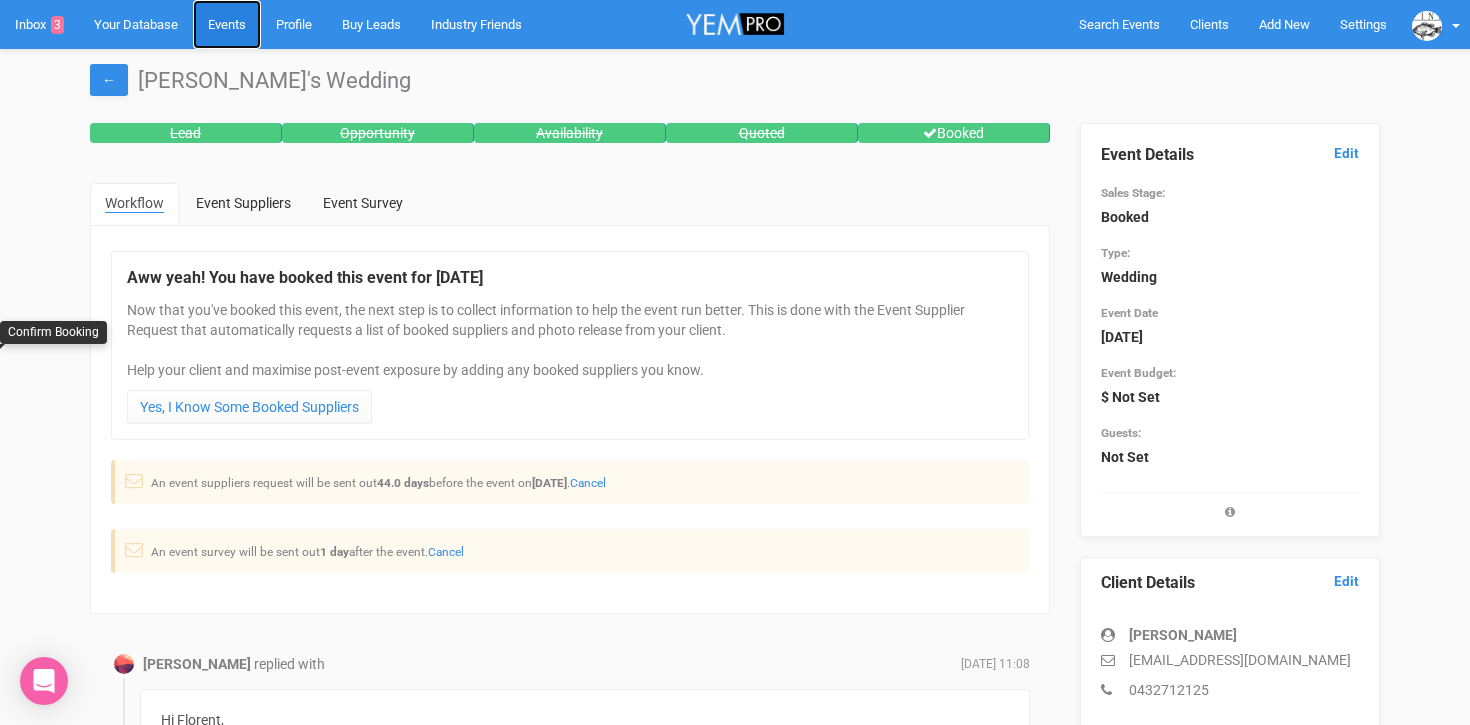click on "Events" at bounding box center [227, 24] 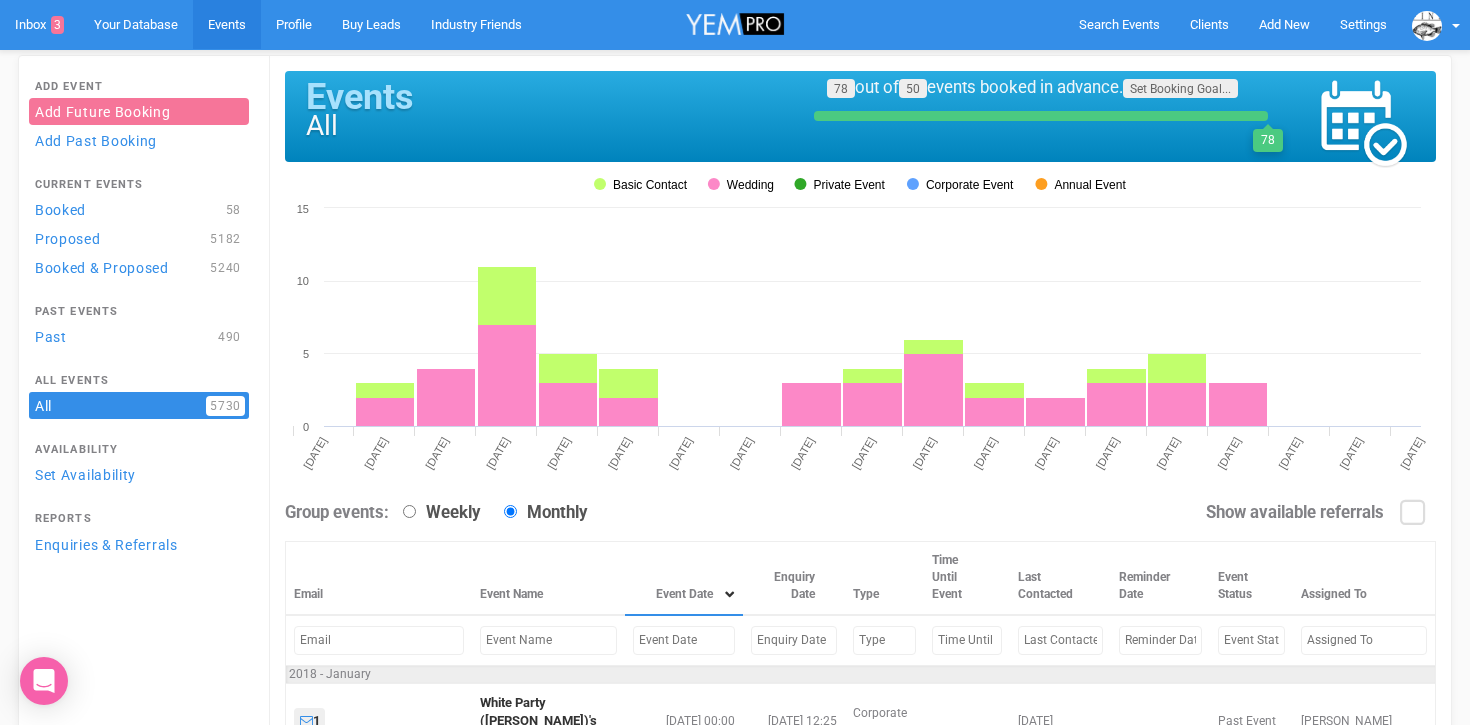 click at bounding box center [684, 640] 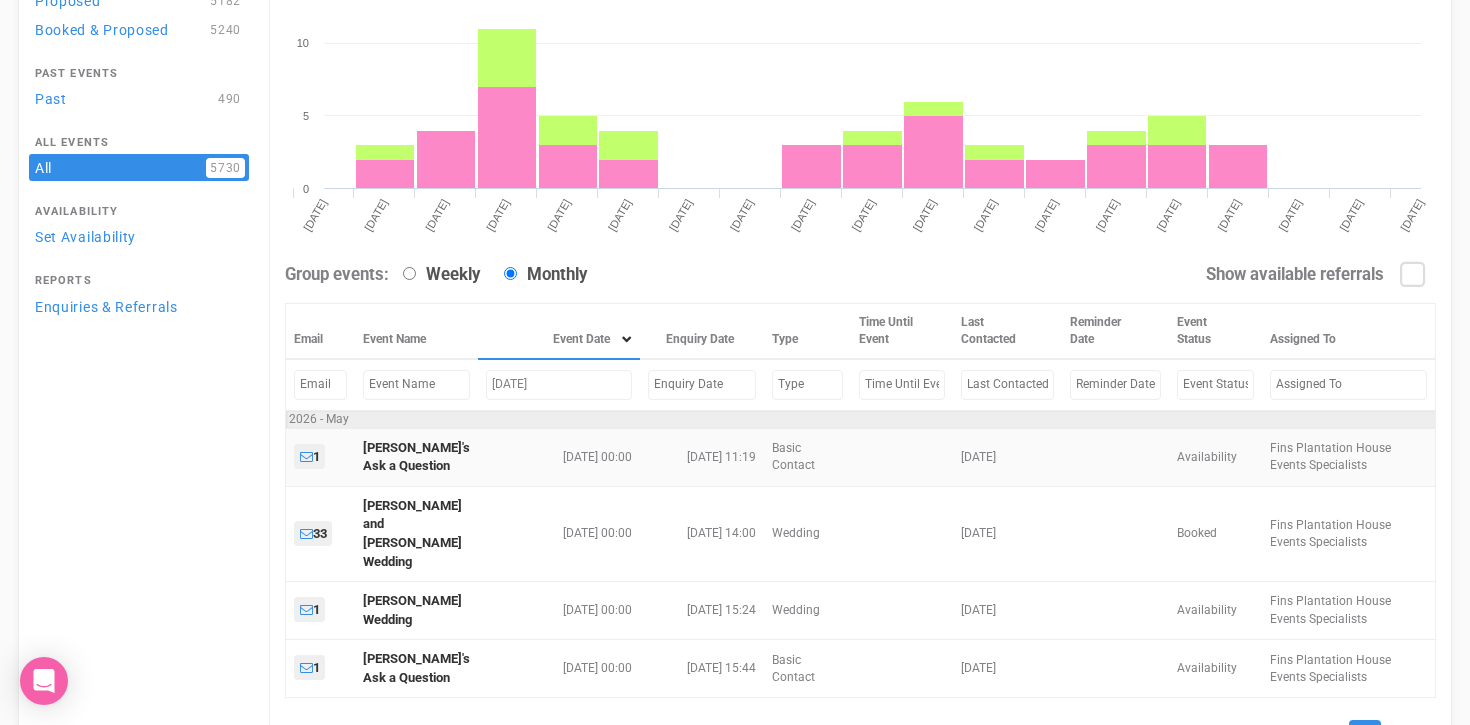 scroll, scrollTop: 241, scrollLeft: 0, axis: vertical 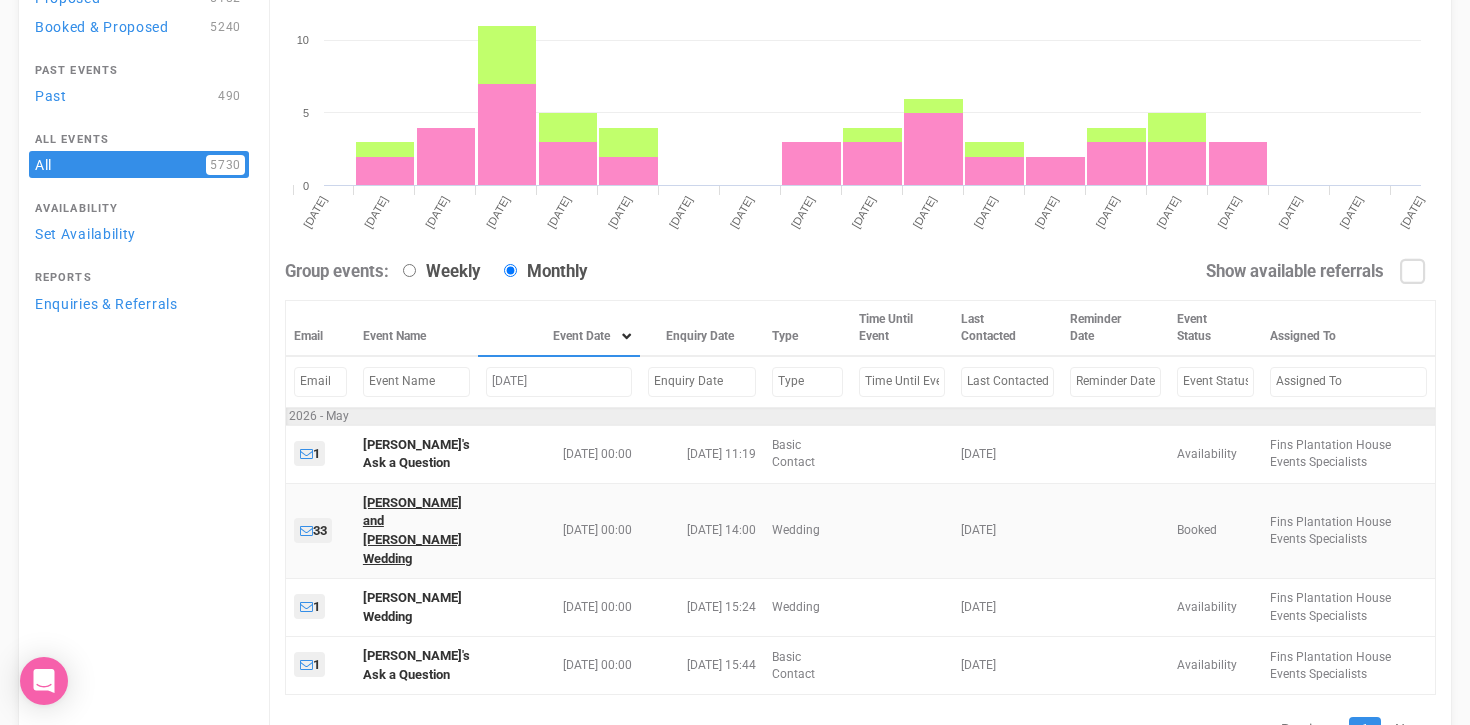 type on "may 1, 2026" 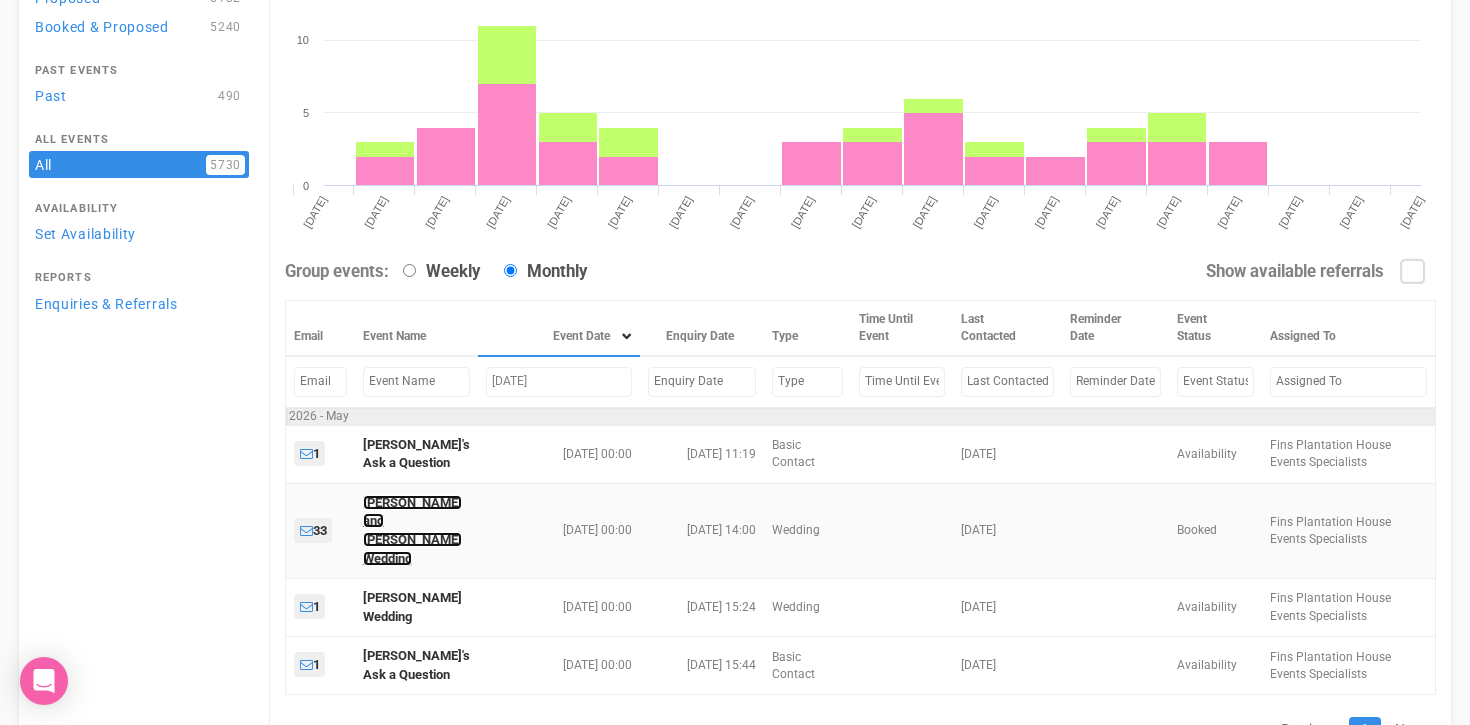 click on "Cindy and Lachlan Wedding" at bounding box center [412, 530] 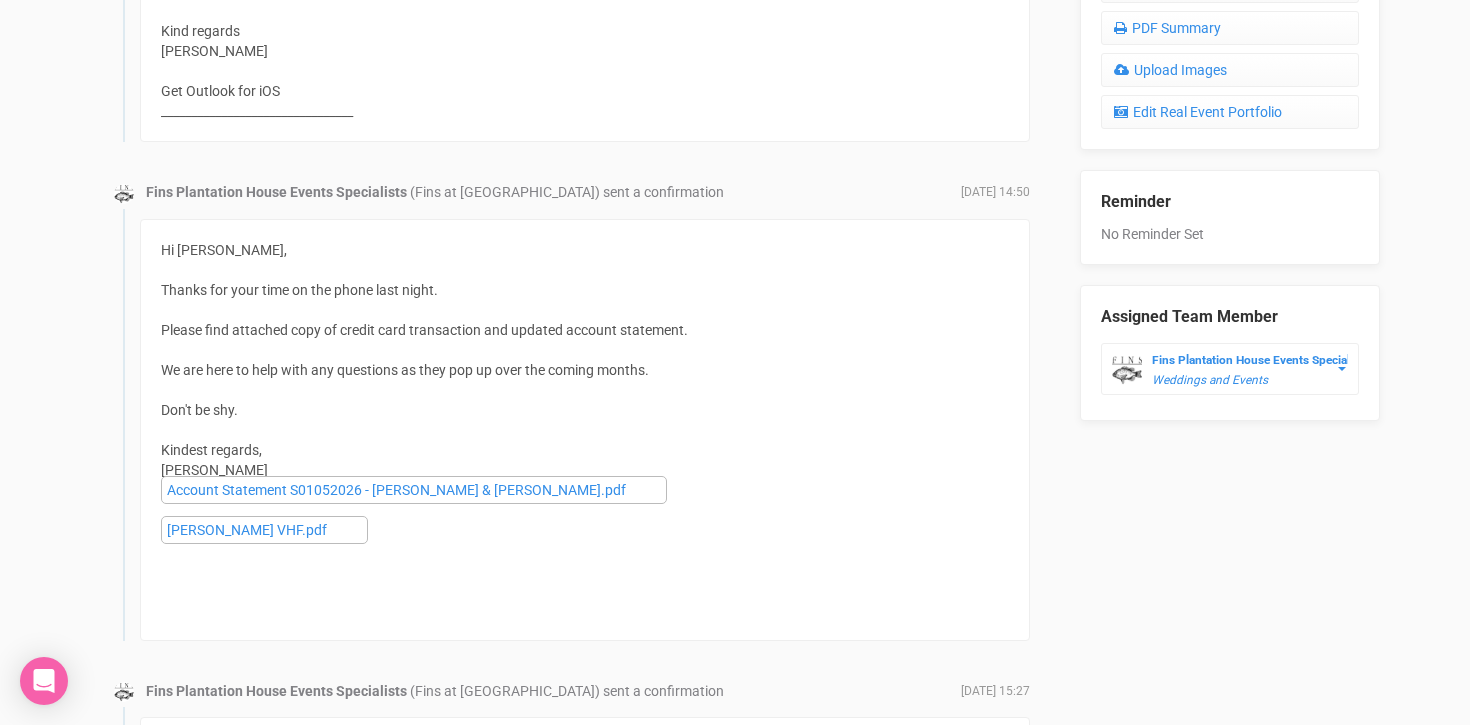 scroll, scrollTop: 1104, scrollLeft: 0, axis: vertical 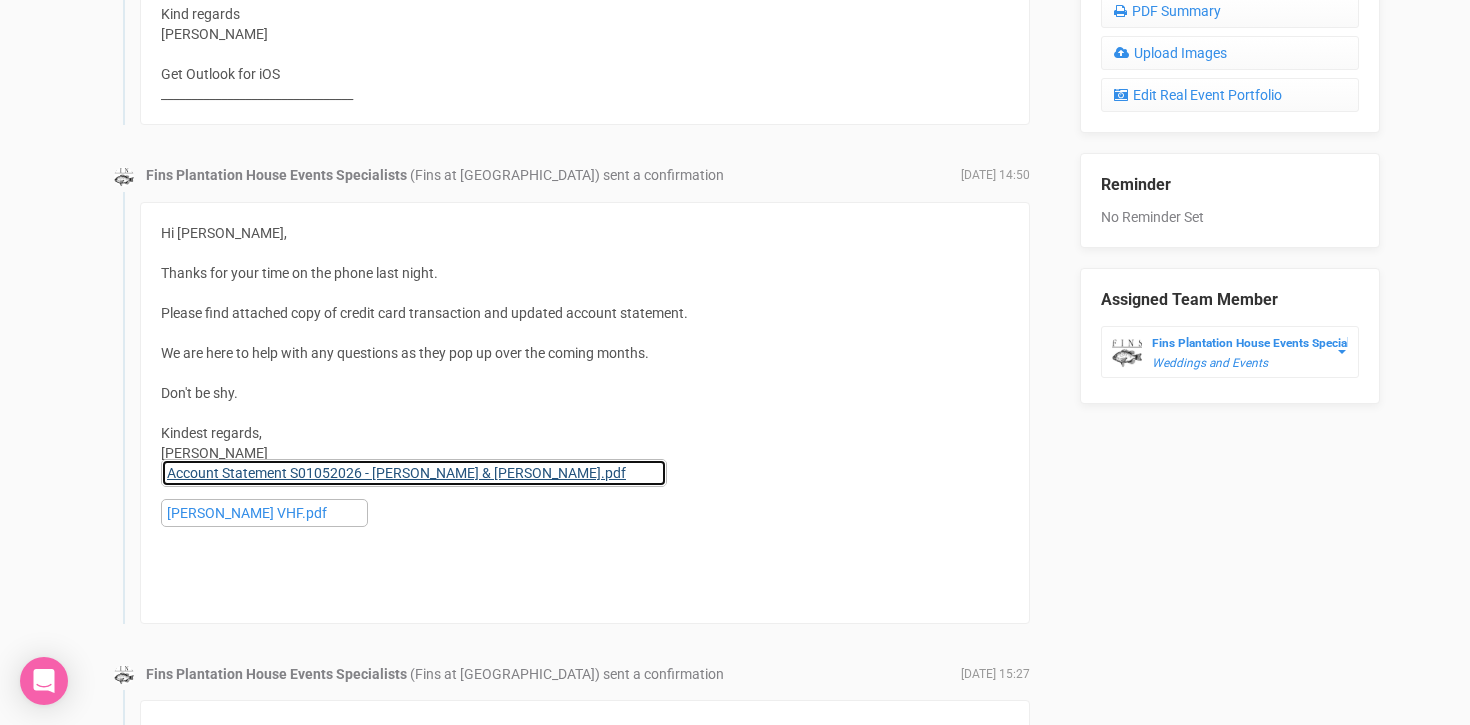 click on "Account Statement S01052026 - Cindy & Lachlan.pdf" at bounding box center [414, 473] 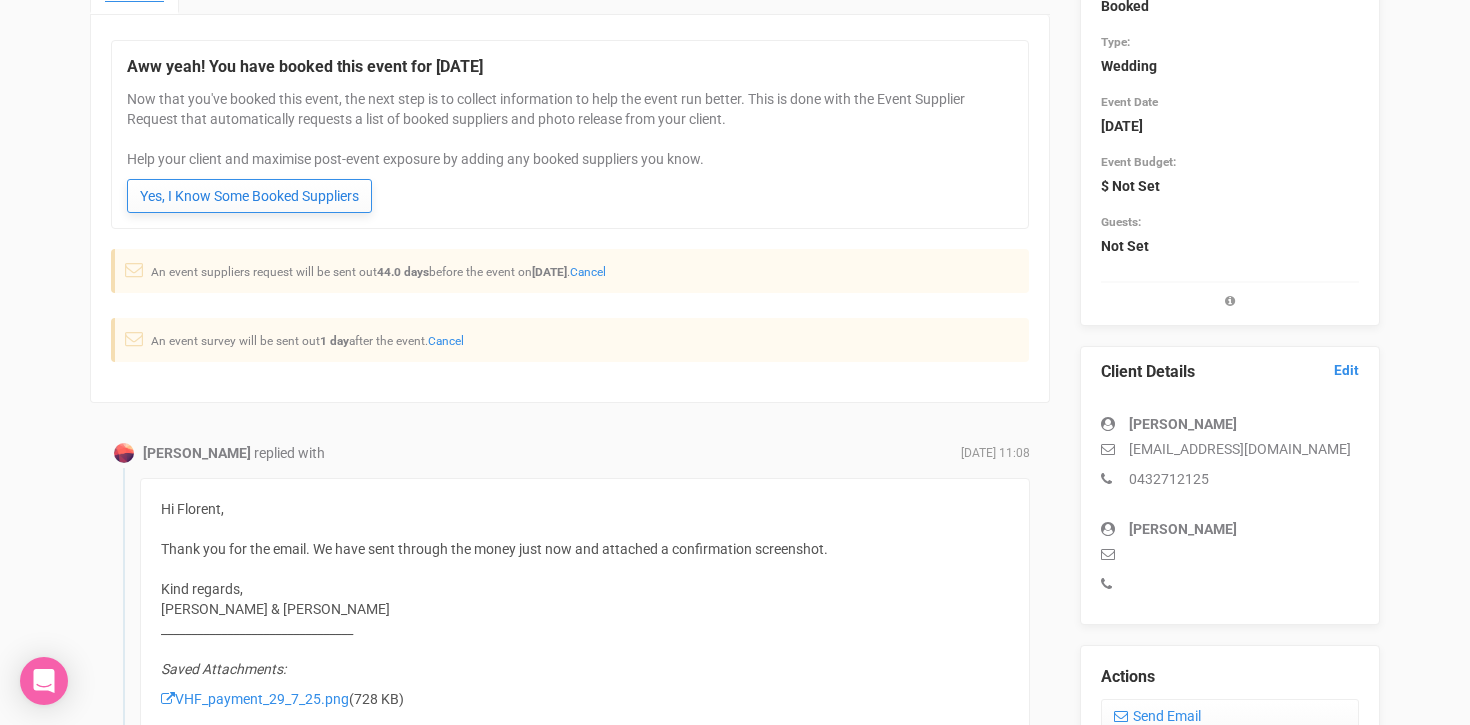 scroll, scrollTop: 0, scrollLeft: 0, axis: both 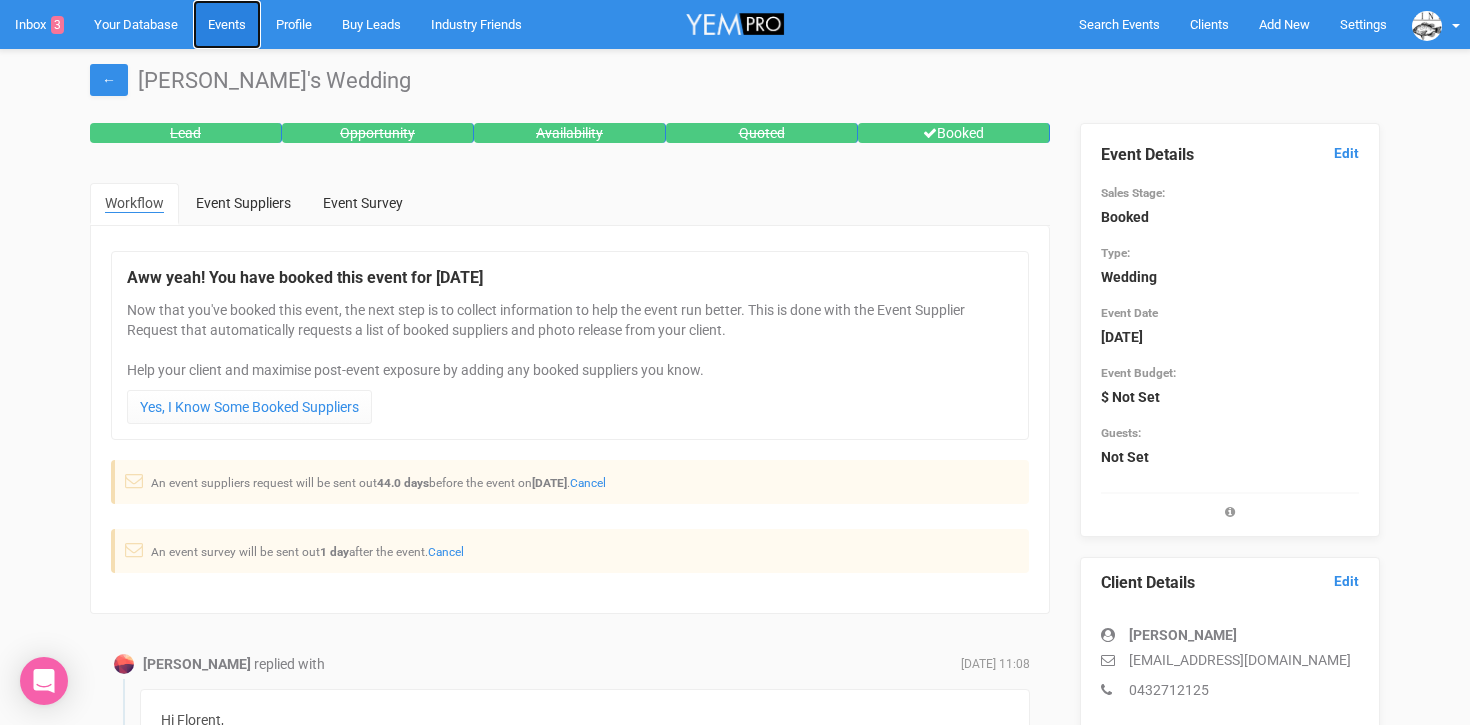 click on "Events" at bounding box center [227, 24] 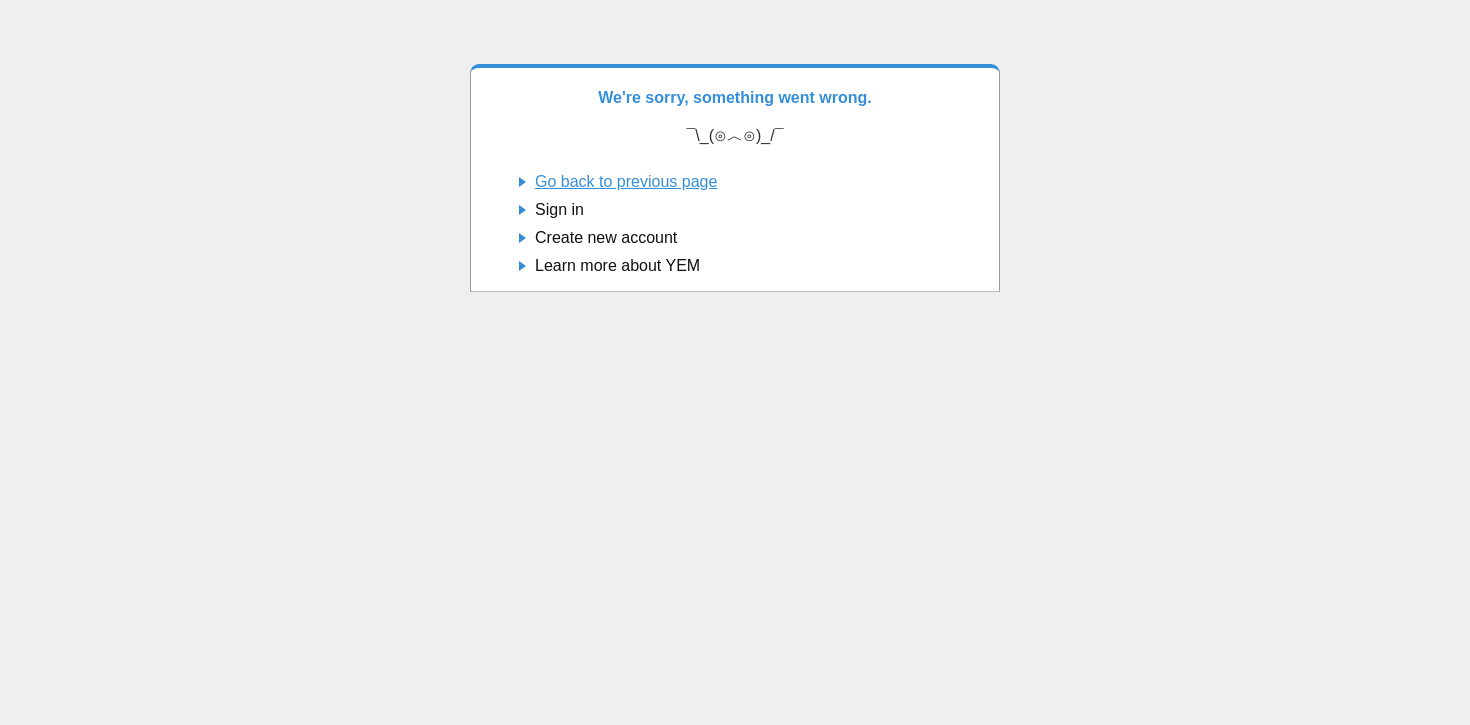 click on "Go back to previous page" at bounding box center (626, 181) 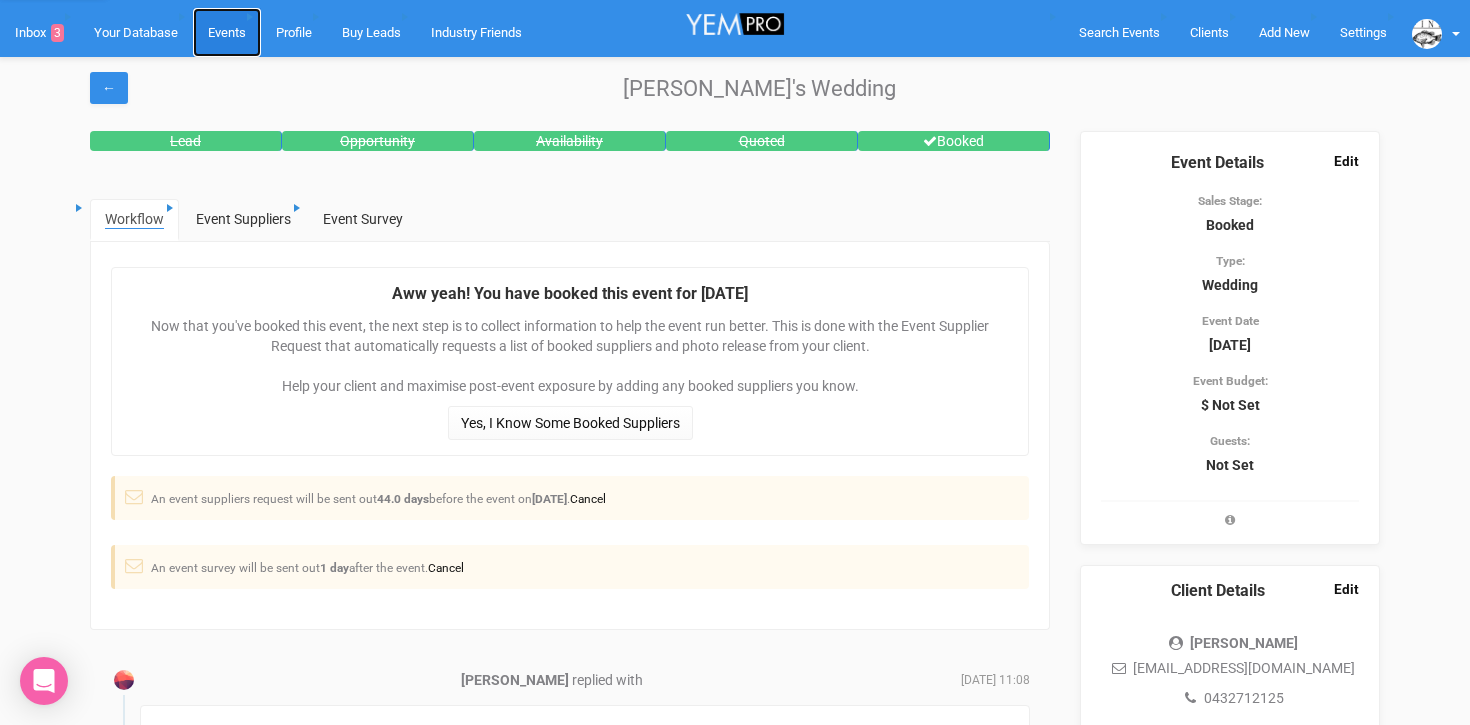 click on "Events" at bounding box center [227, 32] 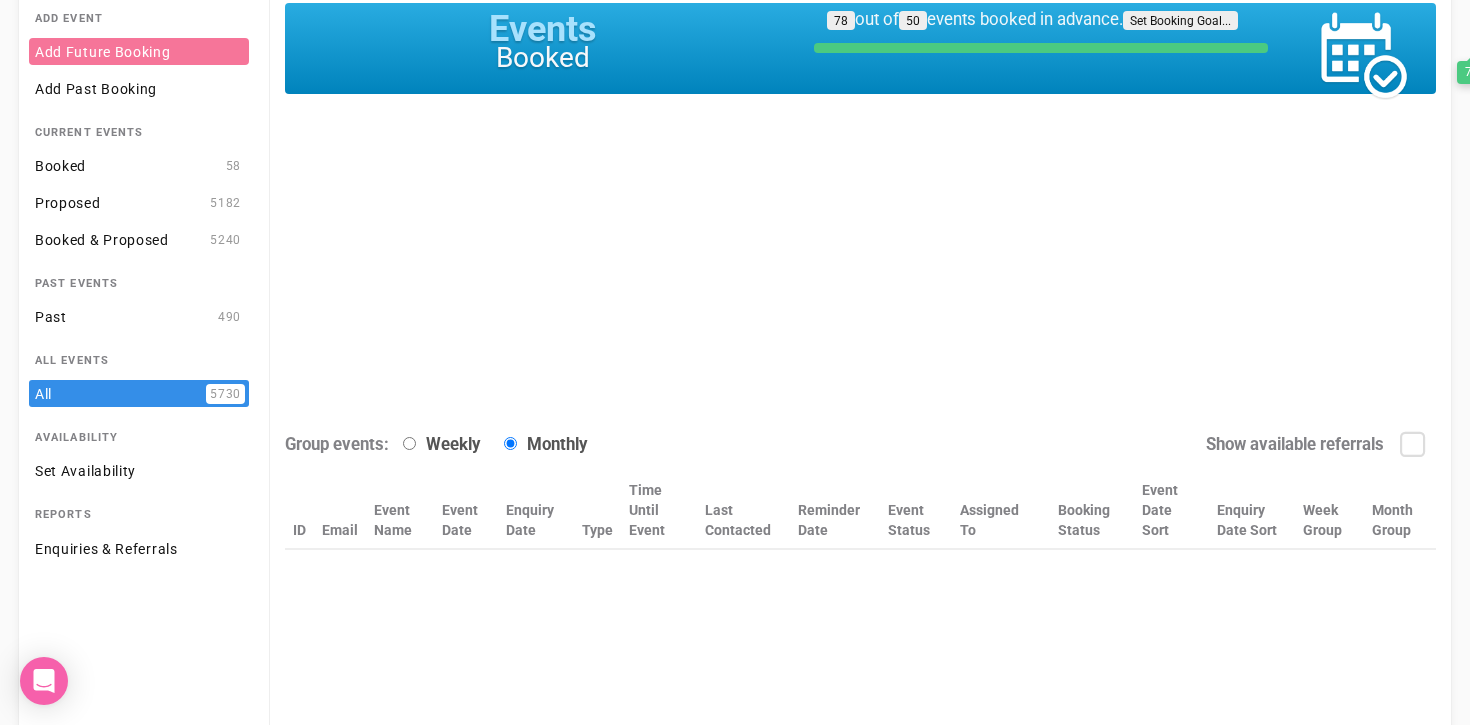 scroll, scrollTop: 141, scrollLeft: 0, axis: vertical 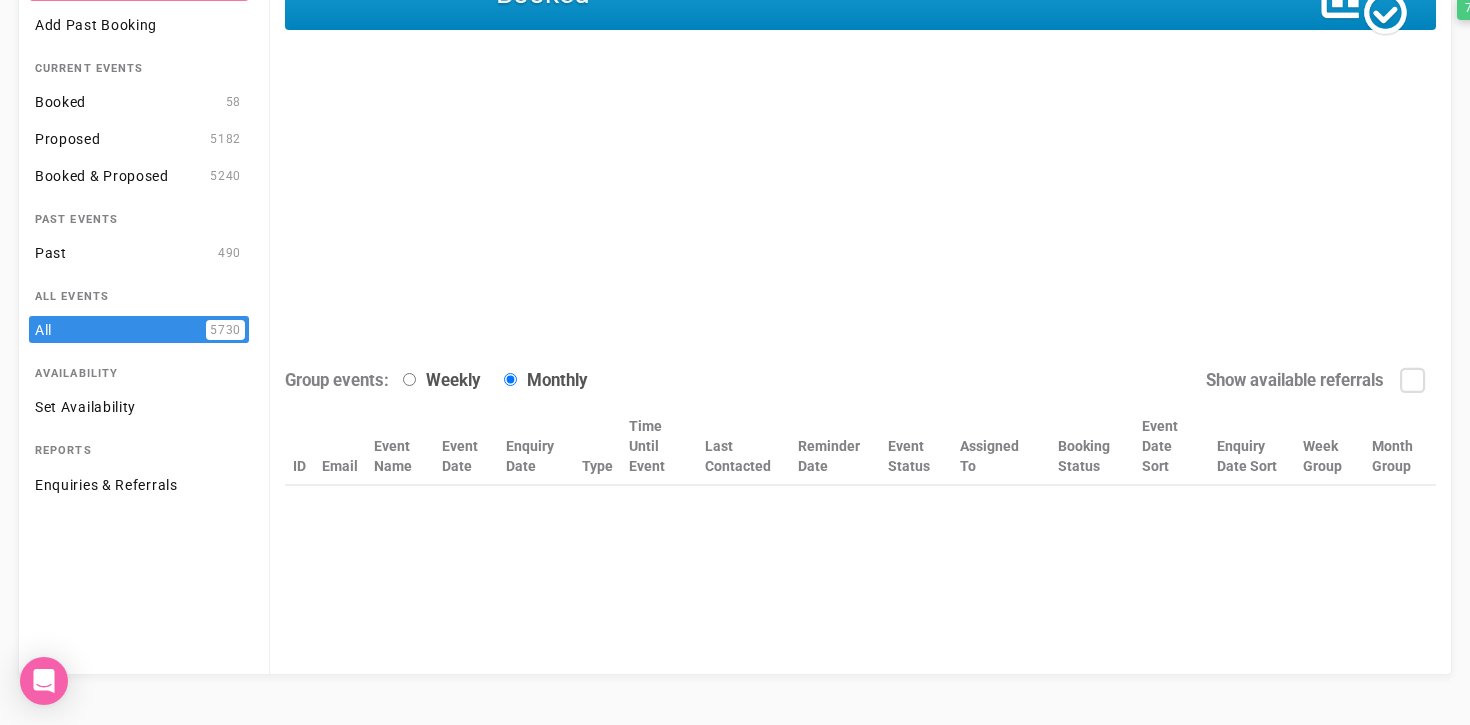 click at bounding box center [466, 493] 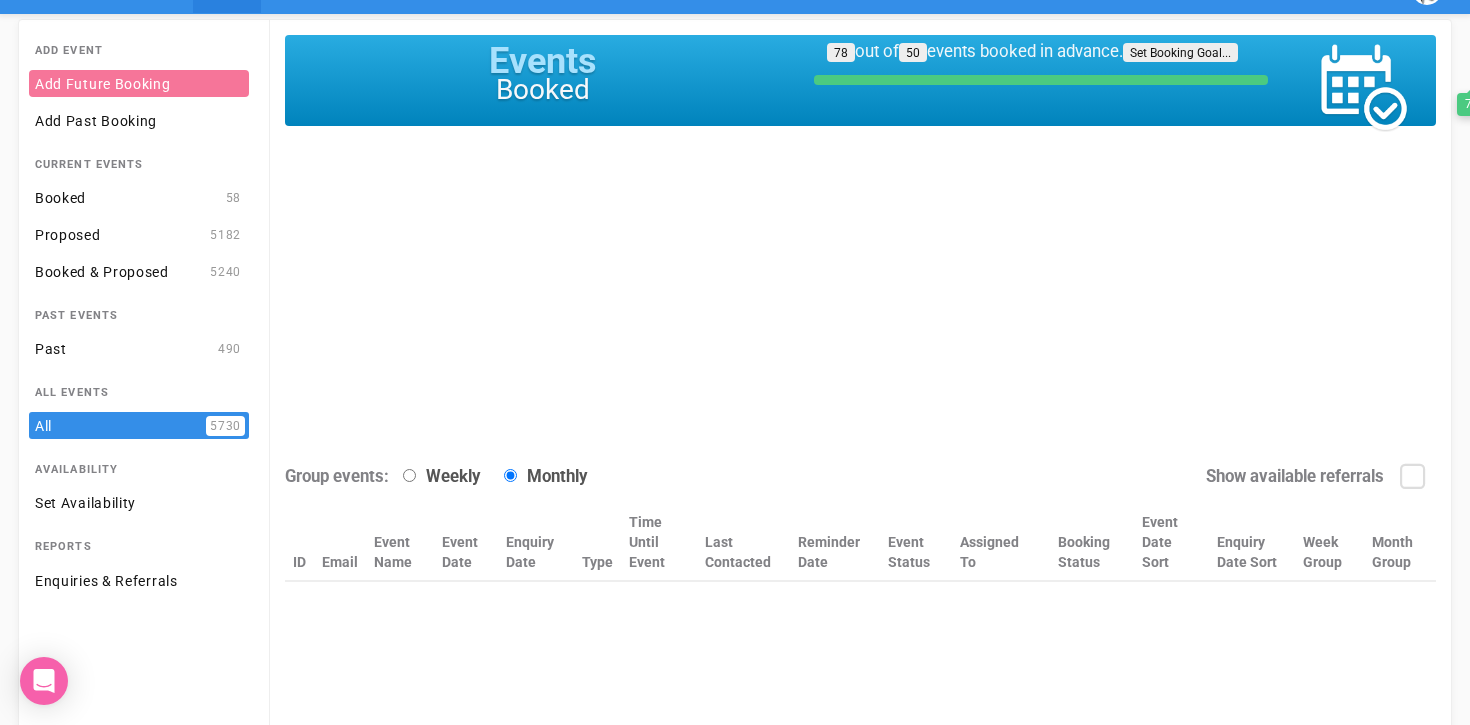 scroll, scrollTop: 0, scrollLeft: 0, axis: both 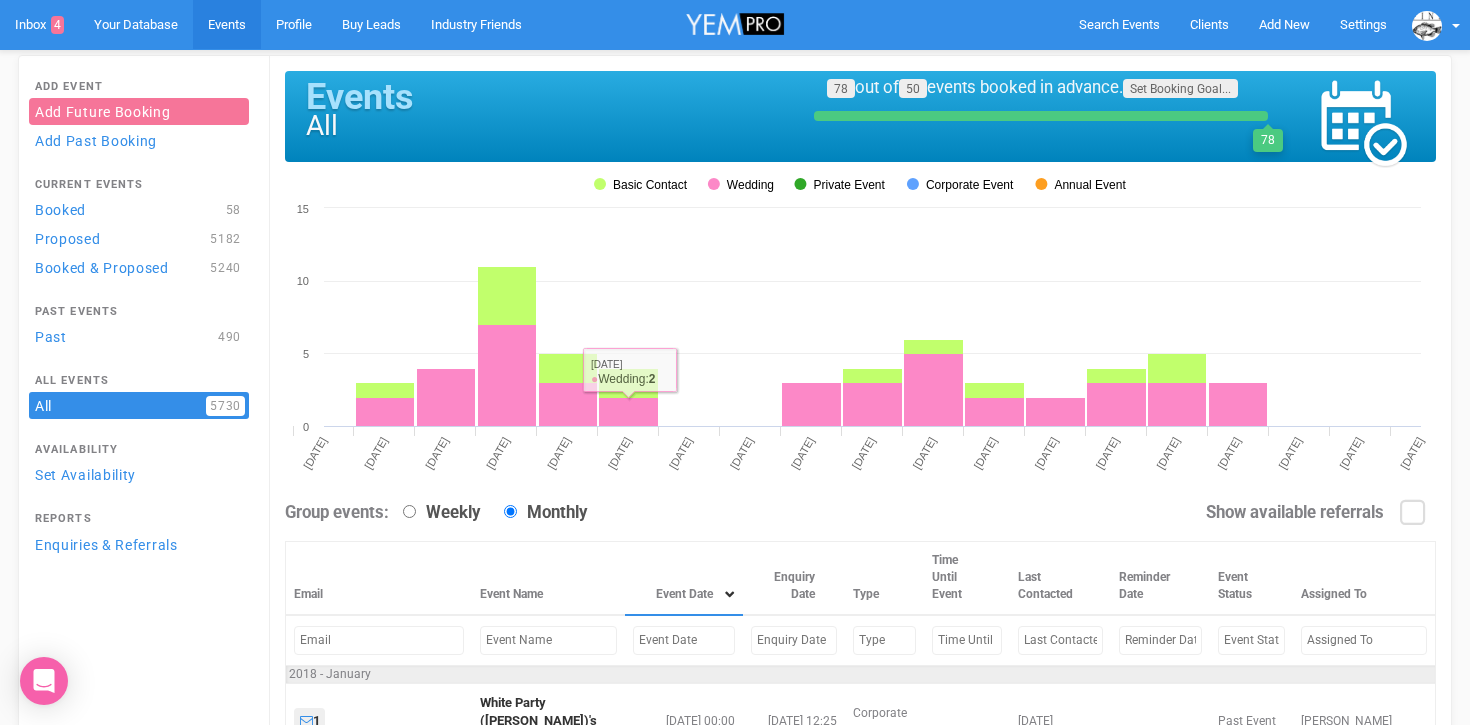click at bounding box center (684, 640) 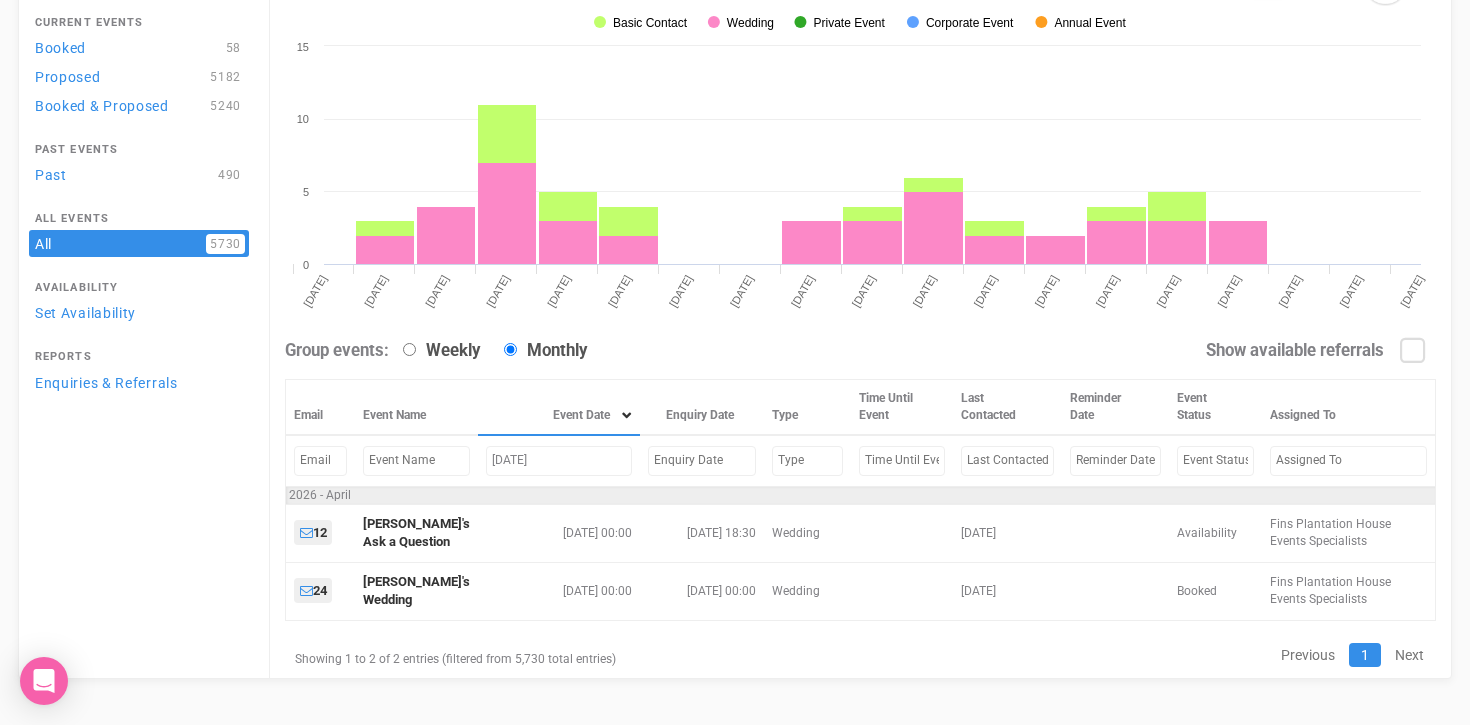 scroll, scrollTop: 167, scrollLeft: 0, axis: vertical 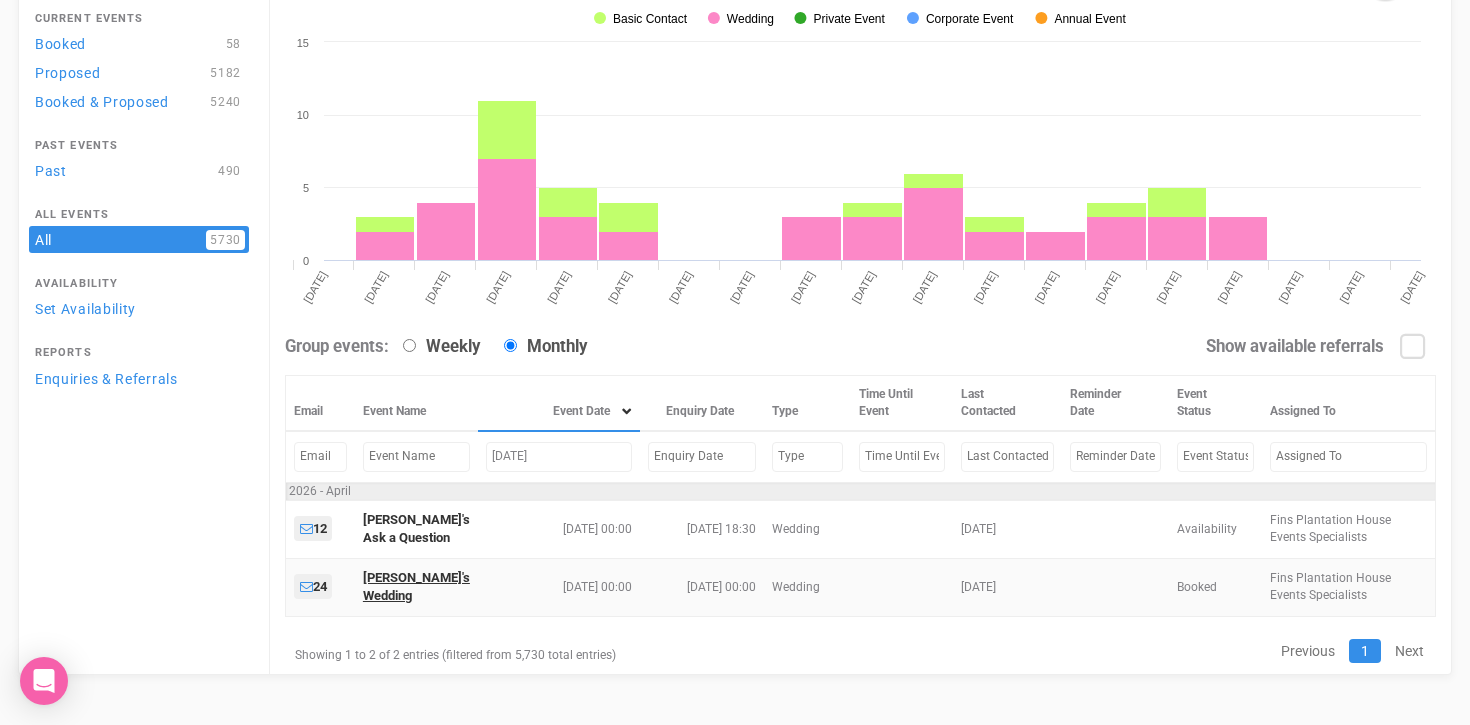 type on "april 24, 2026" 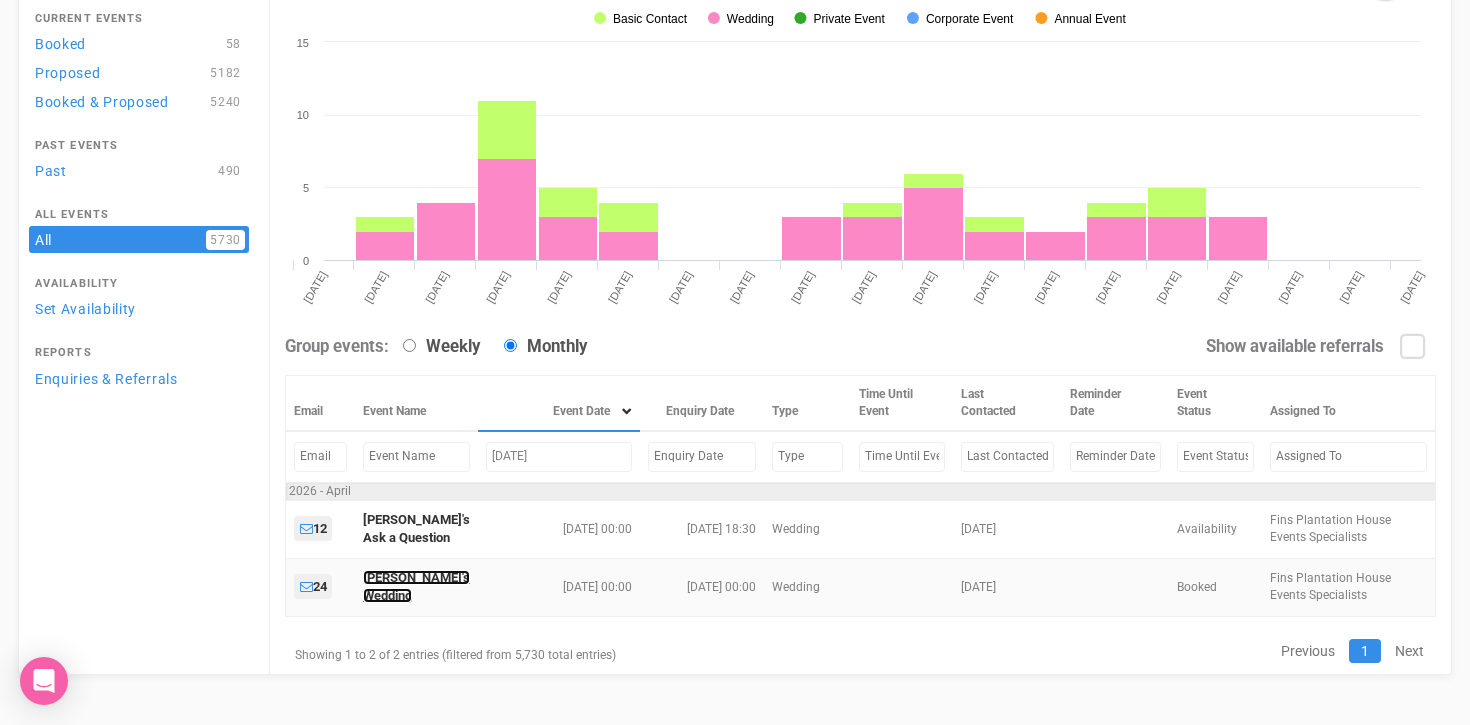 click on "Sarah's Wedding" at bounding box center [416, 587] 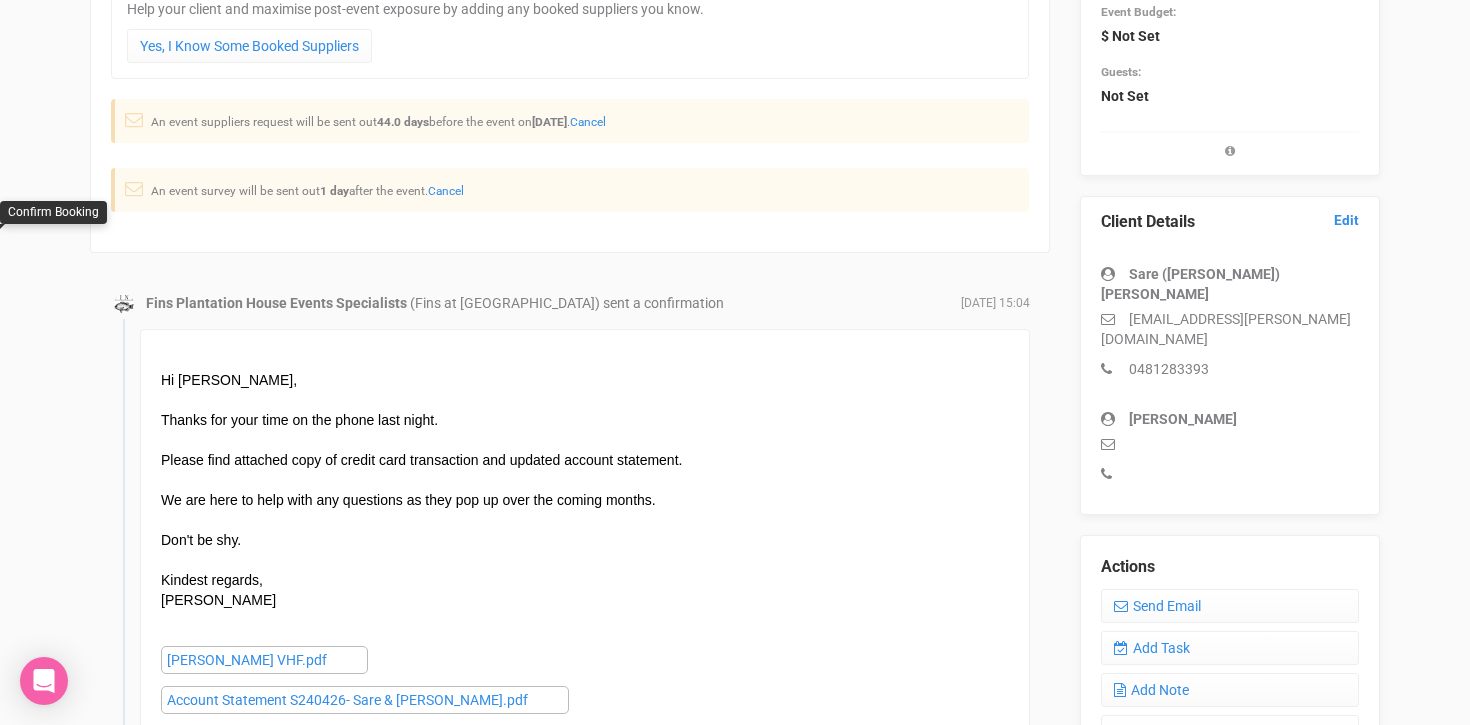 scroll, scrollTop: 0, scrollLeft: 0, axis: both 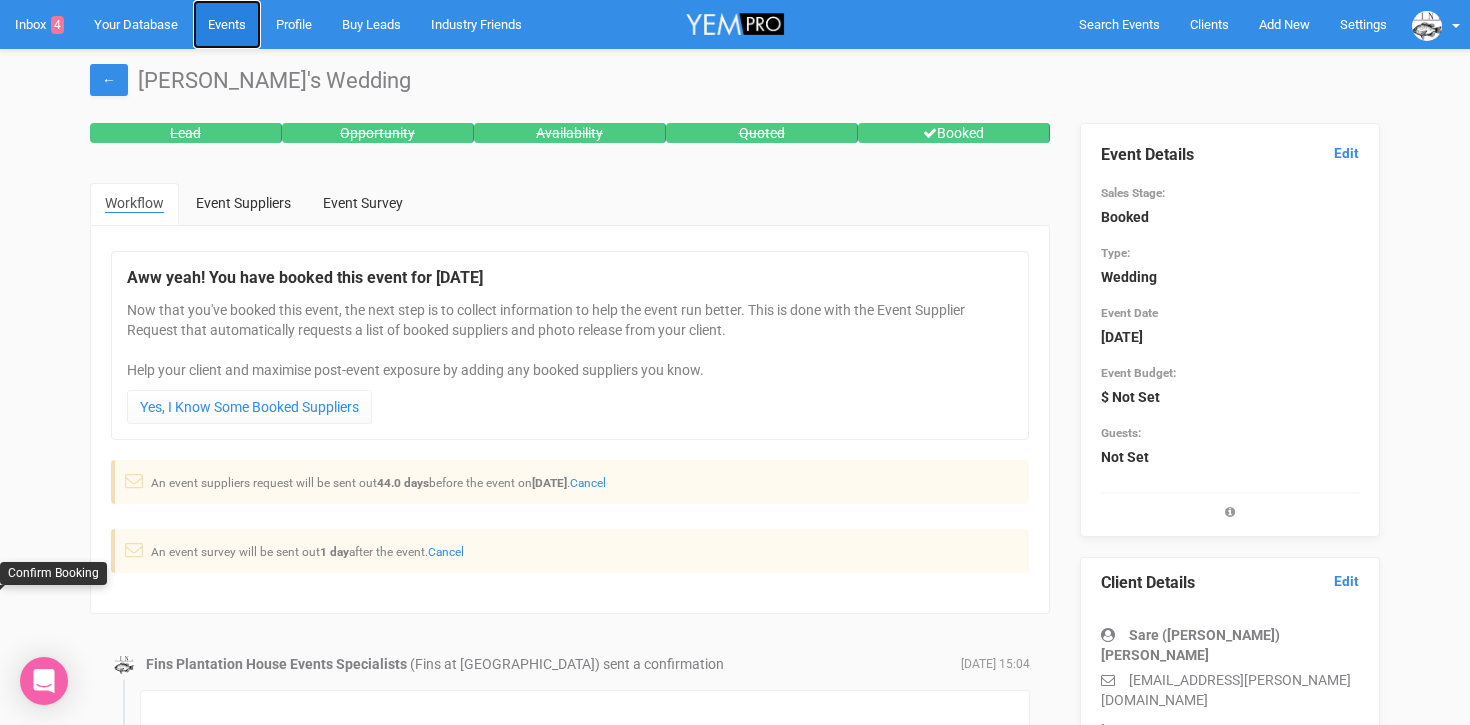 click on "Events" at bounding box center [227, 24] 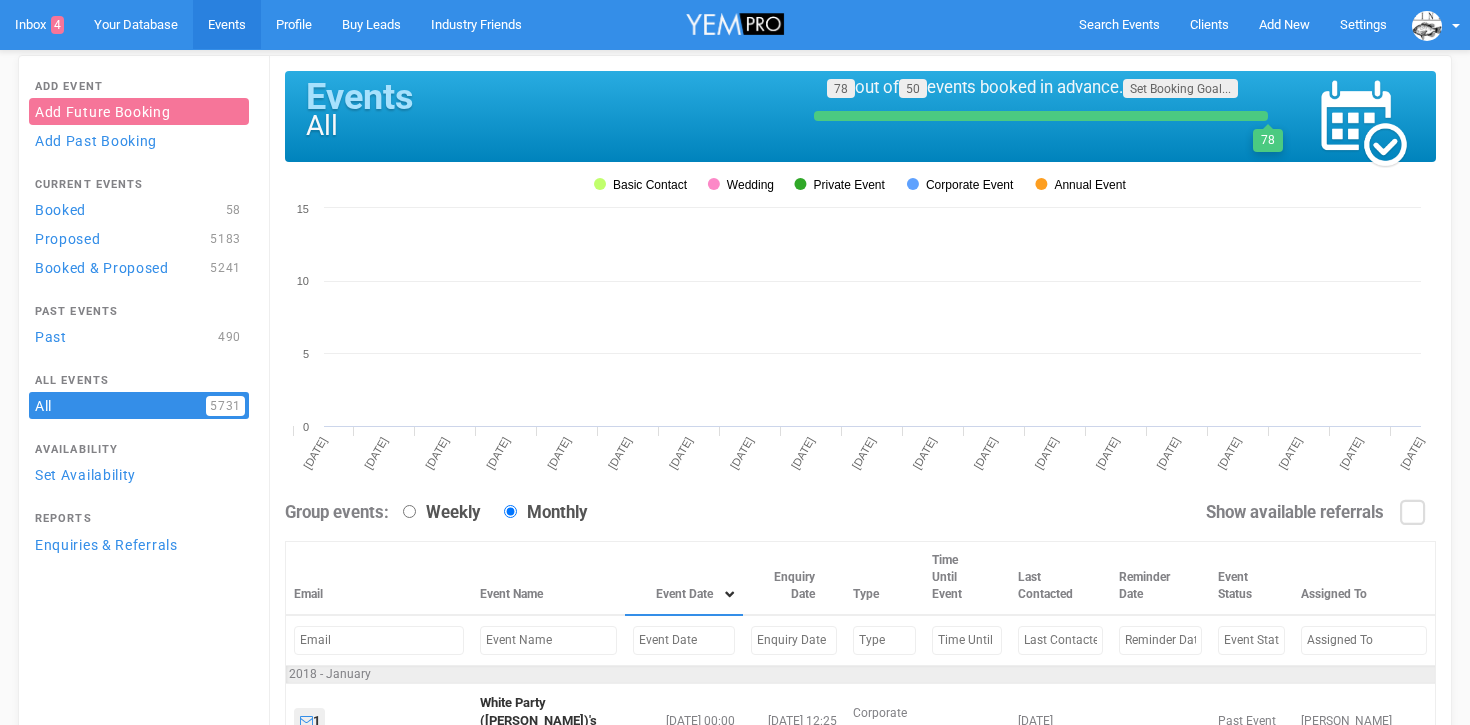 scroll, scrollTop: 161, scrollLeft: 0, axis: vertical 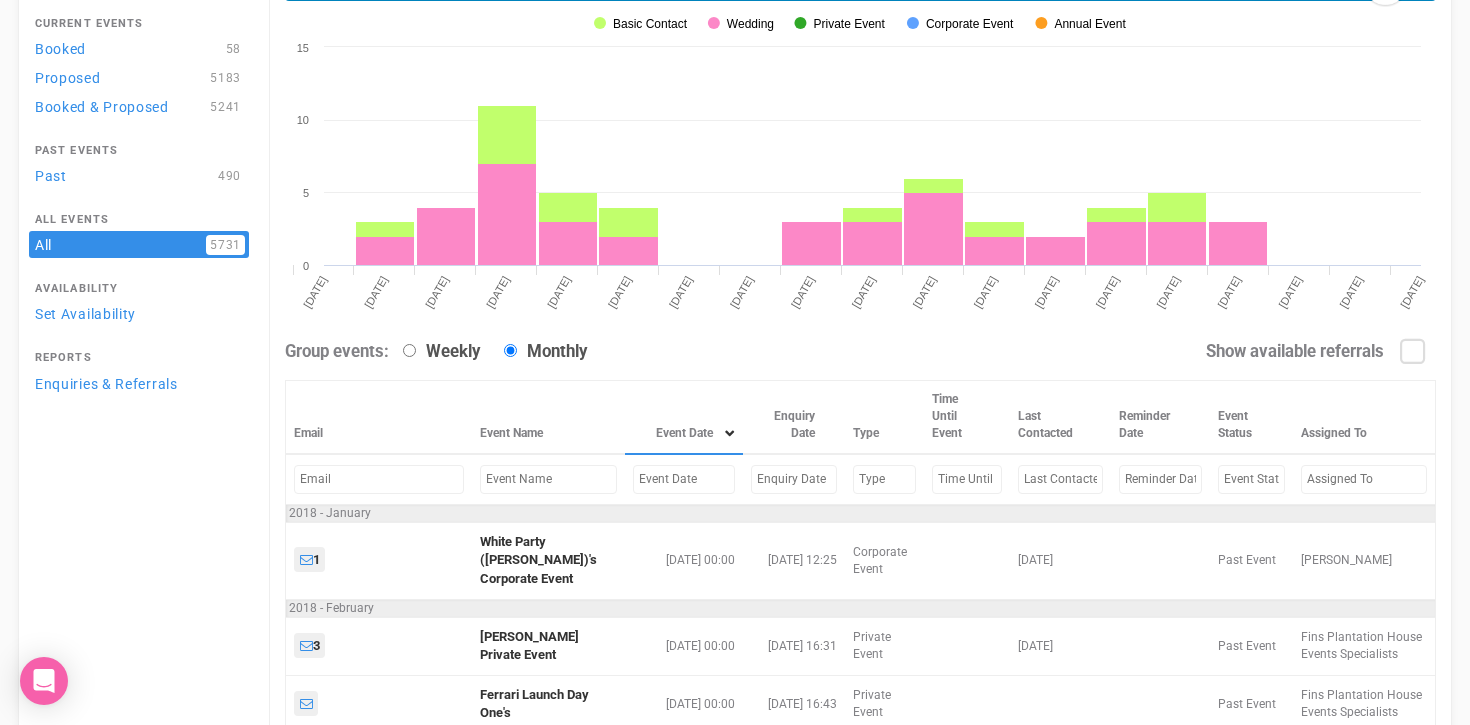 click at bounding box center [684, 479] 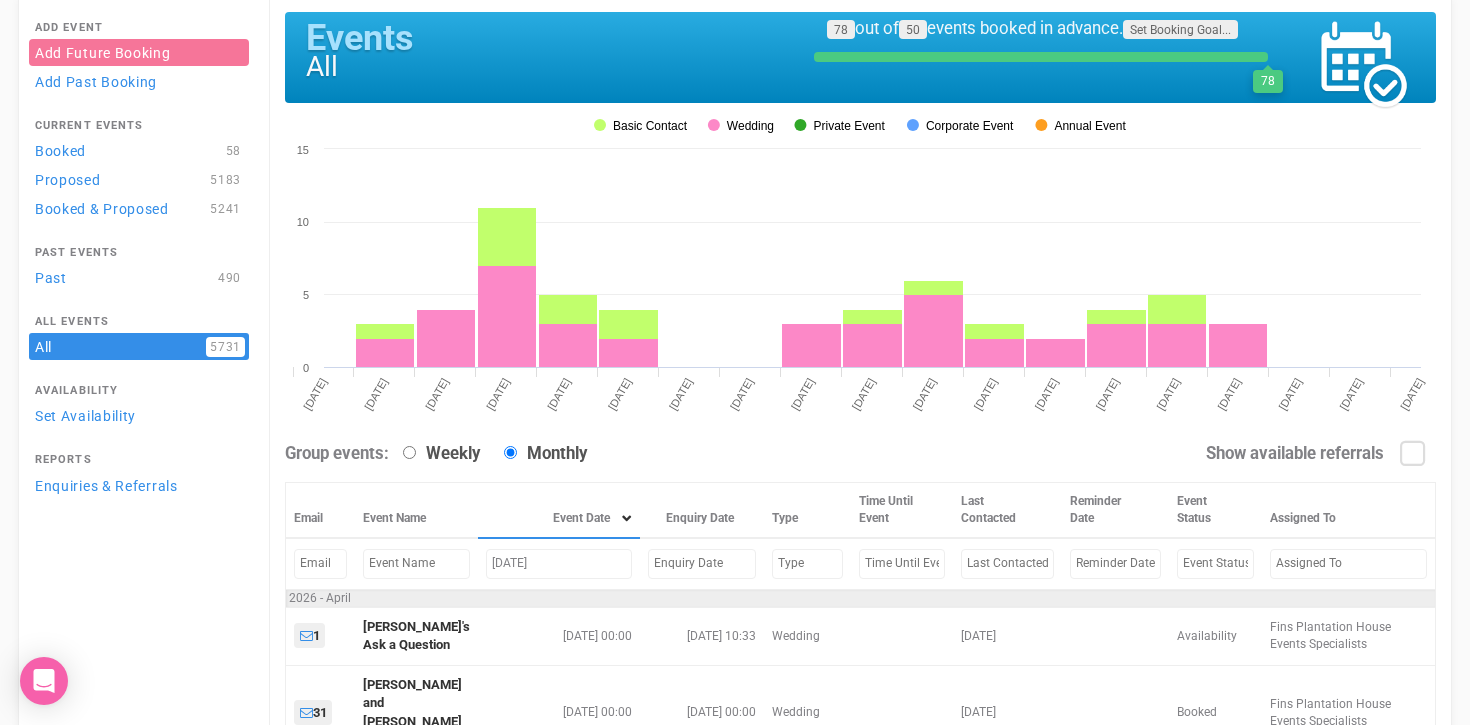 scroll, scrollTop: 167, scrollLeft: 0, axis: vertical 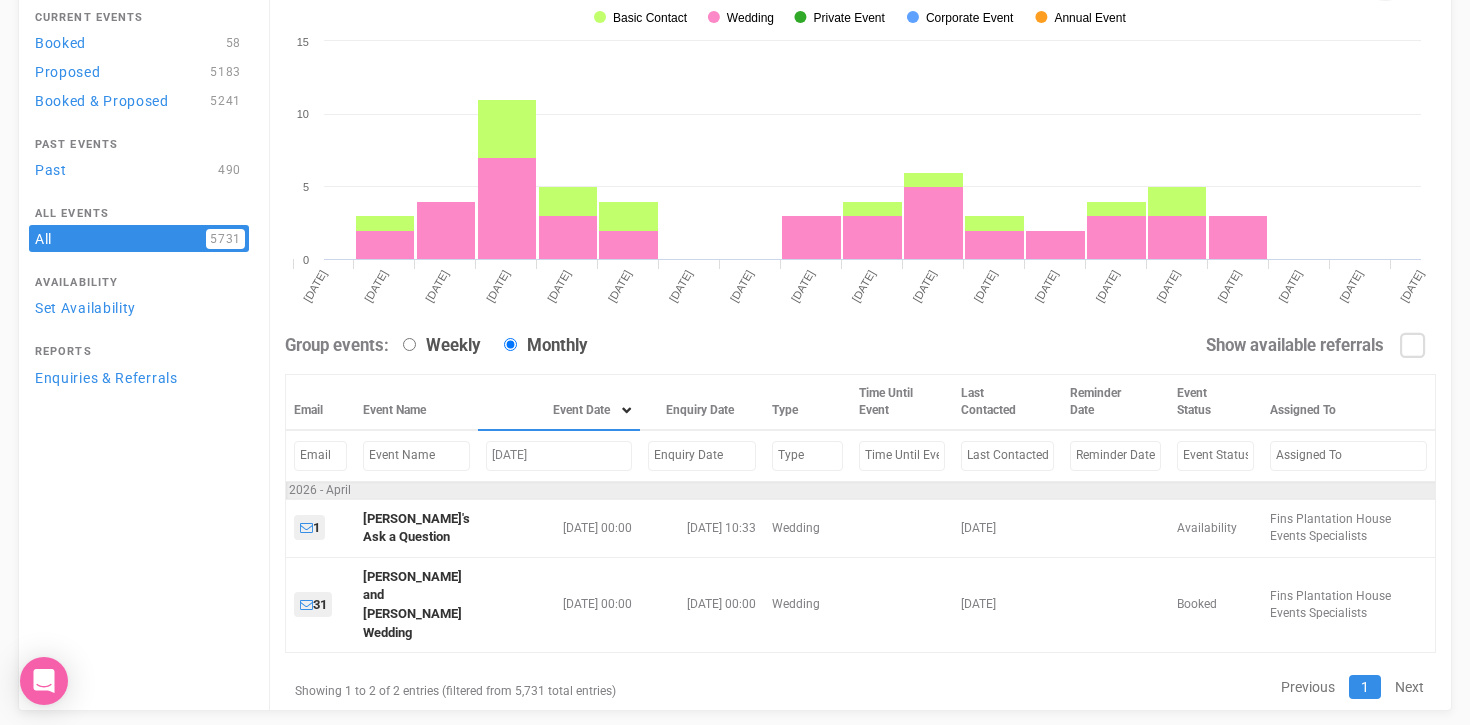 drag, startPoint x: 570, startPoint y: 461, endPoint x: 434, endPoint y: 461, distance: 136 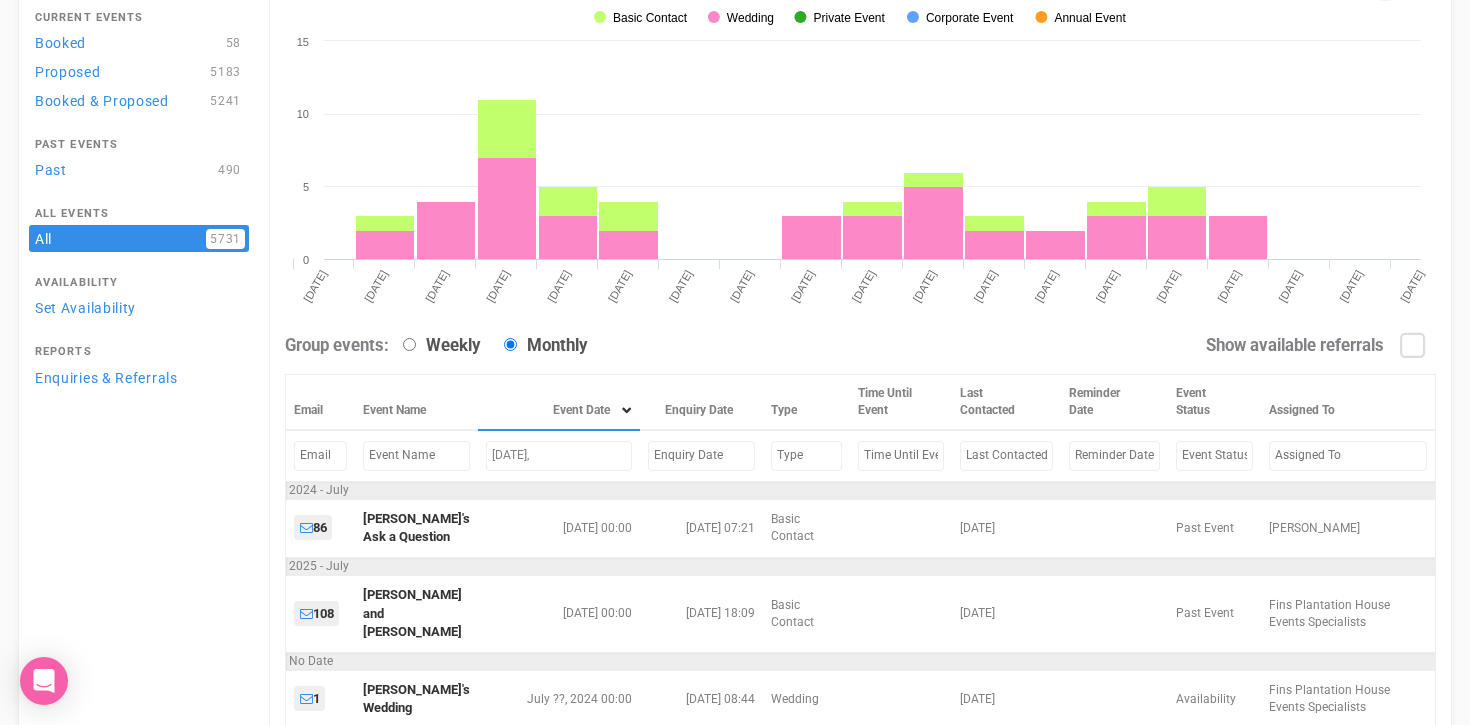 scroll, scrollTop: 132, scrollLeft: 0, axis: vertical 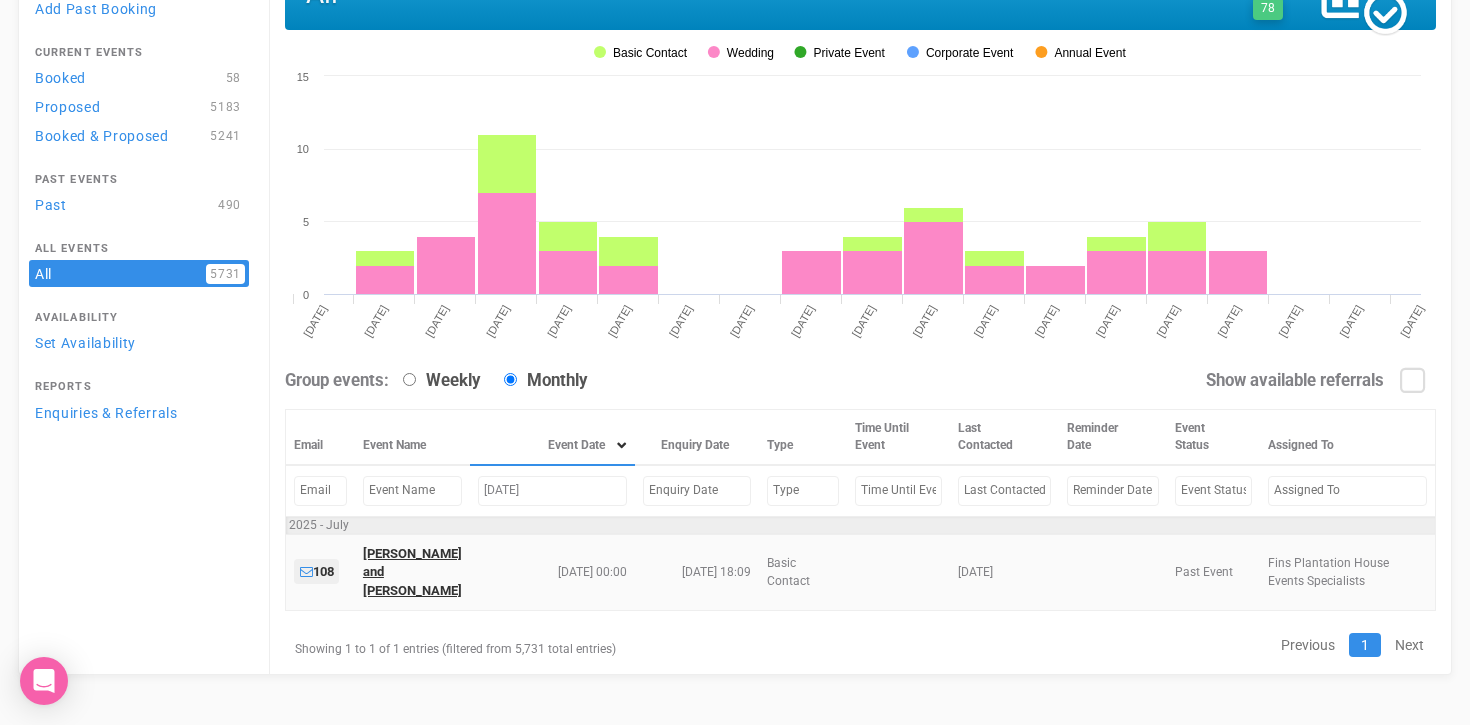 type on "july 24, 2025" 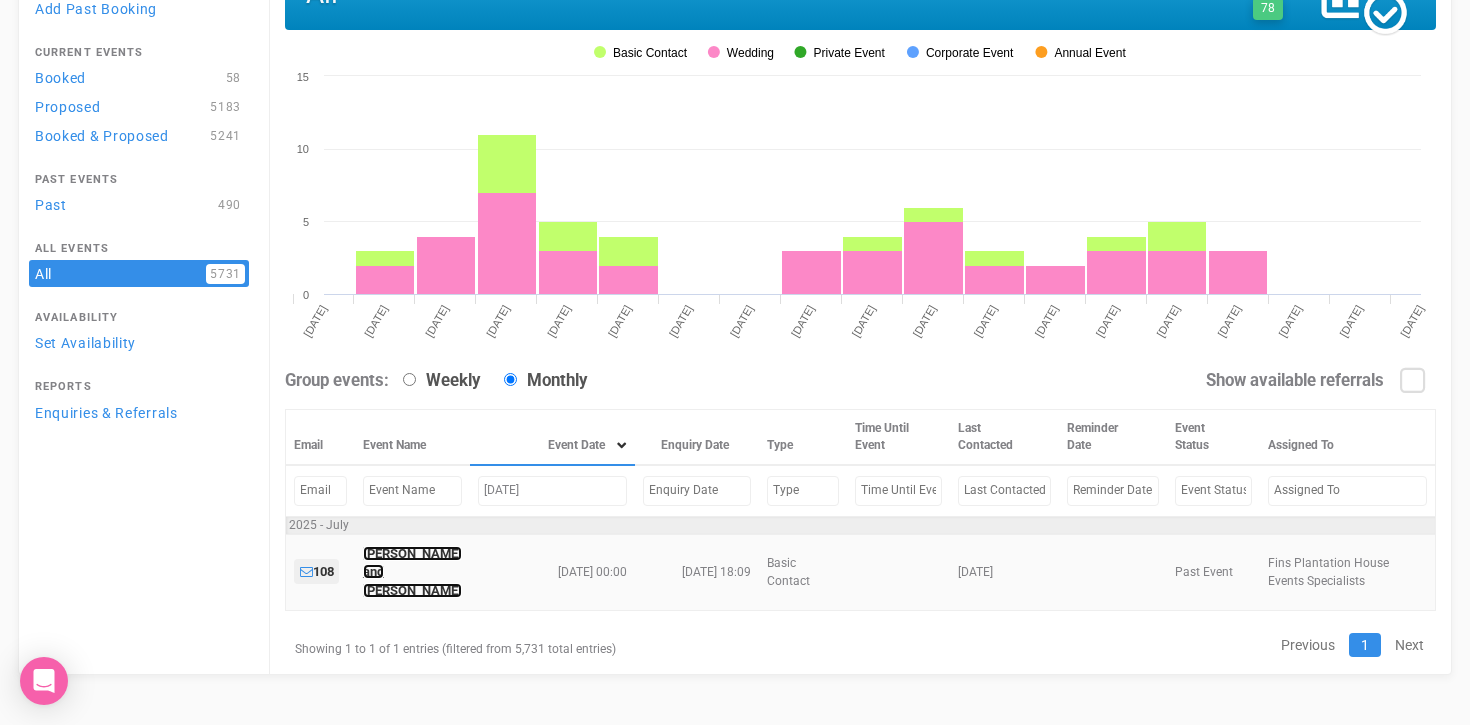 click on "[PERSON_NAME] and [PERSON_NAME]" at bounding box center (412, 572) 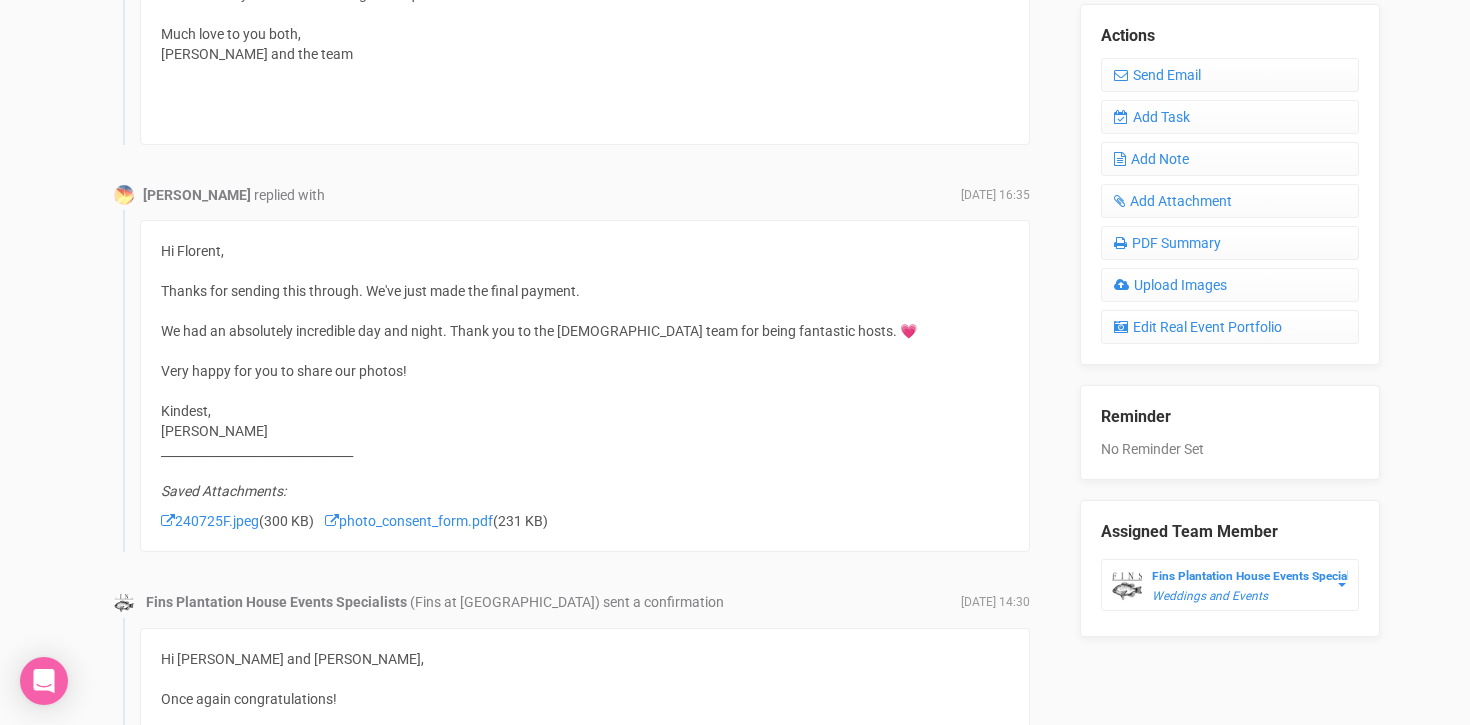 scroll, scrollTop: 793, scrollLeft: 0, axis: vertical 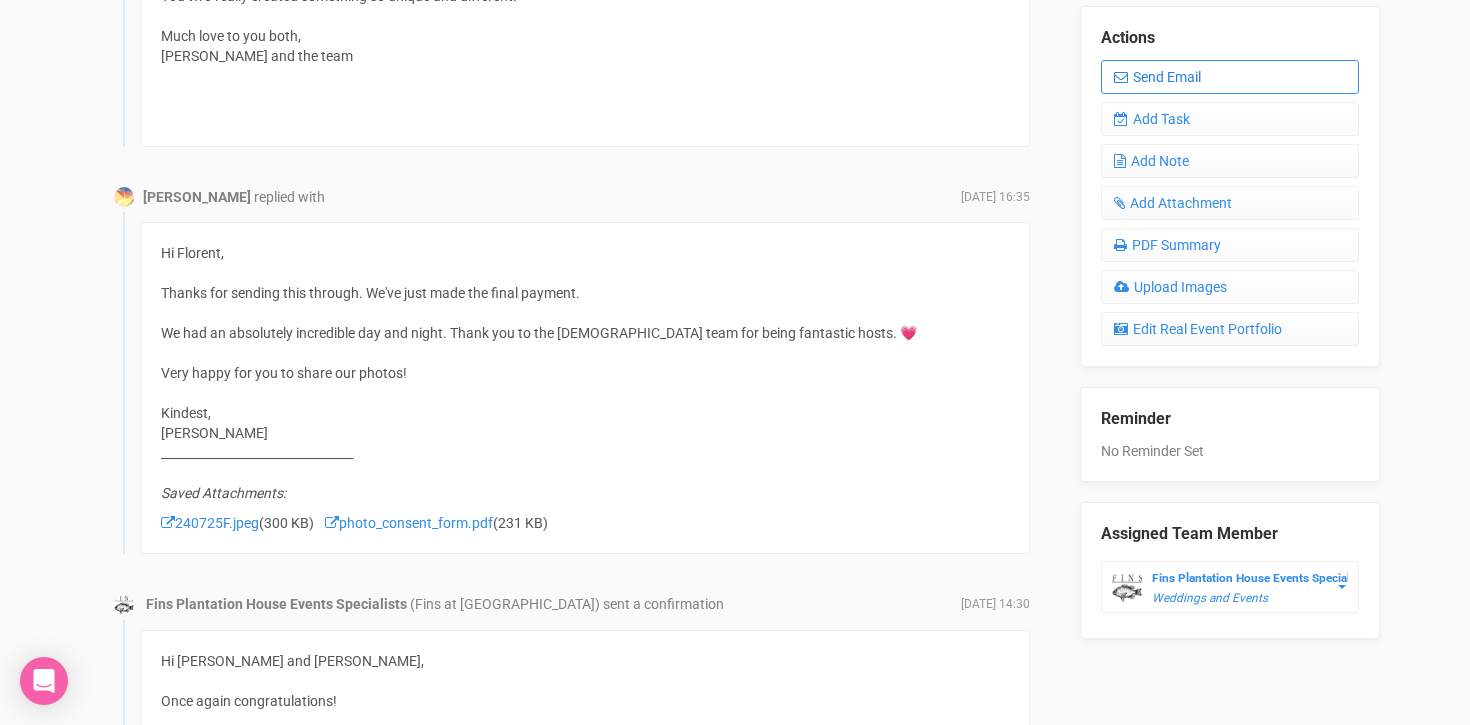click on "Send Email" at bounding box center [1230, 77] 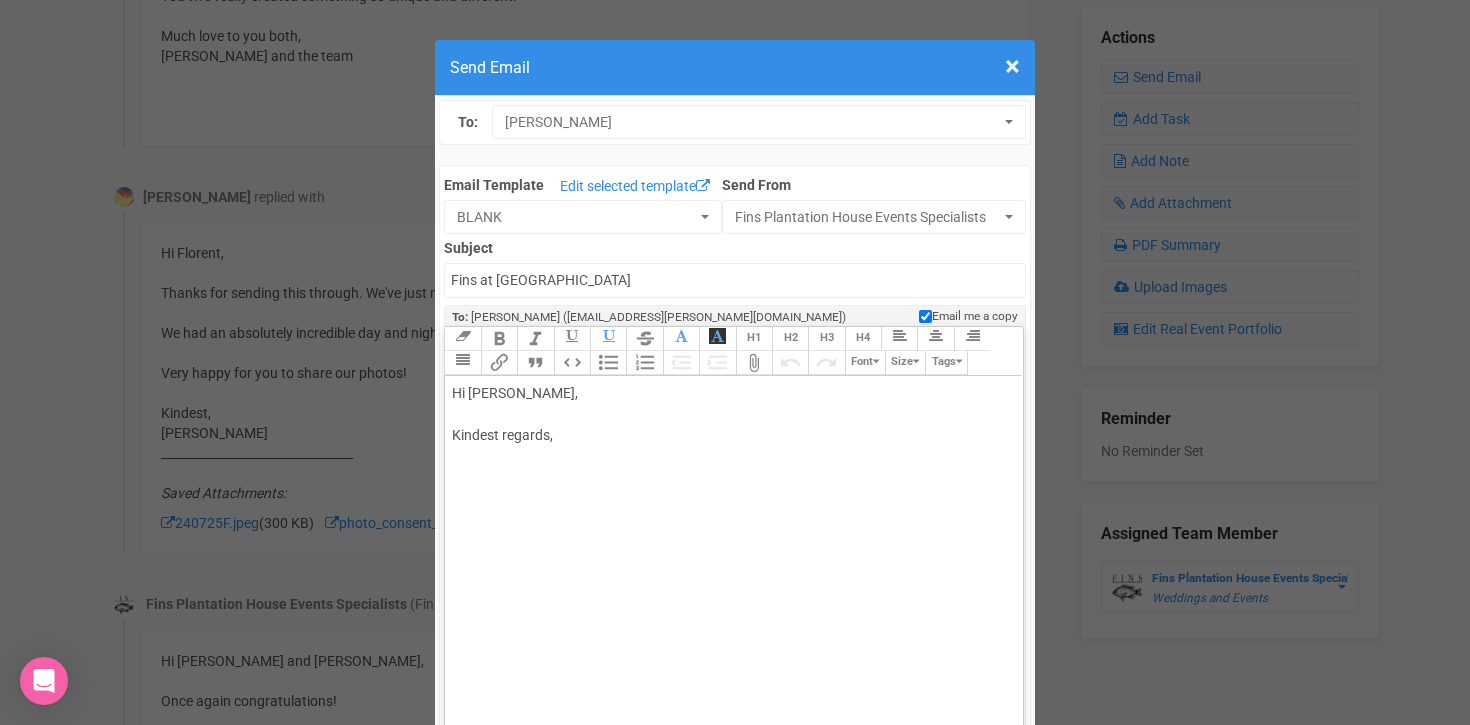 click on "Hi Trudie, Kindest regards," 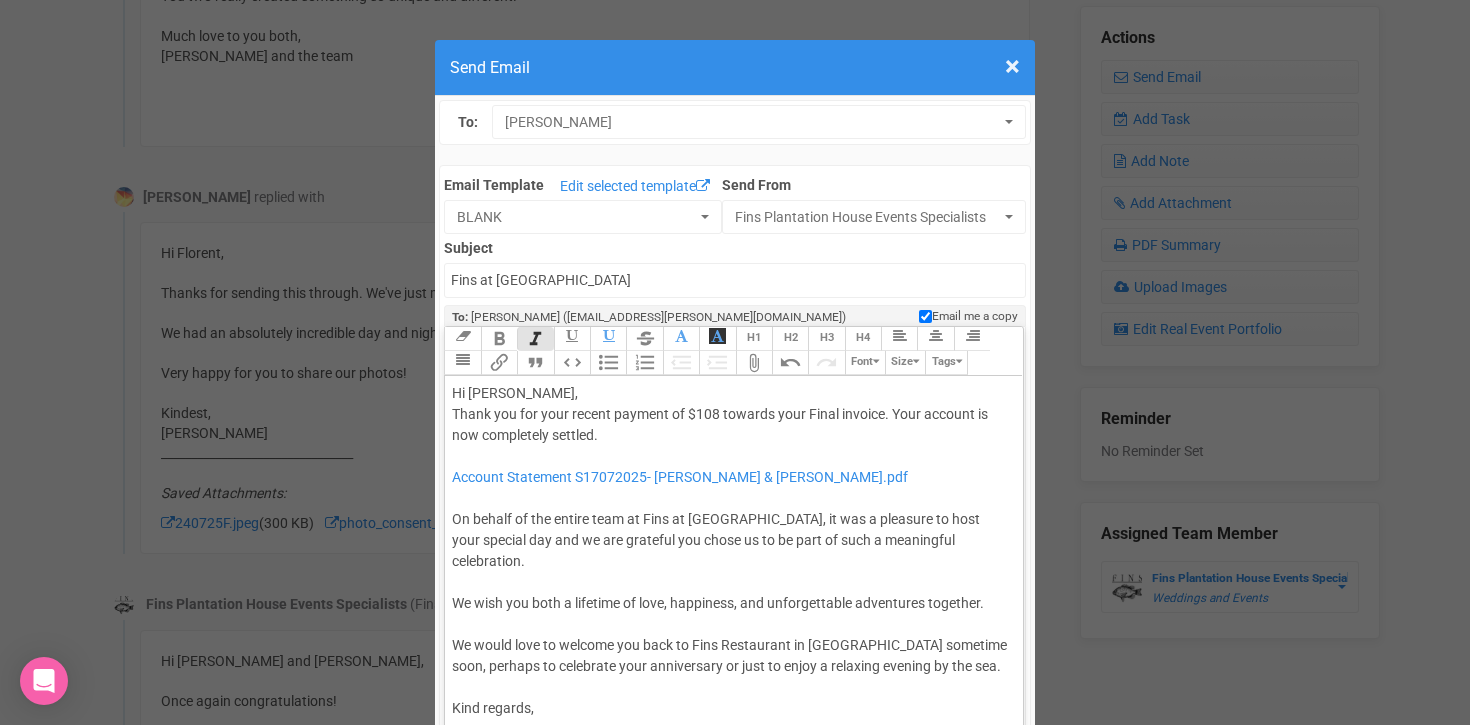 click on "Thank you for your recent payment of $108 towards your Final invoice. Your account is now completely settled." 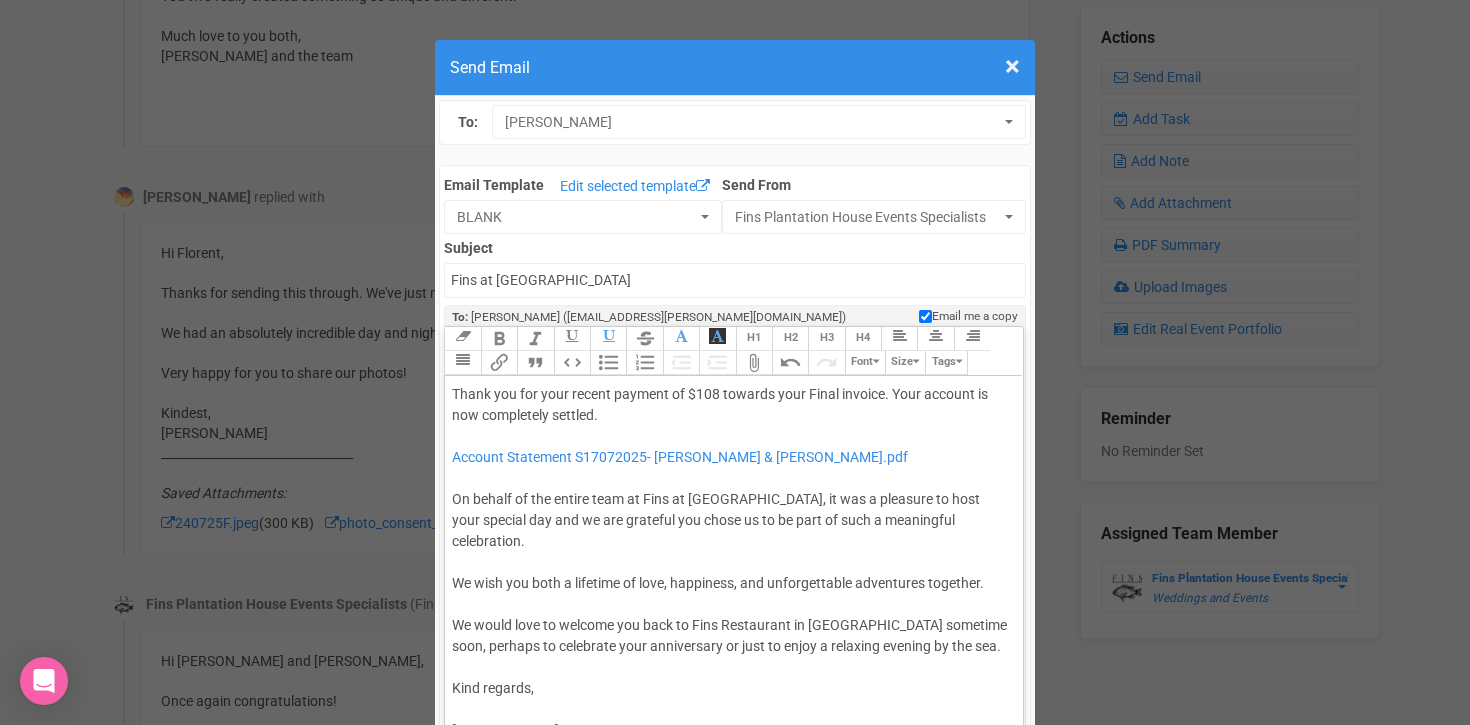 scroll, scrollTop: 0, scrollLeft: 0, axis: both 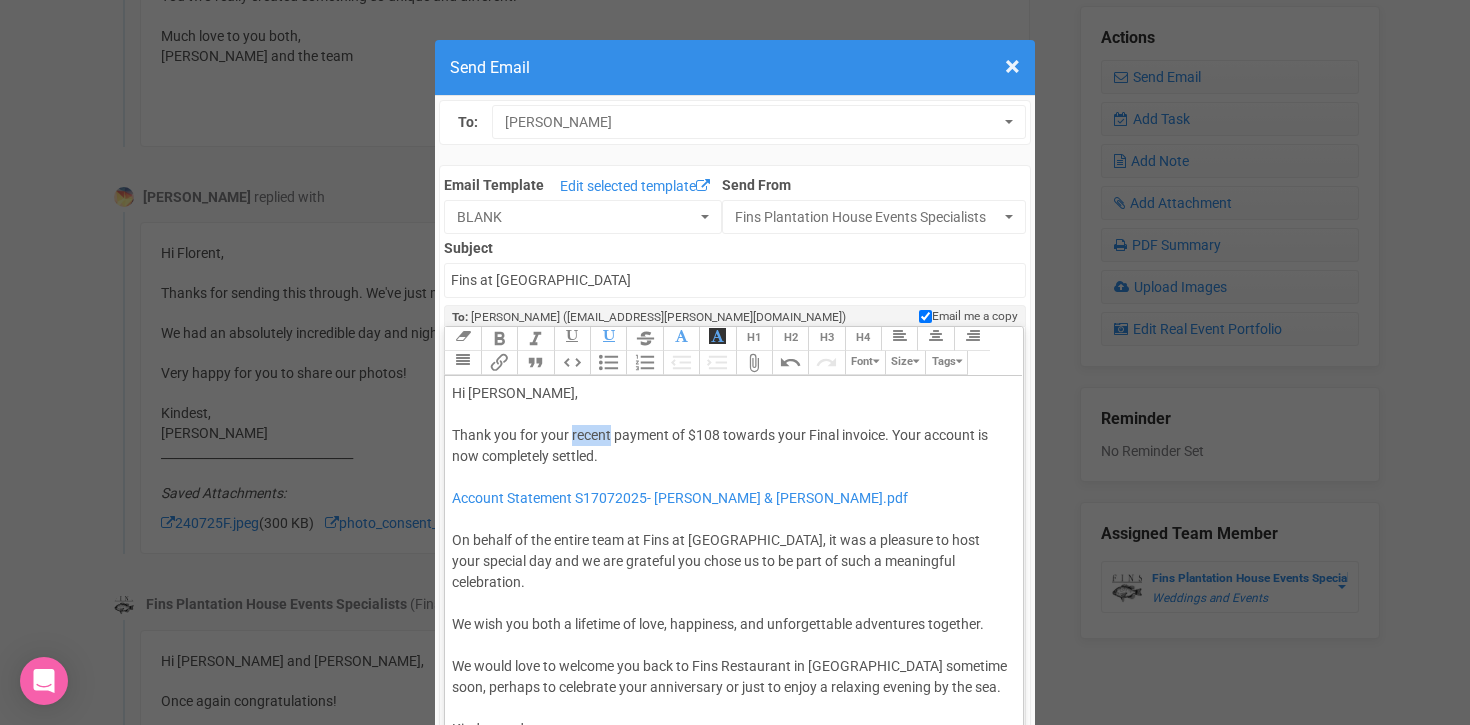 drag, startPoint x: 572, startPoint y: 434, endPoint x: 612, endPoint y: 433, distance: 40.012497 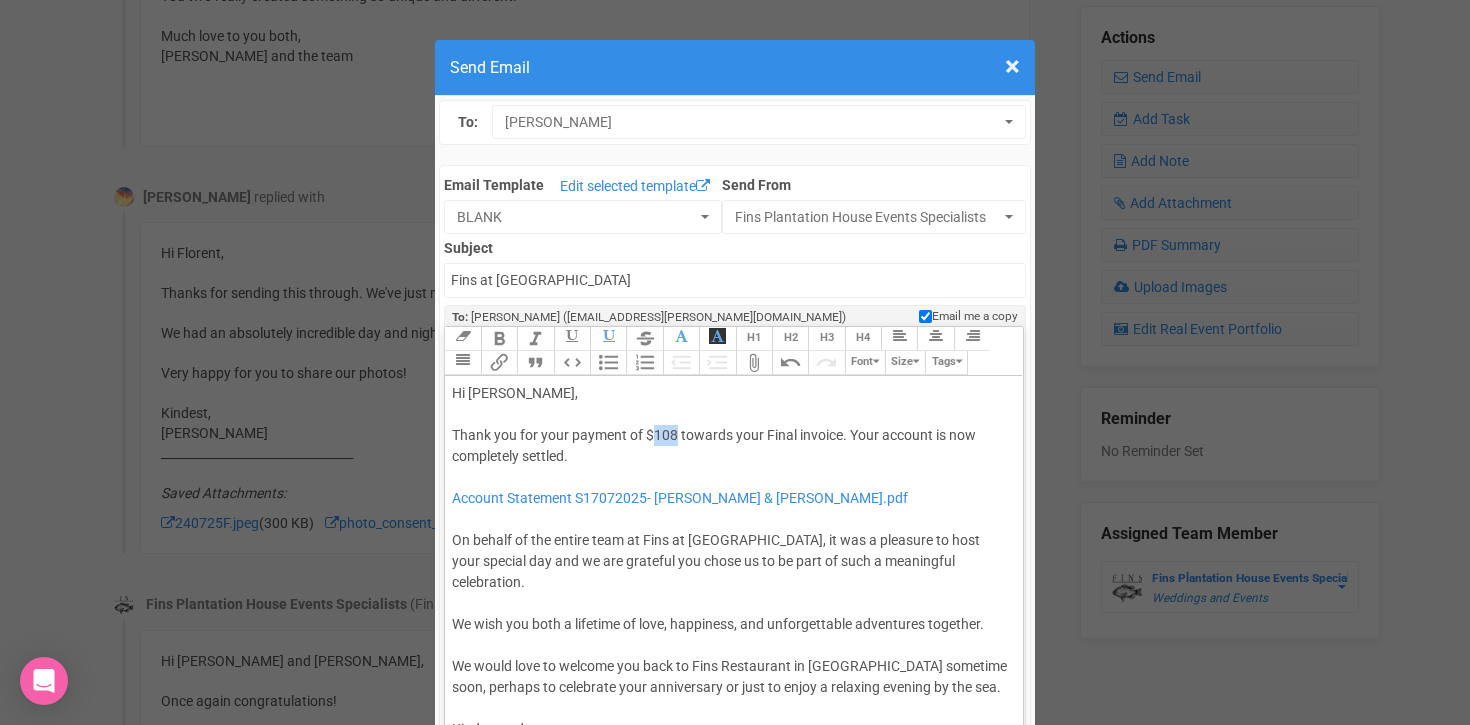 drag, startPoint x: 654, startPoint y: 433, endPoint x: 675, endPoint y: 431, distance: 21.095022 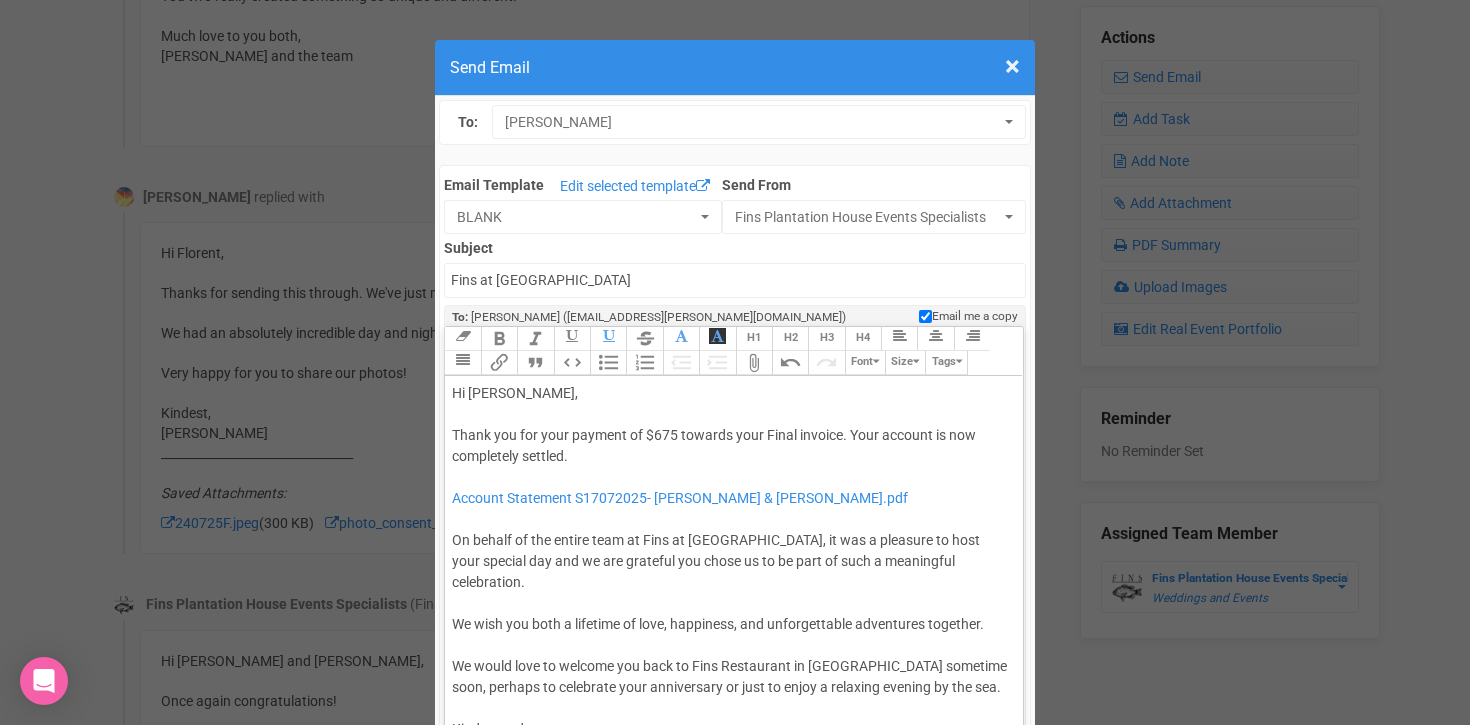 click on "Hi Trudie, Thank you for your payment of $675 towards your Final invoice. Your account is now completely settled. Account Statement S17072025- Thalia Muir & Regan Doeblien.pdf On behalf of the entire team at Fins at Plantation House, it was a pleasure to host your special day and we are grateful you chose us to be part of such a meaningful celebration. We wish you both a lifetime of love, happiness, and unforgettable adventures together. We would love to welcome you back to Fins Restaurant in Kingscliff sometime soon, perhaps to celebrate your anniversary or just to enjoy a relaxing evening by the sea. Kind regards, Florent ELINEAU Accounts Kindest regards," 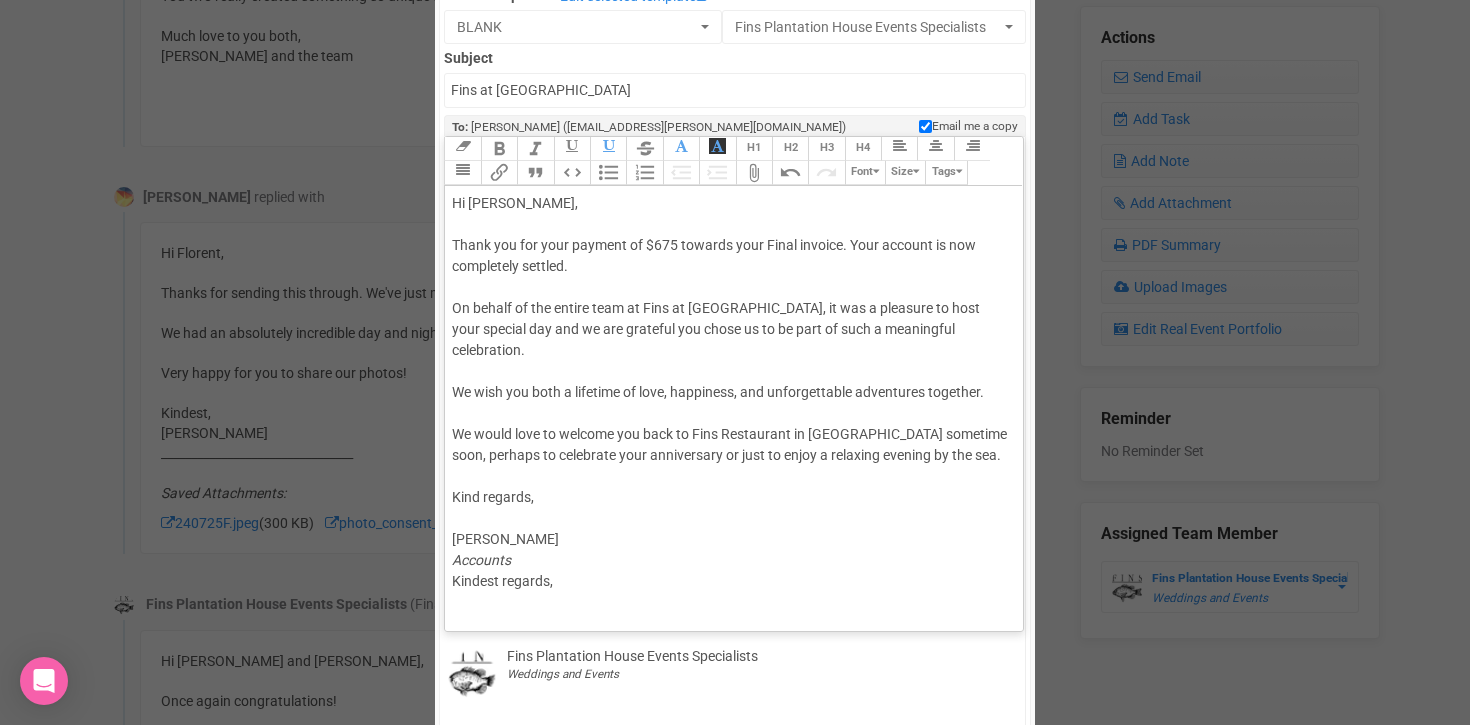 scroll, scrollTop: 189, scrollLeft: 0, axis: vertical 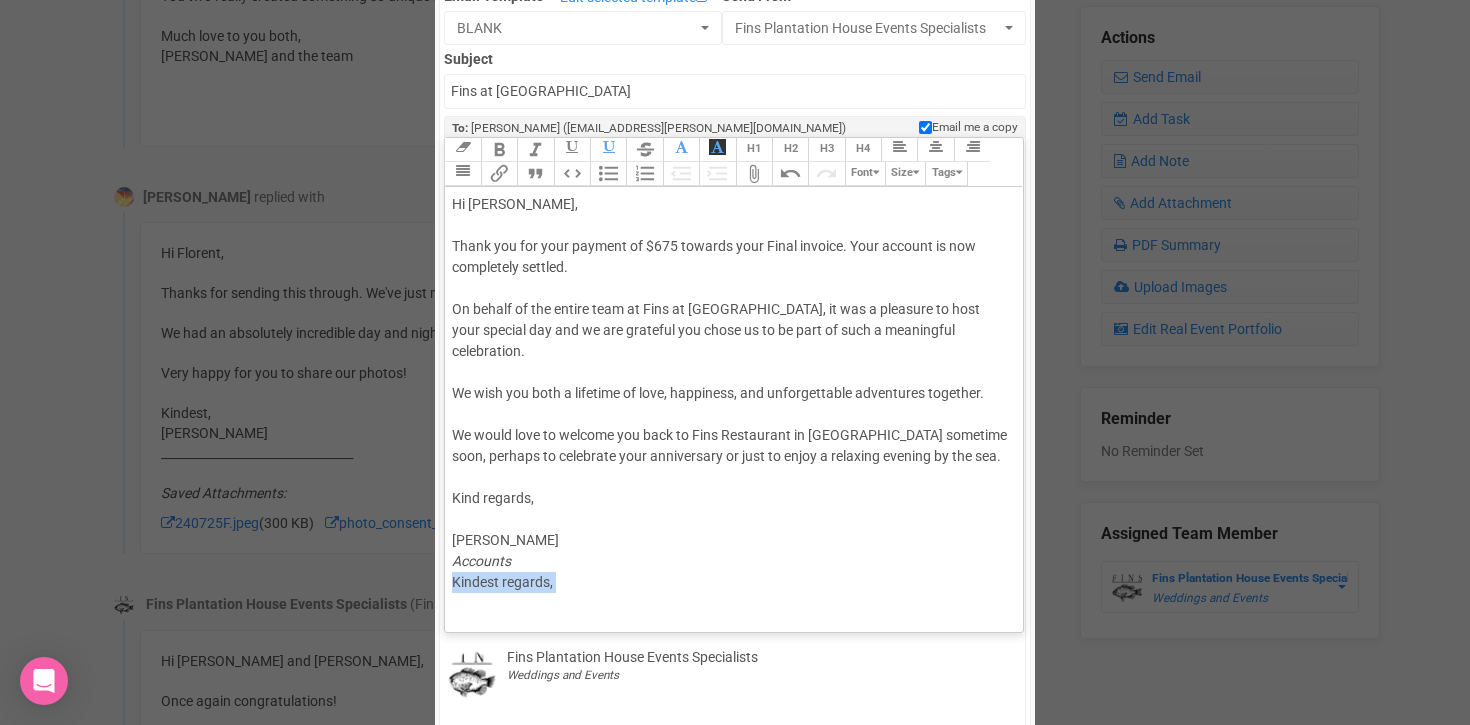 drag, startPoint x: 572, startPoint y: 564, endPoint x: 415, endPoint y: 564, distance: 157 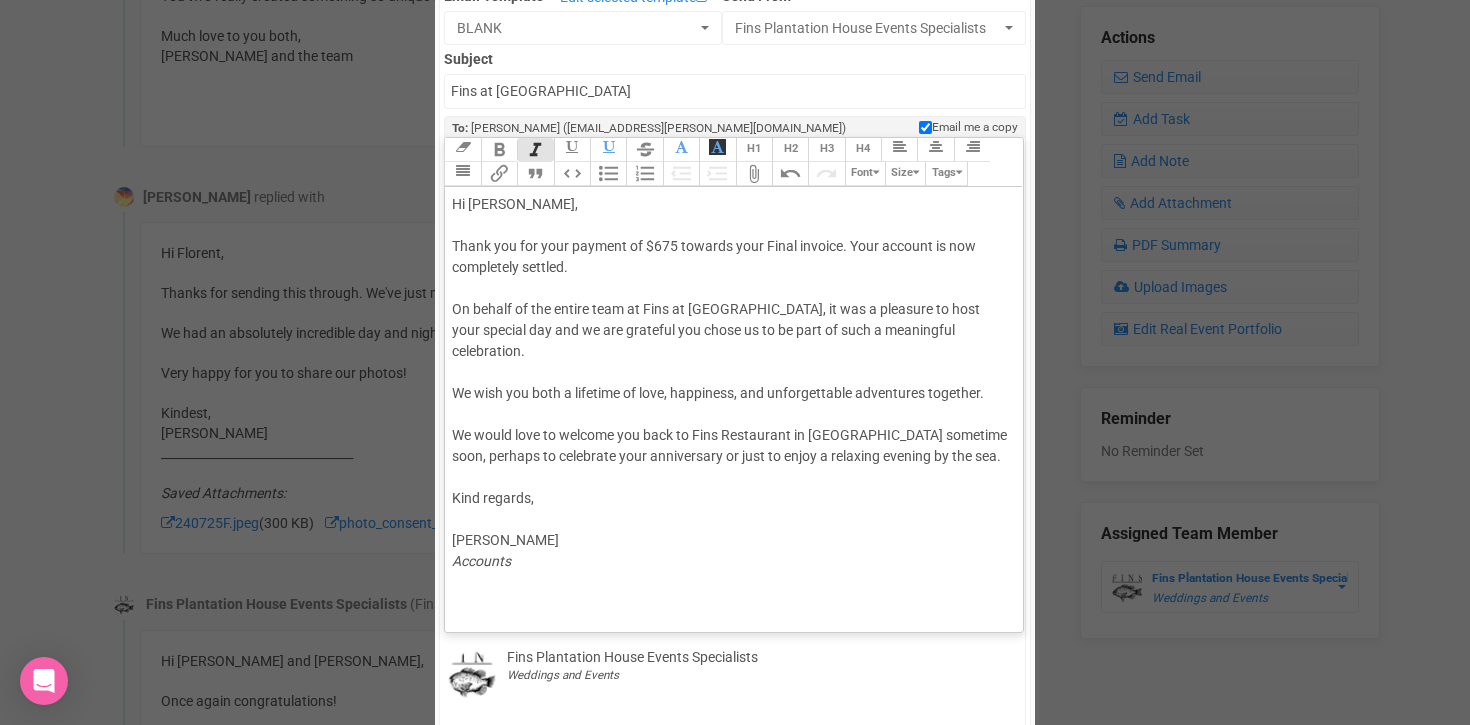 click on "Hi Trudie, Thank you for your payment of $675 towards your Final invoice. Your account is now completely settled. On behalf of the entire team at Fins at Plantation House, it was a pleasure to host your special day and we are grateful you chose us to be part of such a meaningful celebration. We wish you both a lifetime of love, happiness, and unforgettable adventures together. We would love to welcome you back to Fins Restaurant in Kingscliff sometime soon, perhaps to celebrate your anniversary or just to enjoy a relaxing evening by the sea. Kind regards, Florent ELINEAU Accounts" 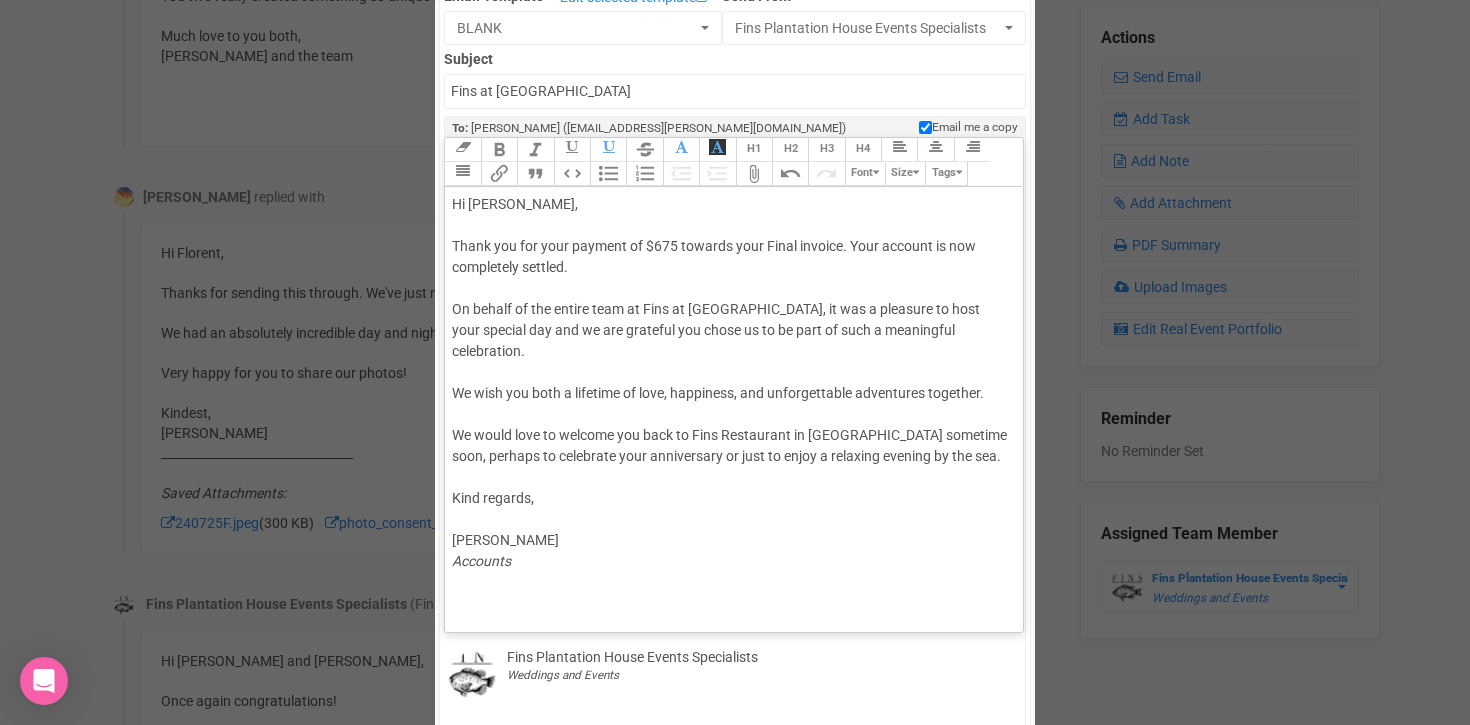 click on "Attach Files" at bounding box center (754, 174) 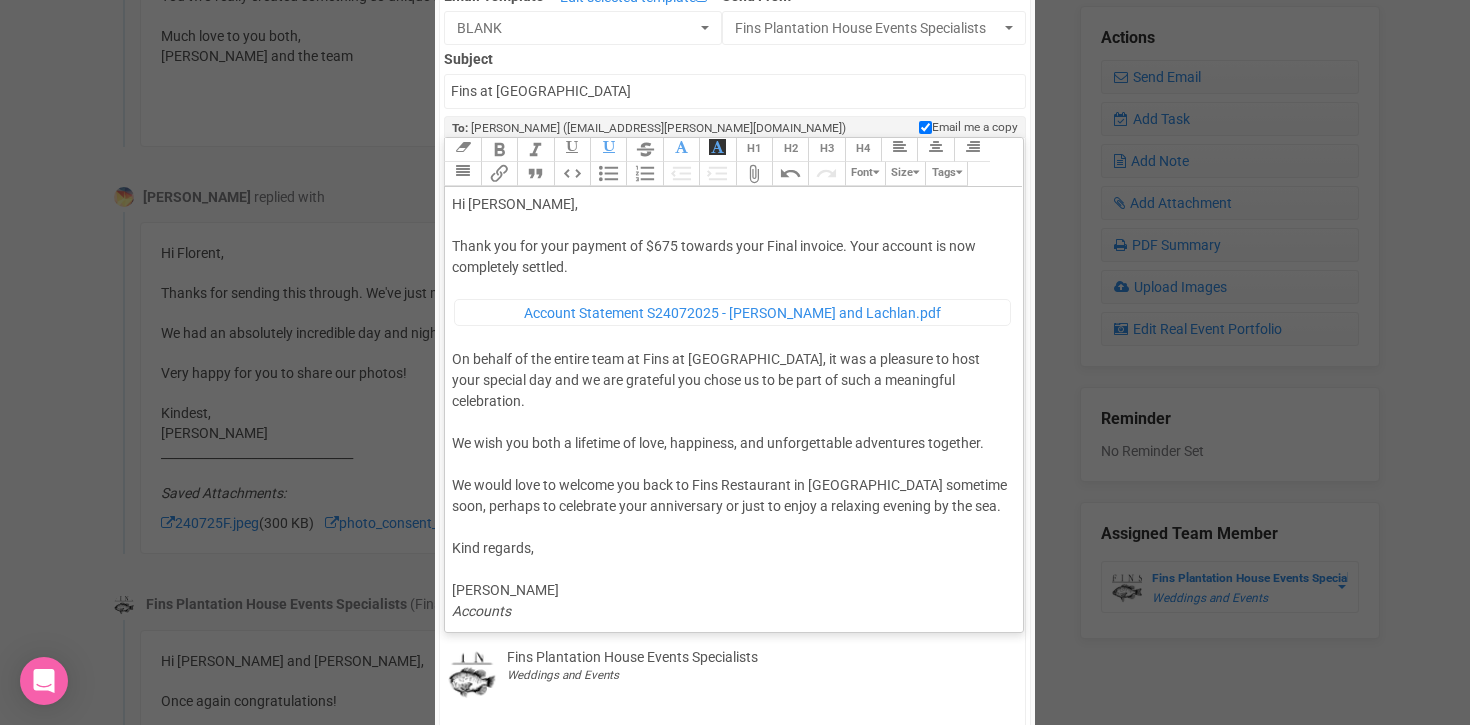 click on "Hi Trudie, Thank you for your payment of $675 towards your Final invoice. Your account is now completely settled. ﻿ Account Statement S24072025 - Trudie and Lachlan.pdf ﻿ On behalf of the entire team at Fins at Plantation House, it was a pleasure to host your special day and we are grateful you chose us to be part of such a meaningful celebration. We wish you both a lifetime of love, happiness, and unforgettable adventures together. We would love to welcome you back to Fins Restaurant in Kingscliff sometime soon, perhaps to celebrate your anniversary or just to enjoy a relaxing evening by the sea. Kind regards, Florent ELINEAU Accounts" 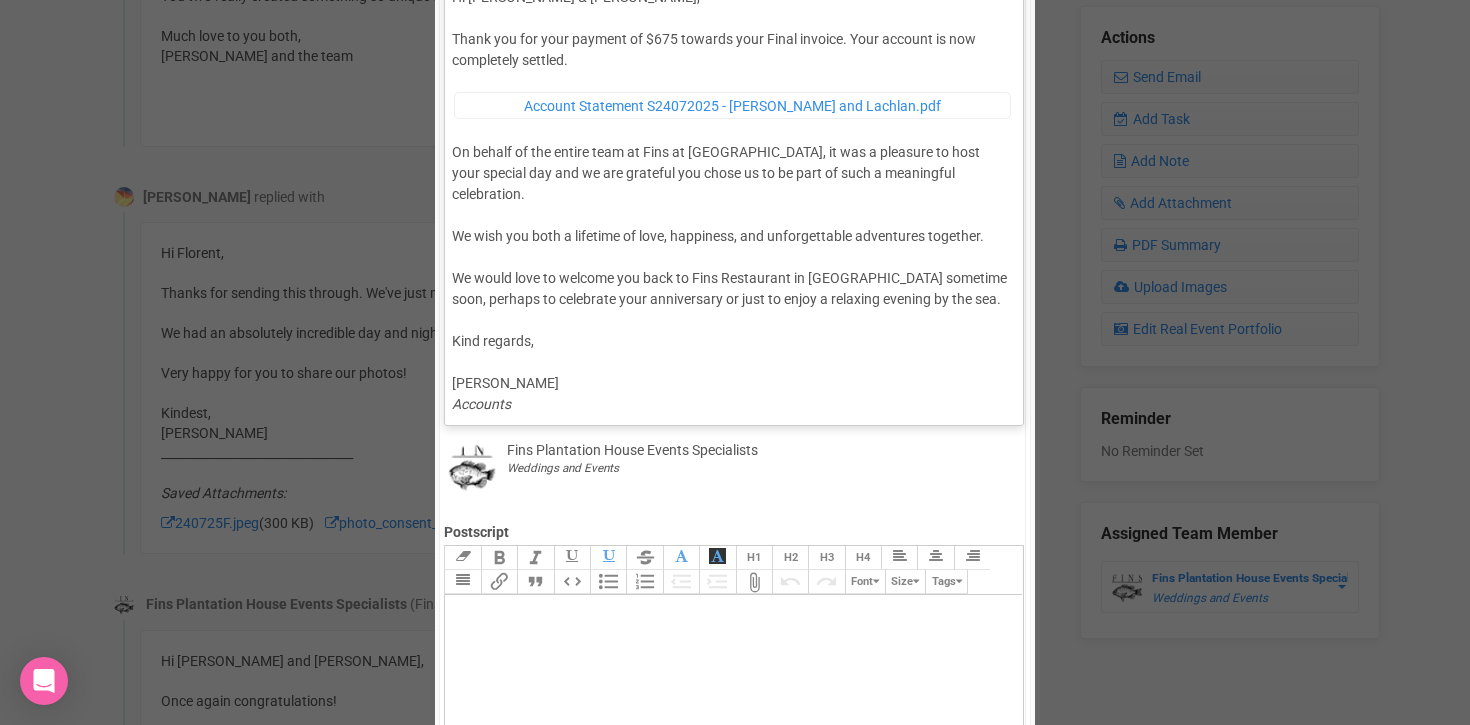 scroll, scrollTop: 344, scrollLeft: 0, axis: vertical 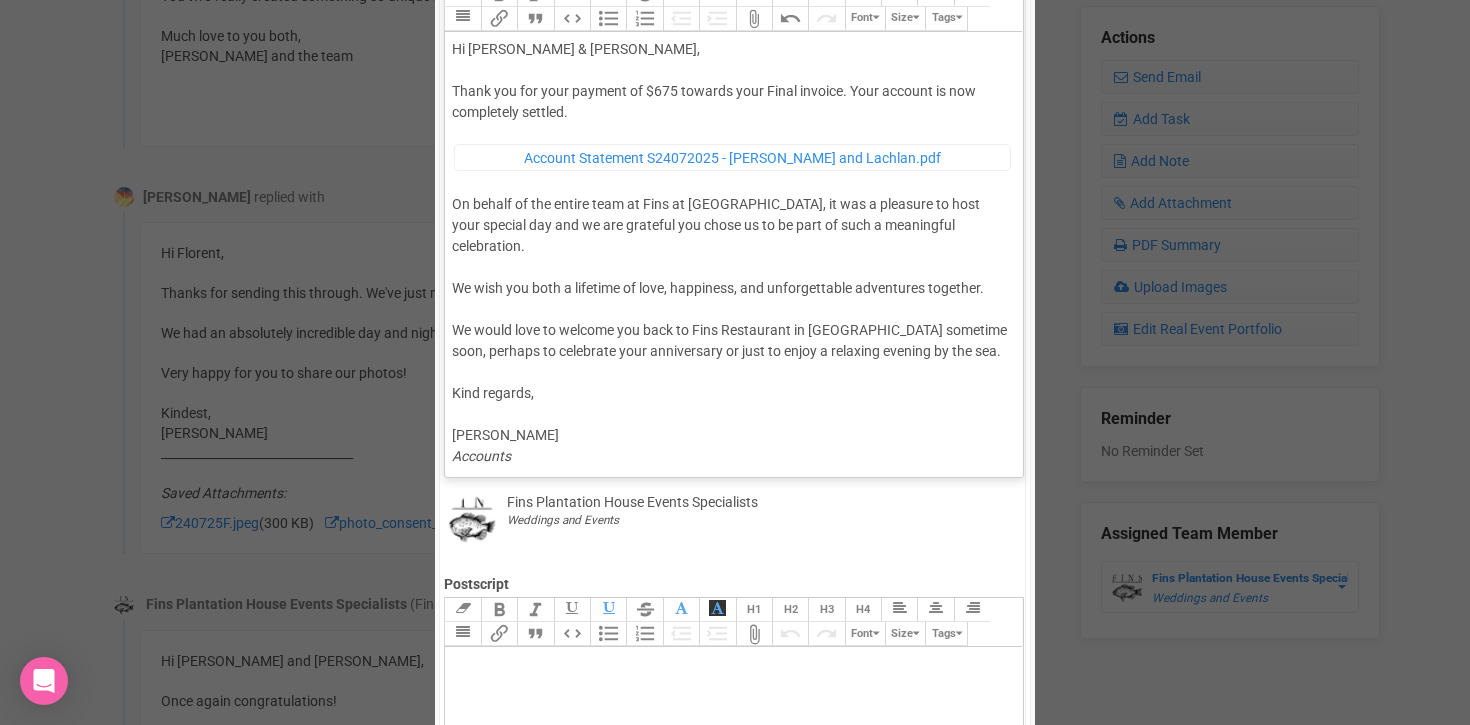 click on "Accounts" 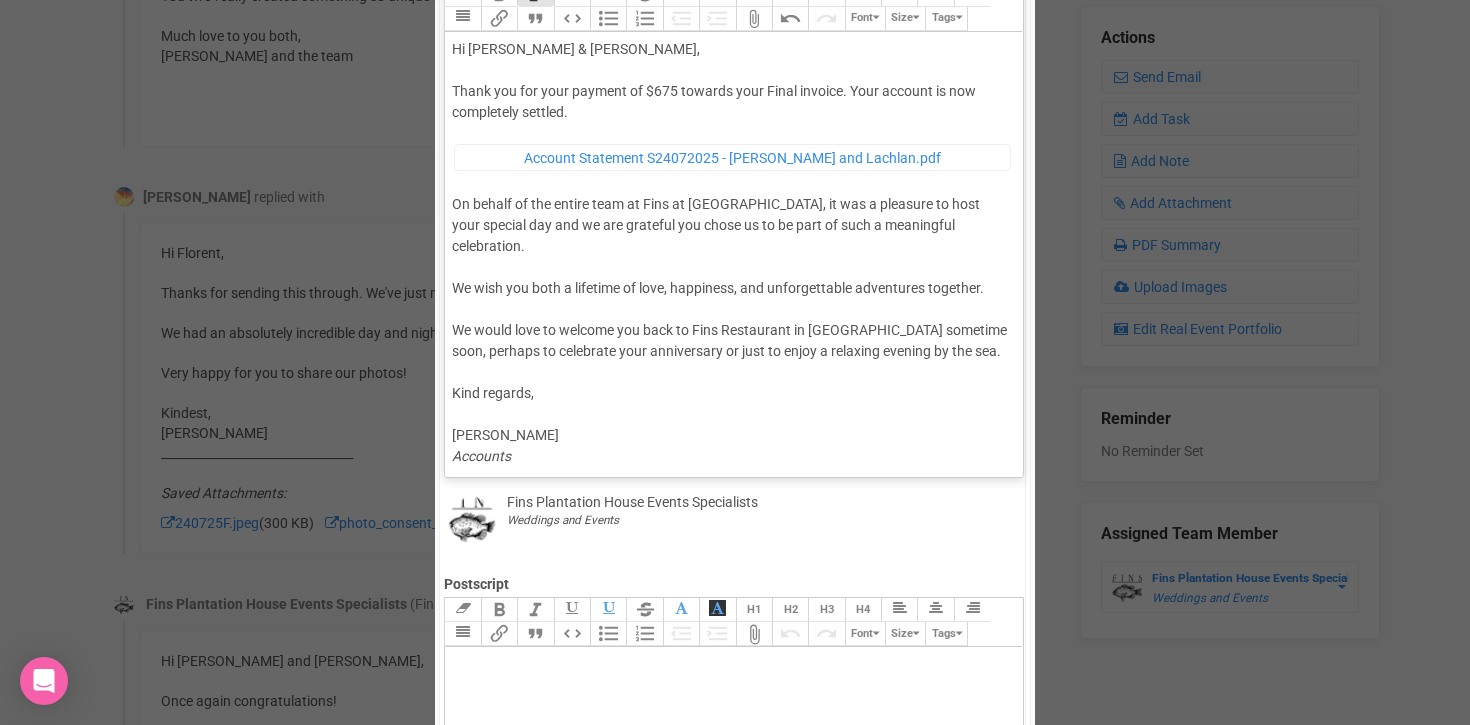 click on "Hi Trudie & Lachlan, Thank you for your payment of $675 towards your Final invoice. Your account is now completely settled. ﻿ Account Statement S24072025 - Trudie and Lachlan.pdf ﻿ On behalf of the entire team at Fins at Plantation House, it was a pleasure to host your special day and we are grateful you chose us to be part of such a meaningful celebration. We wish you both a lifetime of love, happiness, and unforgettable adventures together. We would love to welcome you back to Fins Restaurant in Kingscliff sometime soon, perhaps to celebrate your anniversary or just to enjoy a relaxing evening by the sea. Kind regards, Florent ELINEAU Accounts" 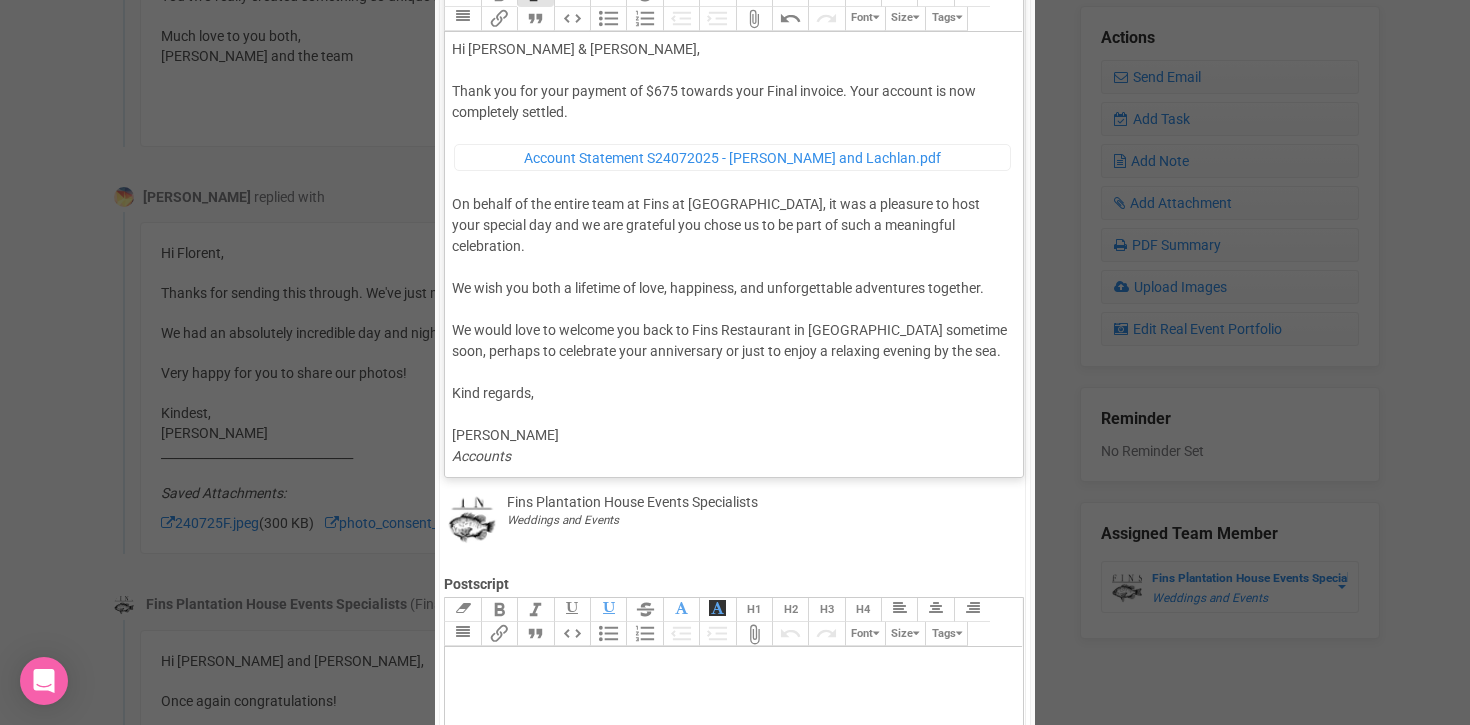 click on "Hi Trudie & Lachlan, Thank you for your payment of $675 towards your Final invoice. Your account is now completely settled. ﻿ Account Statement S24072025 - Trudie and Lachlan.pdf ﻿ On behalf of the entire team at Fins at Plantation House, it was a pleasure to host your special day and we are grateful you chose us to be part of such a meaningful celebration. We wish you both a lifetime of love, happiness, and unforgettable adventures together. We would love to welcome you back to Fins Restaurant in Kingscliff sometime soon, perhaps to celebrate your anniversary or just to enjoy a relaxing evening by the sea. Kind regards, Florent ELINEAU Accounts & The Fins Family" 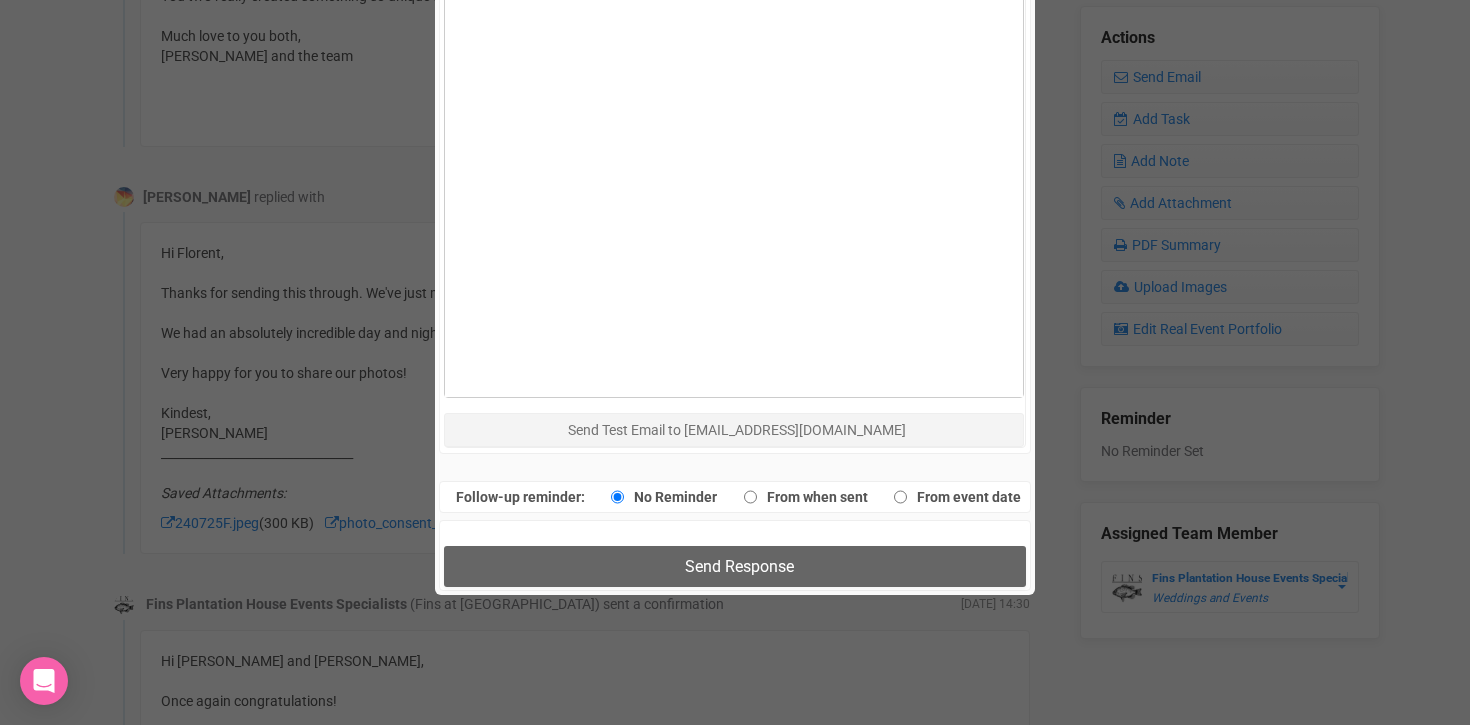 scroll, scrollTop: 1056, scrollLeft: 0, axis: vertical 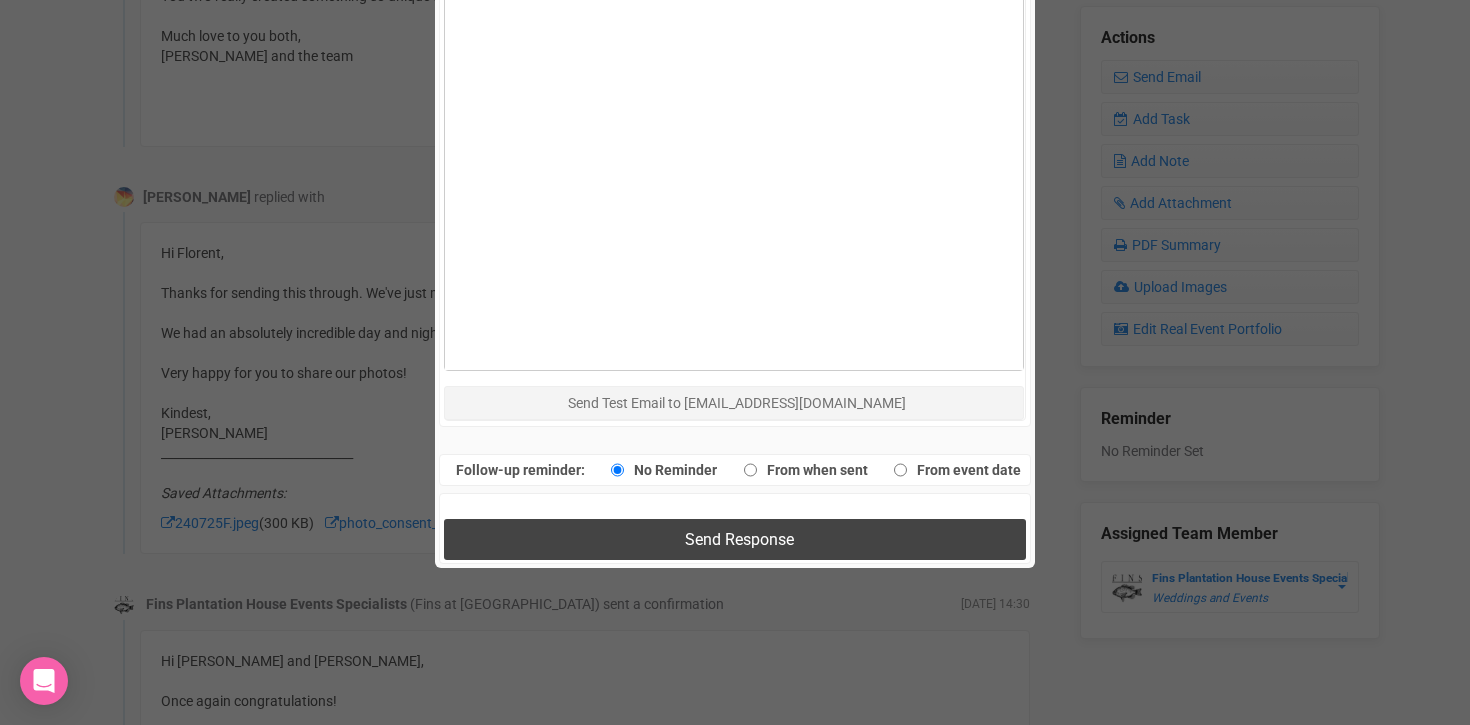 click on "Send Response" at bounding box center [739, 539] 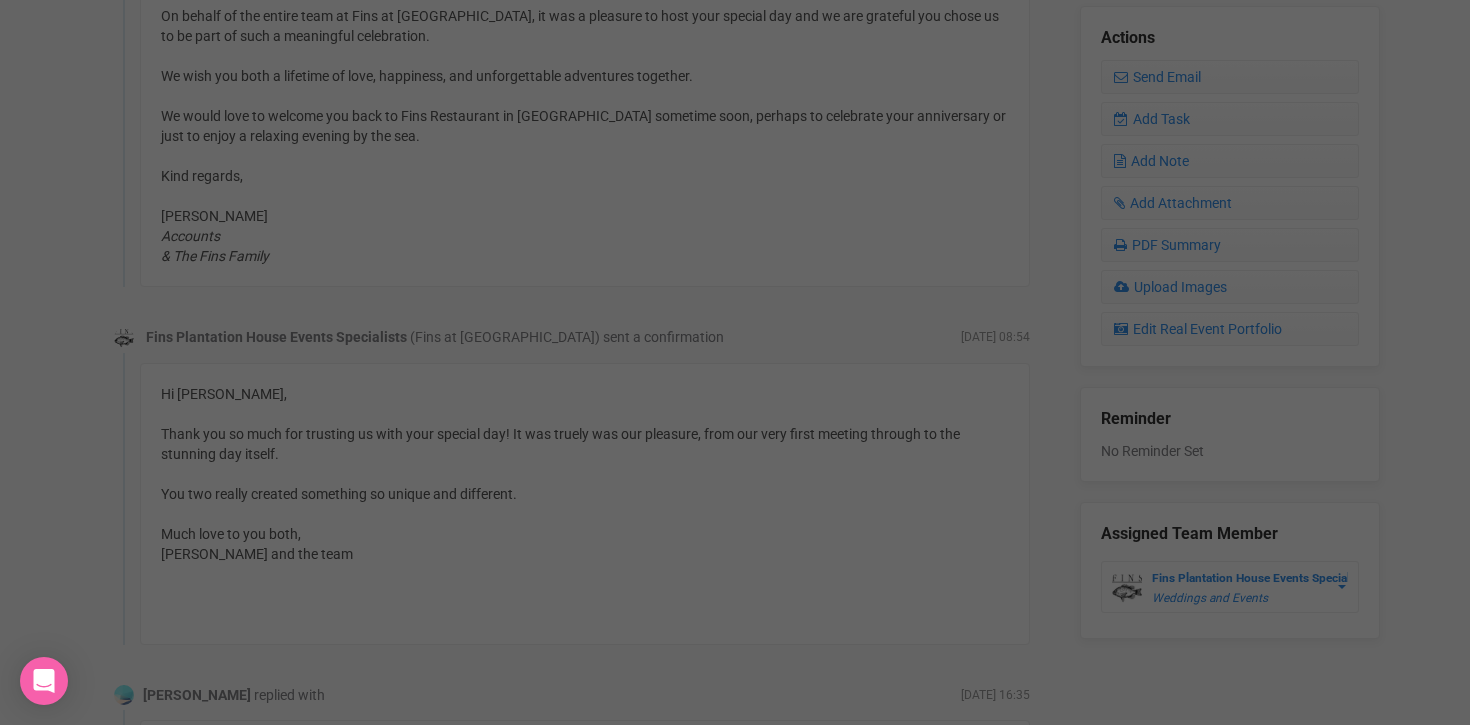 scroll, scrollTop: 918, scrollLeft: 0, axis: vertical 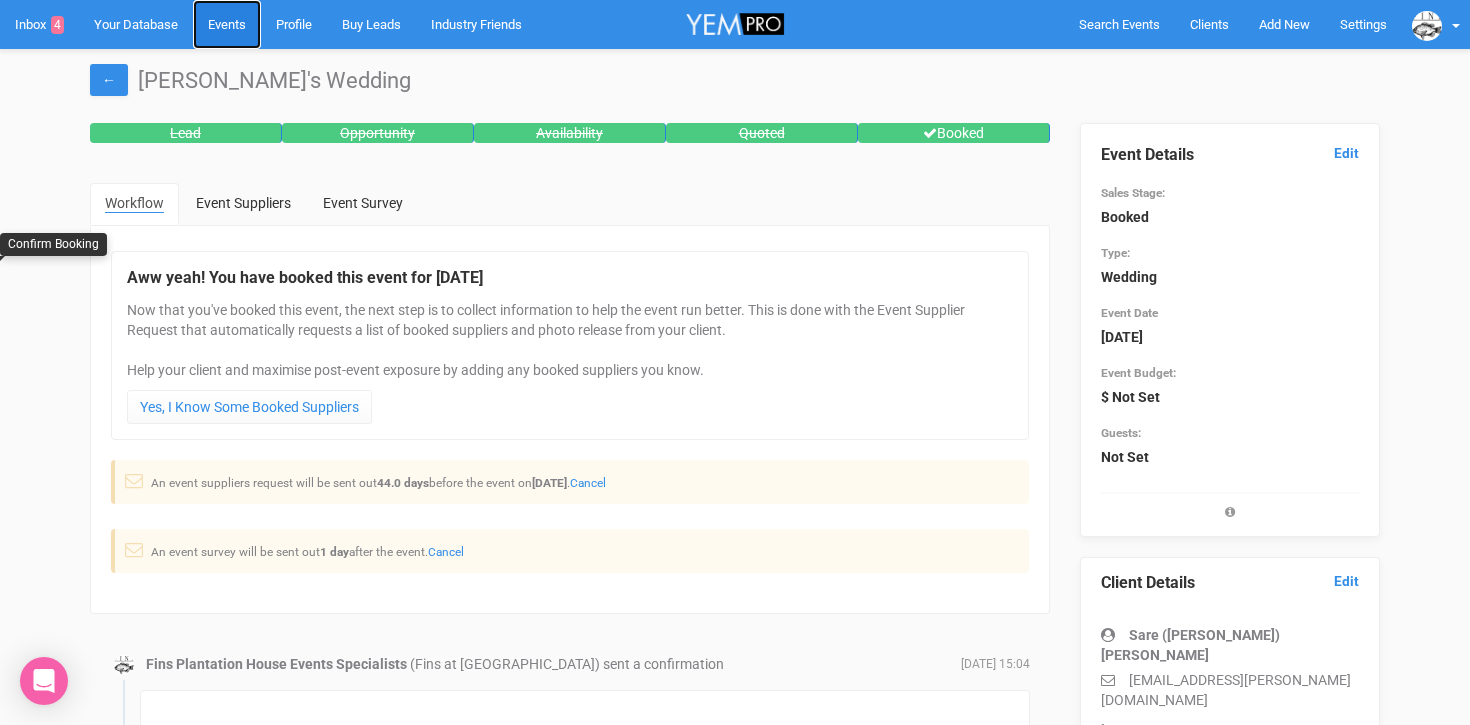 click on "Events" at bounding box center (227, 24) 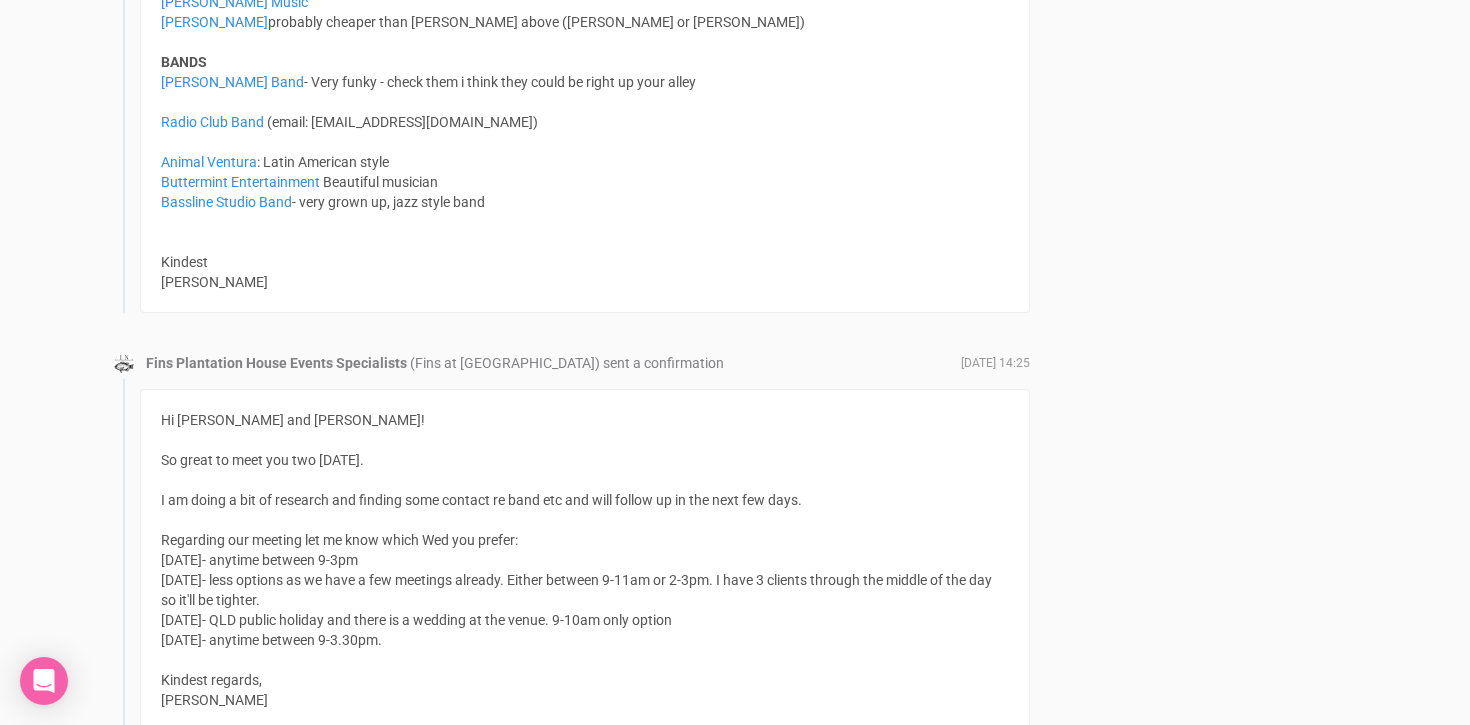 scroll, scrollTop: 1858, scrollLeft: 0, axis: vertical 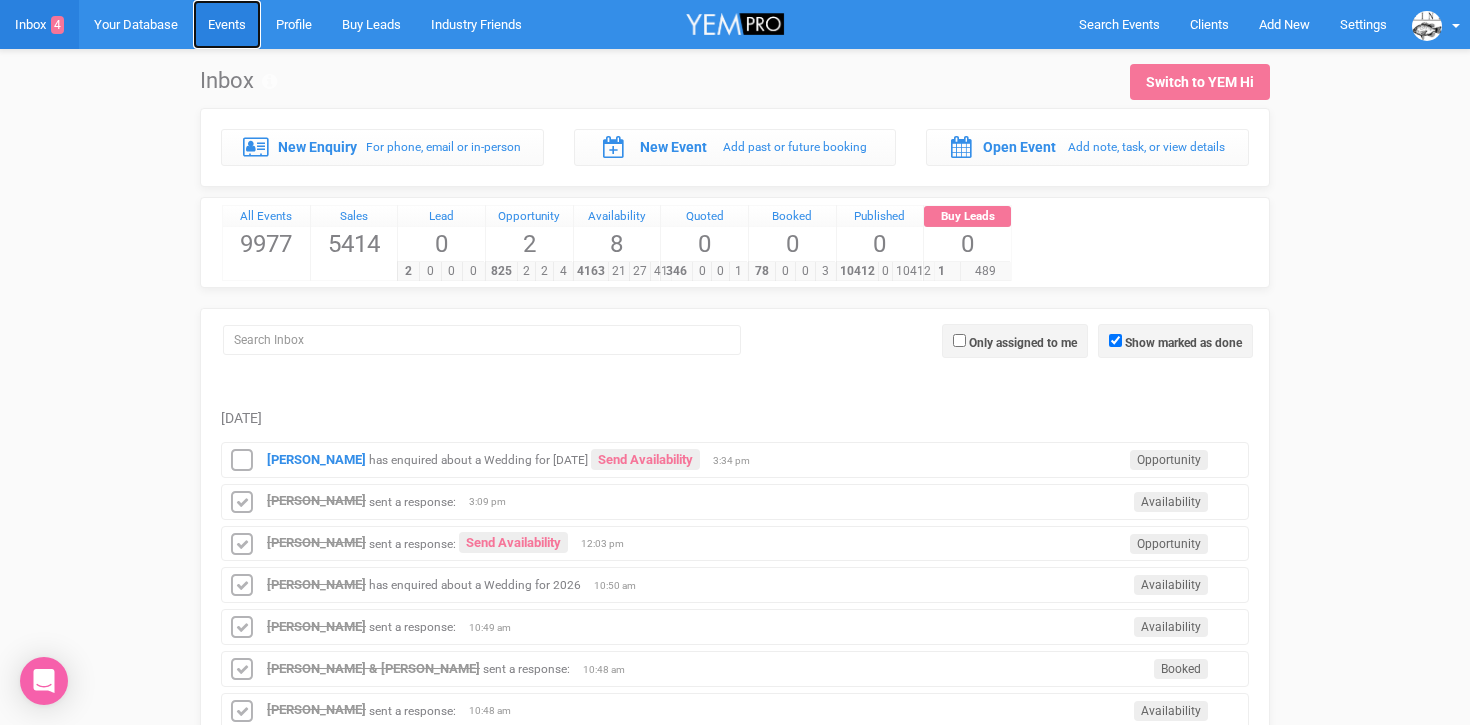 click on "Events" at bounding box center [227, 24] 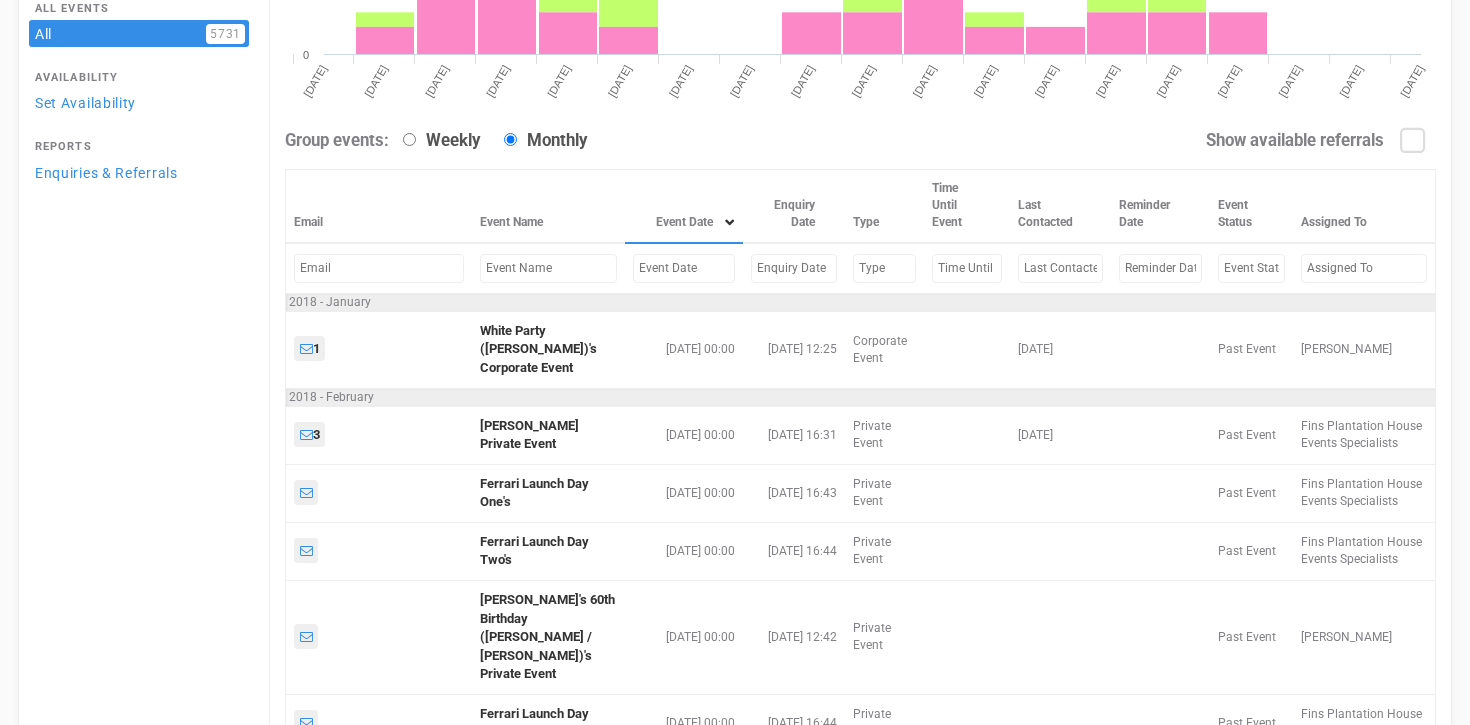 scroll, scrollTop: 0, scrollLeft: 0, axis: both 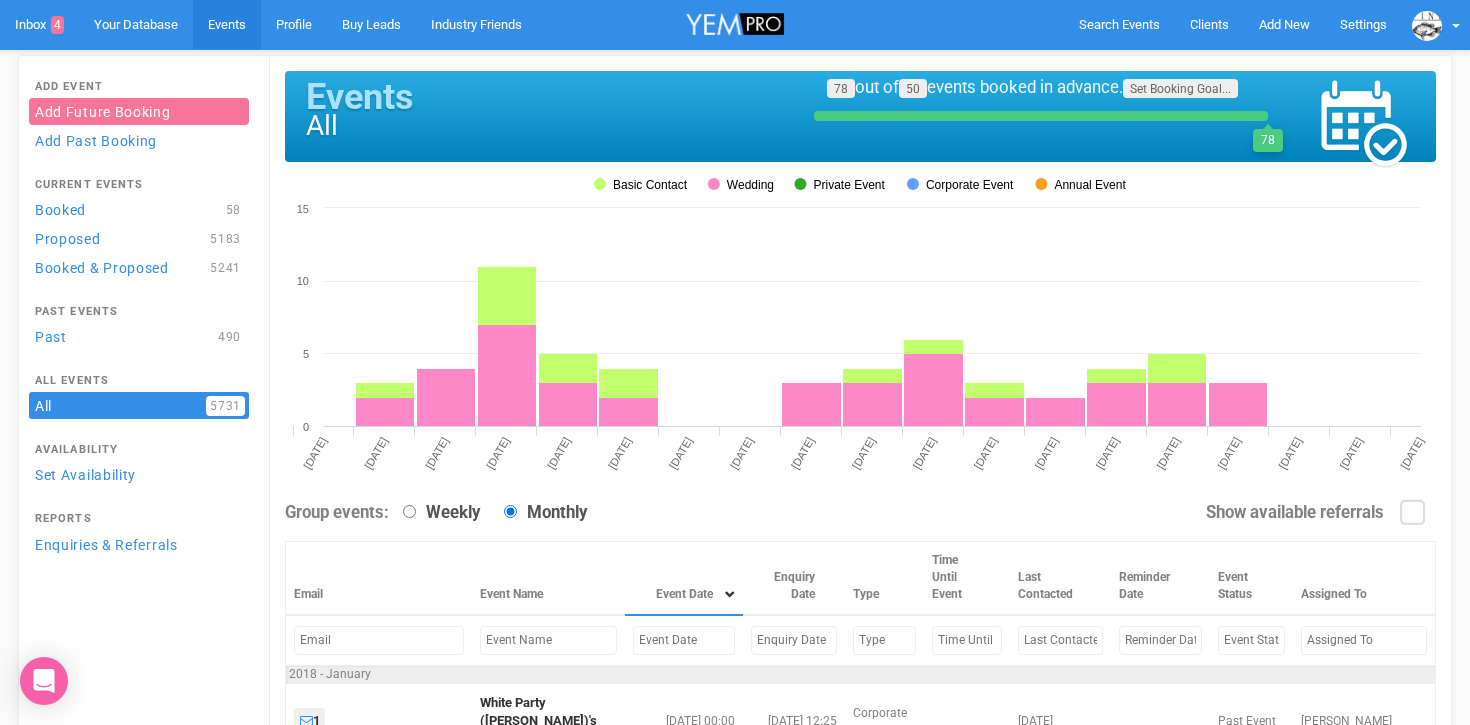click at bounding box center [684, 640] 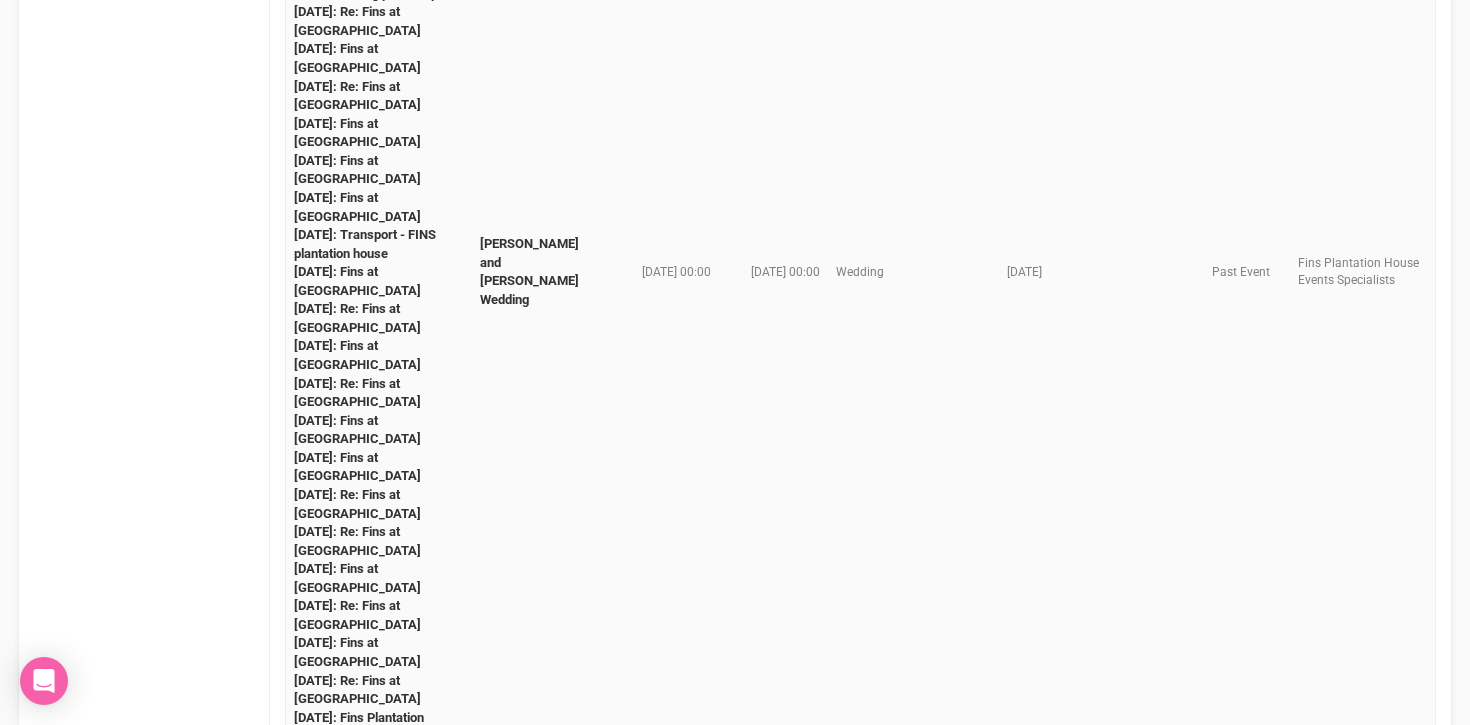 scroll, scrollTop: 2309, scrollLeft: 0, axis: vertical 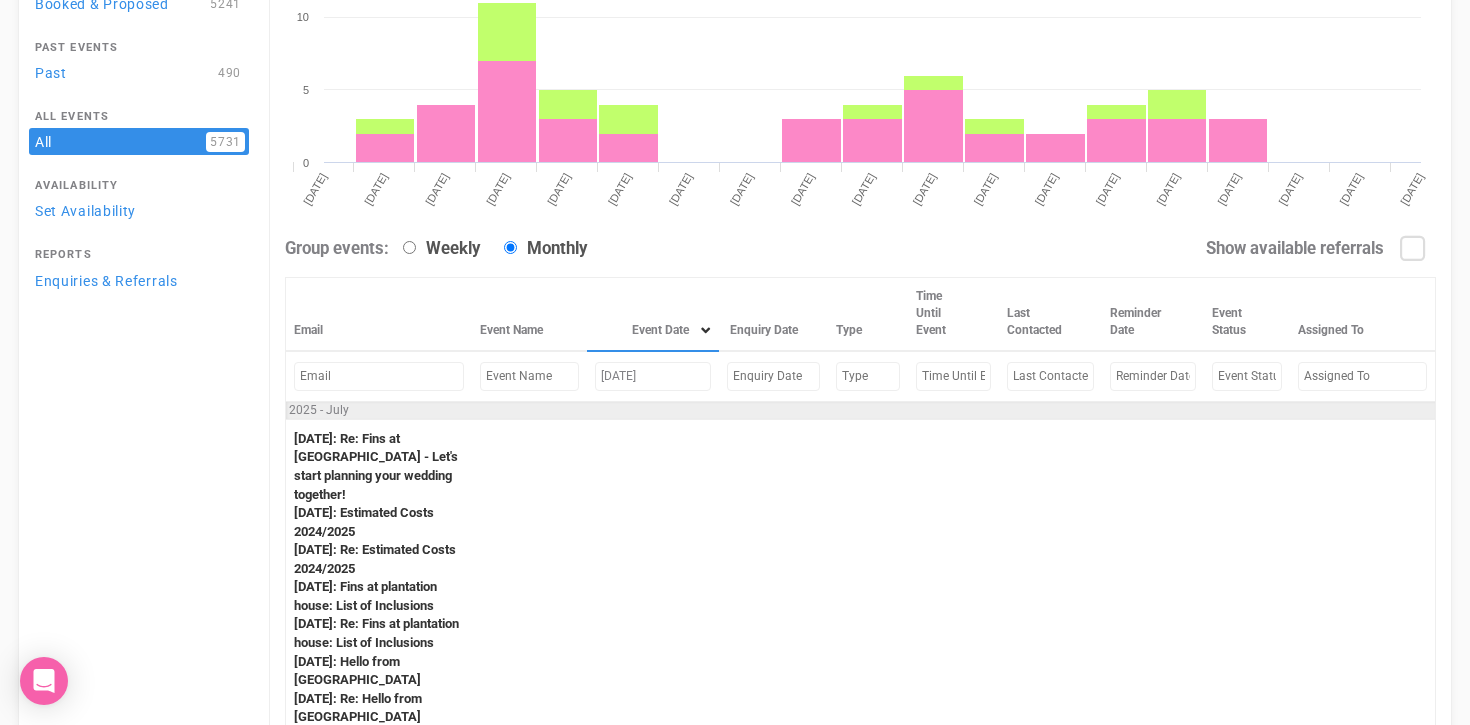 click on "[DATE]" at bounding box center [653, 376] 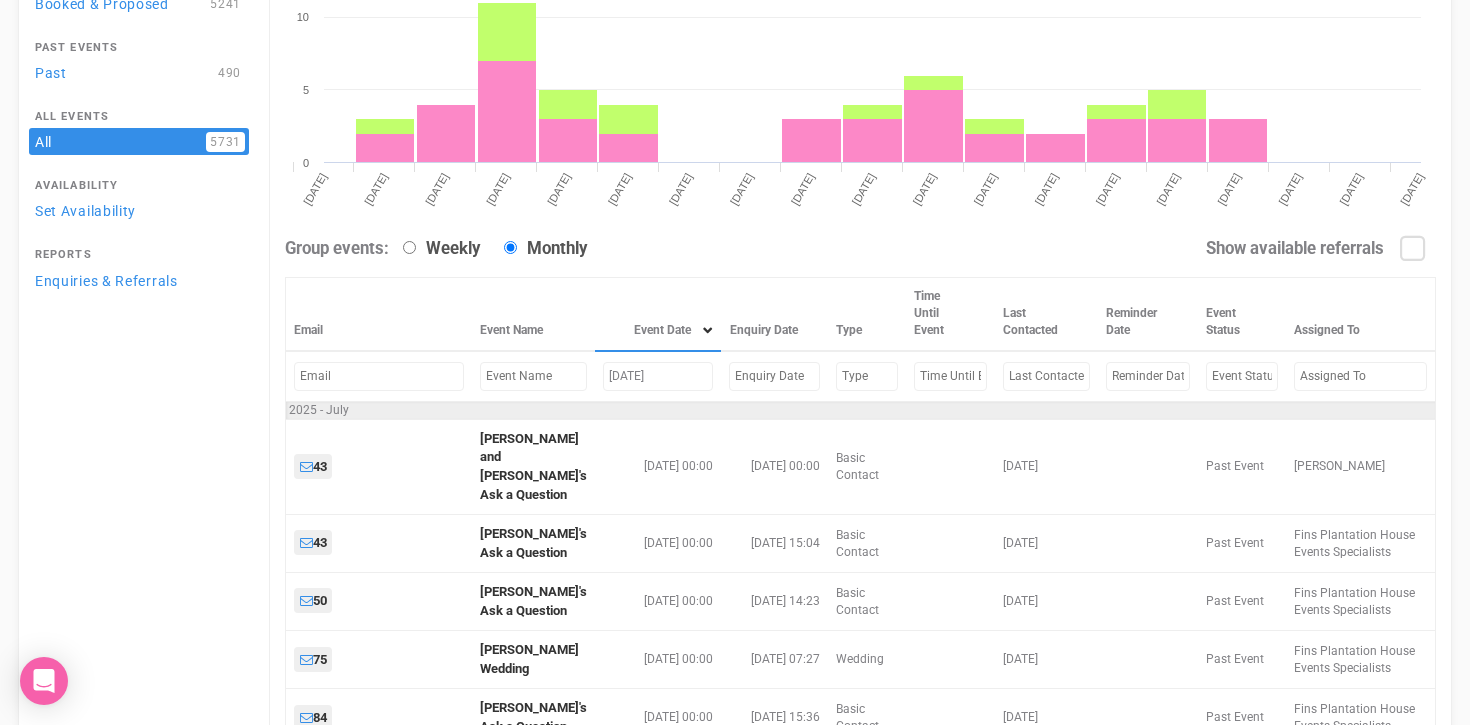 scroll, scrollTop: 132, scrollLeft: 0, axis: vertical 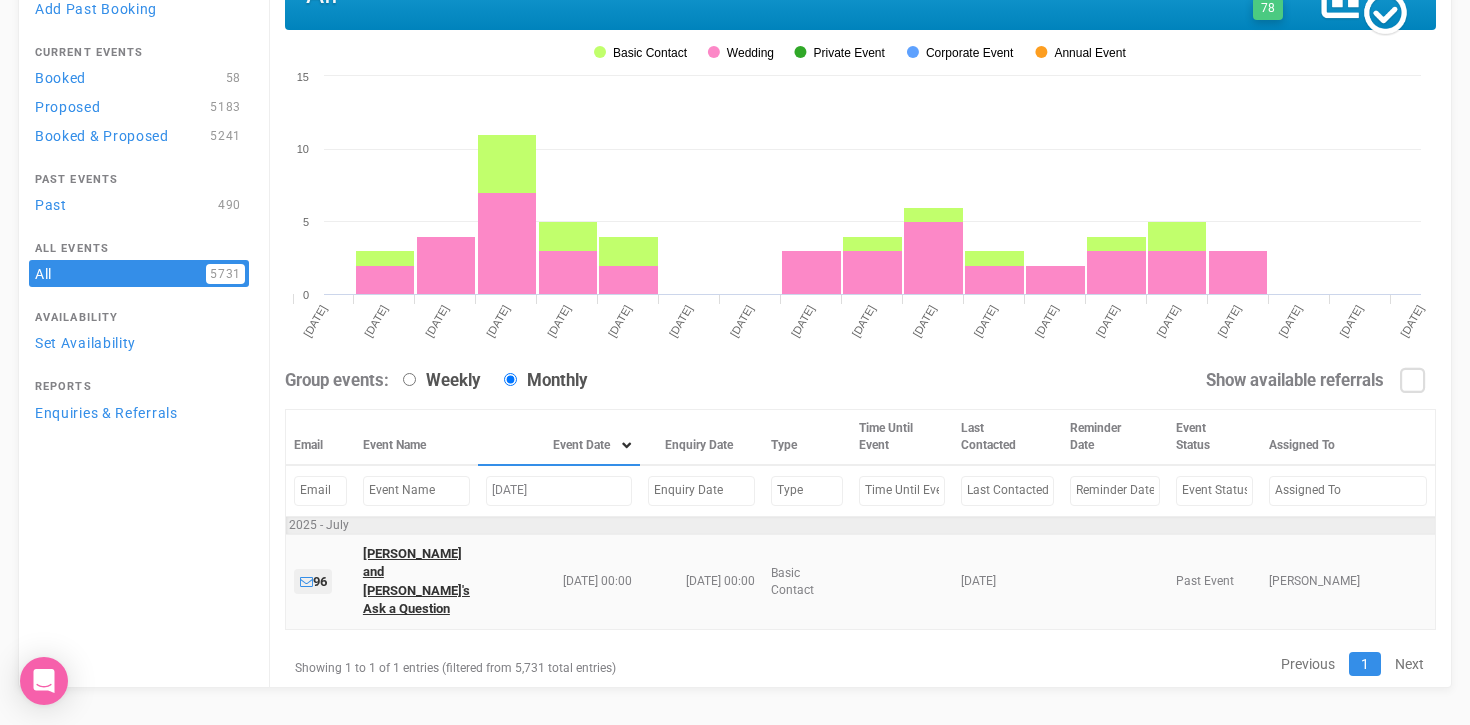 type on "july 25, 2025" 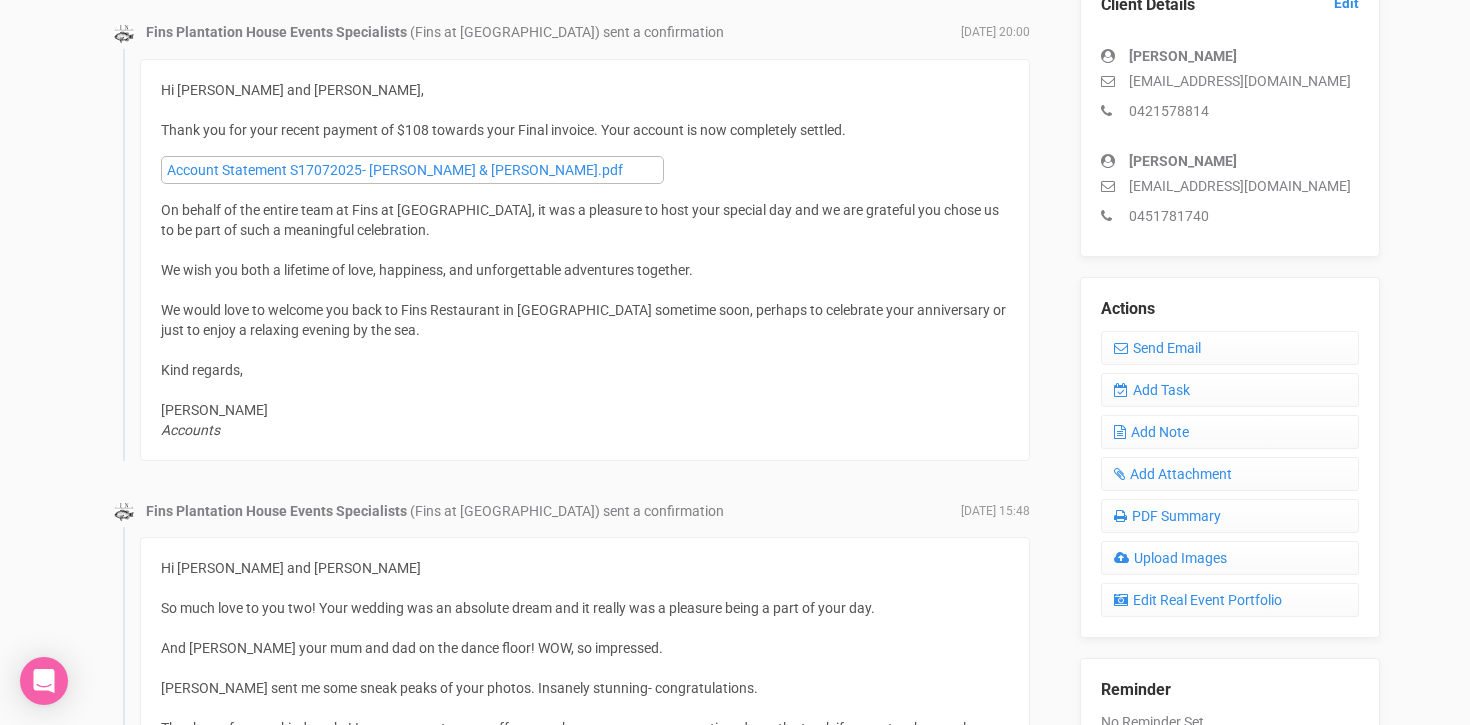 scroll, scrollTop: 617, scrollLeft: 0, axis: vertical 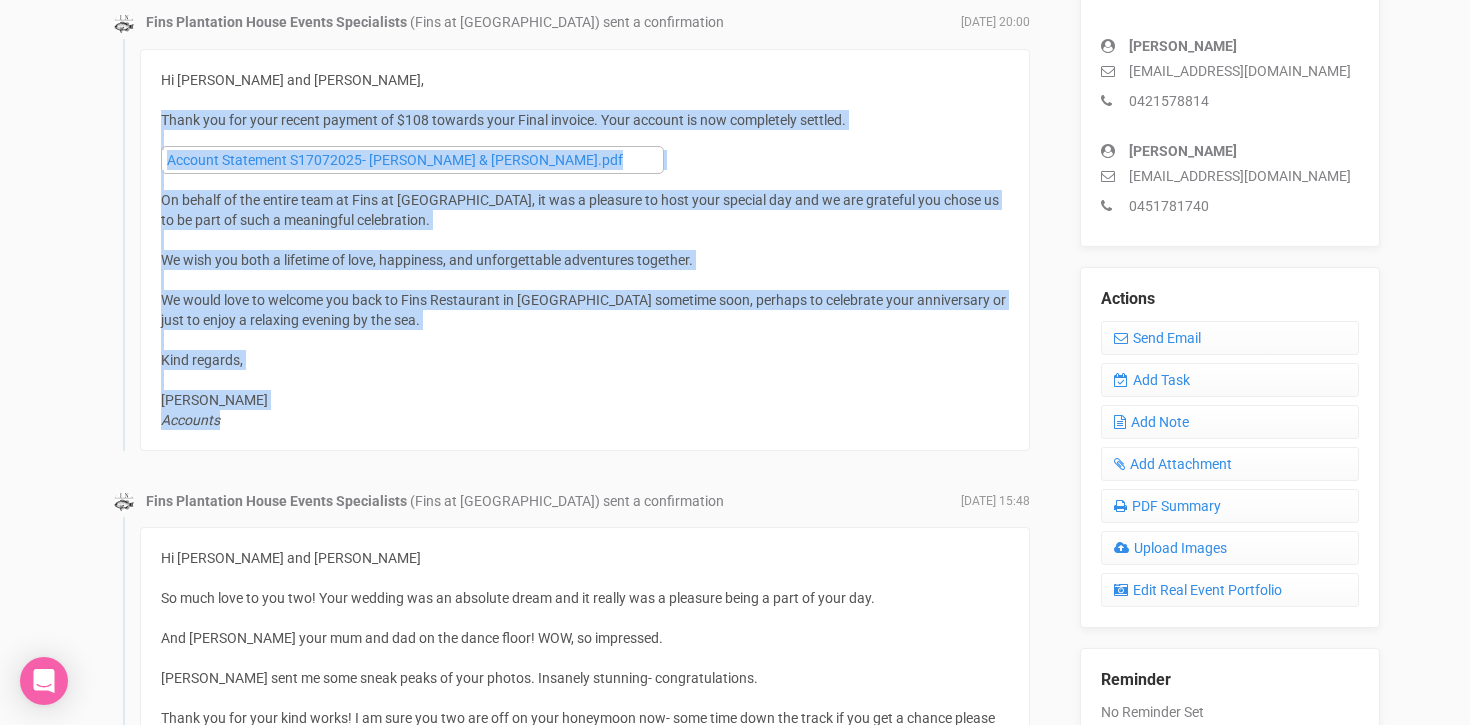 drag, startPoint x: 160, startPoint y: 116, endPoint x: 385, endPoint y: 413, distance: 372.60434 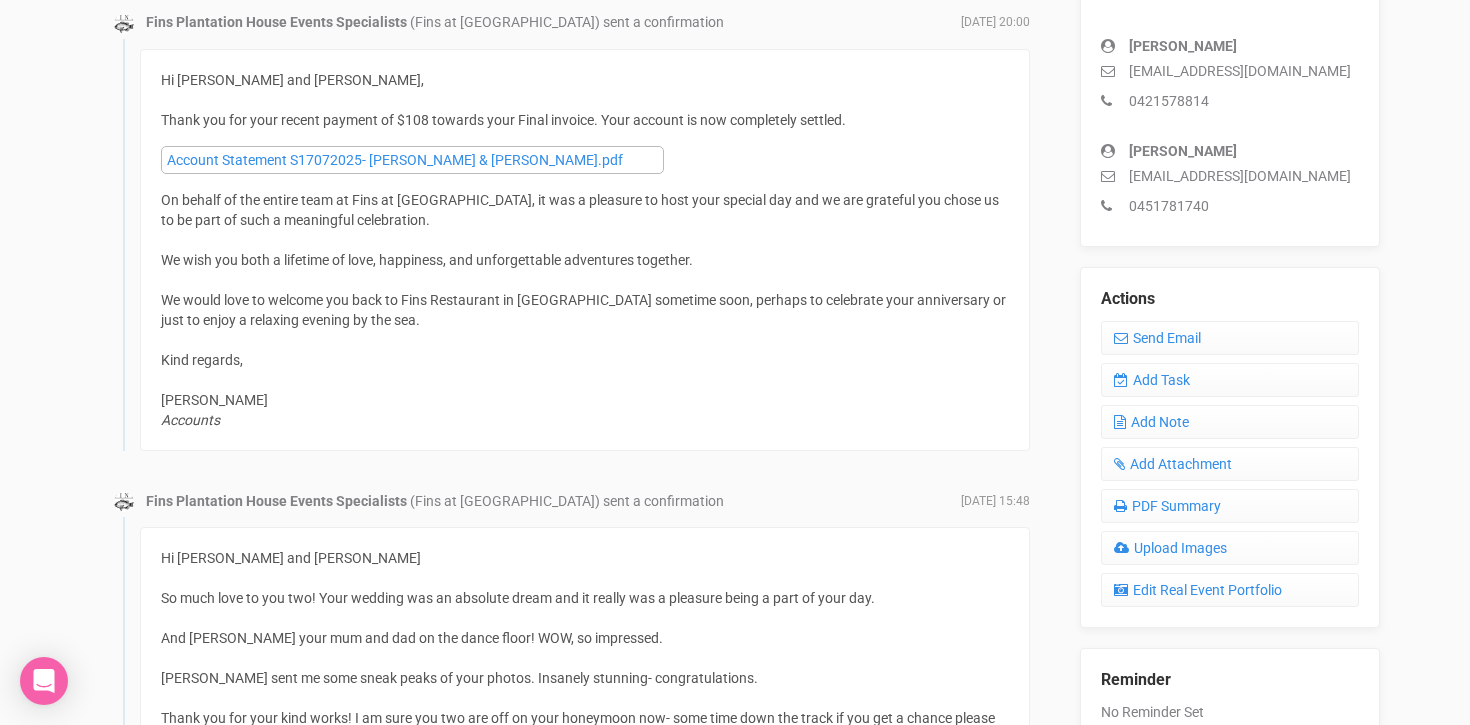 click on "Hi Tahlia and Regan, Thank you for your recent payment of $108 towards your Final invoice. Your account is now completely settled. Account Statement S17072025- Thalia Muir & Regan Doeblien.pdf On behalf of the entire team at Fins at Plantation House, it was a pleasure to host your special day and we are grateful you chose us to be part of such a meaningful celebration. We wish you both a lifetime of love, happiness, and unforgettable adventures together.  We would love to welcome you back to Fins Restaurant in Kingscliff sometime soon, perhaps to celebrate your anniversary or just to enjoy a relaxing evening by the sea. Kind regards, Florent ELINEAU Accounts" at bounding box center (585, 250) 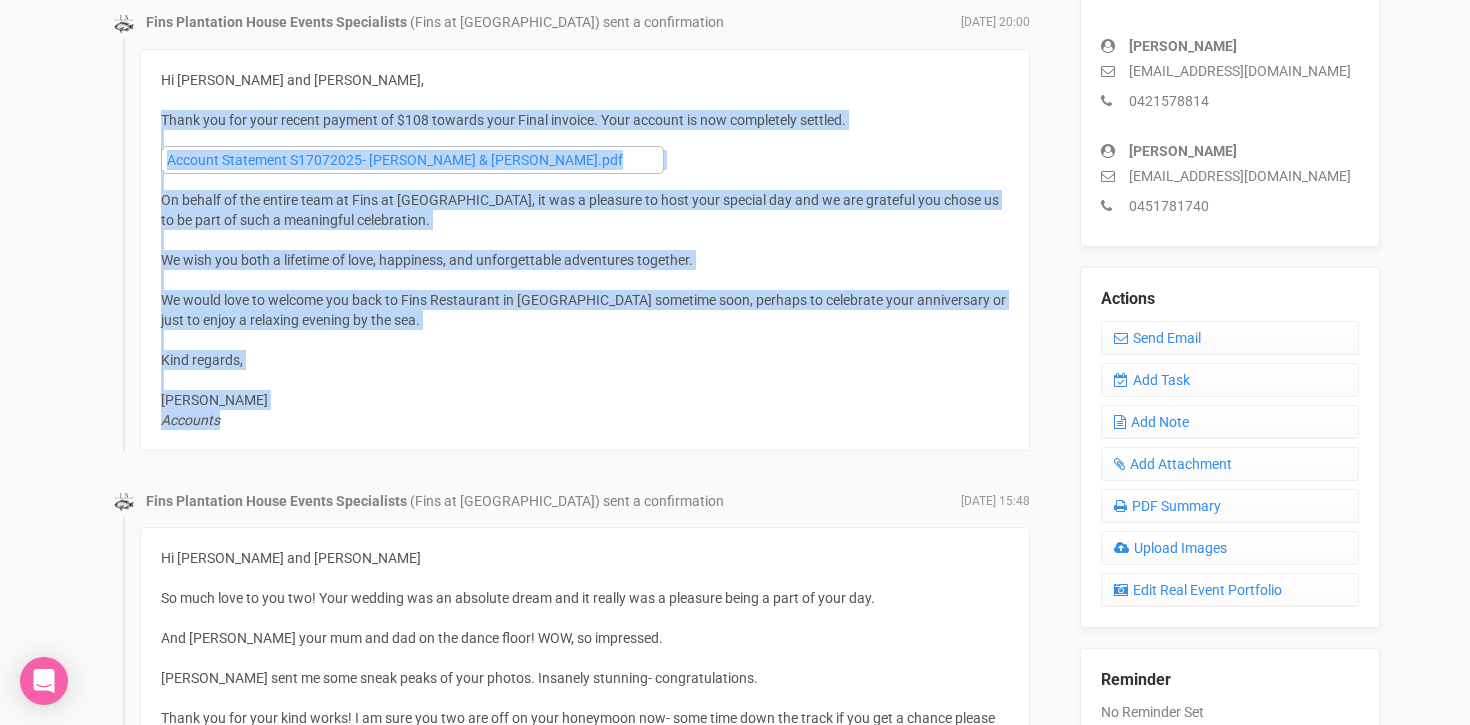 drag, startPoint x: 161, startPoint y: 115, endPoint x: 281, endPoint y: 430, distance: 337.08307 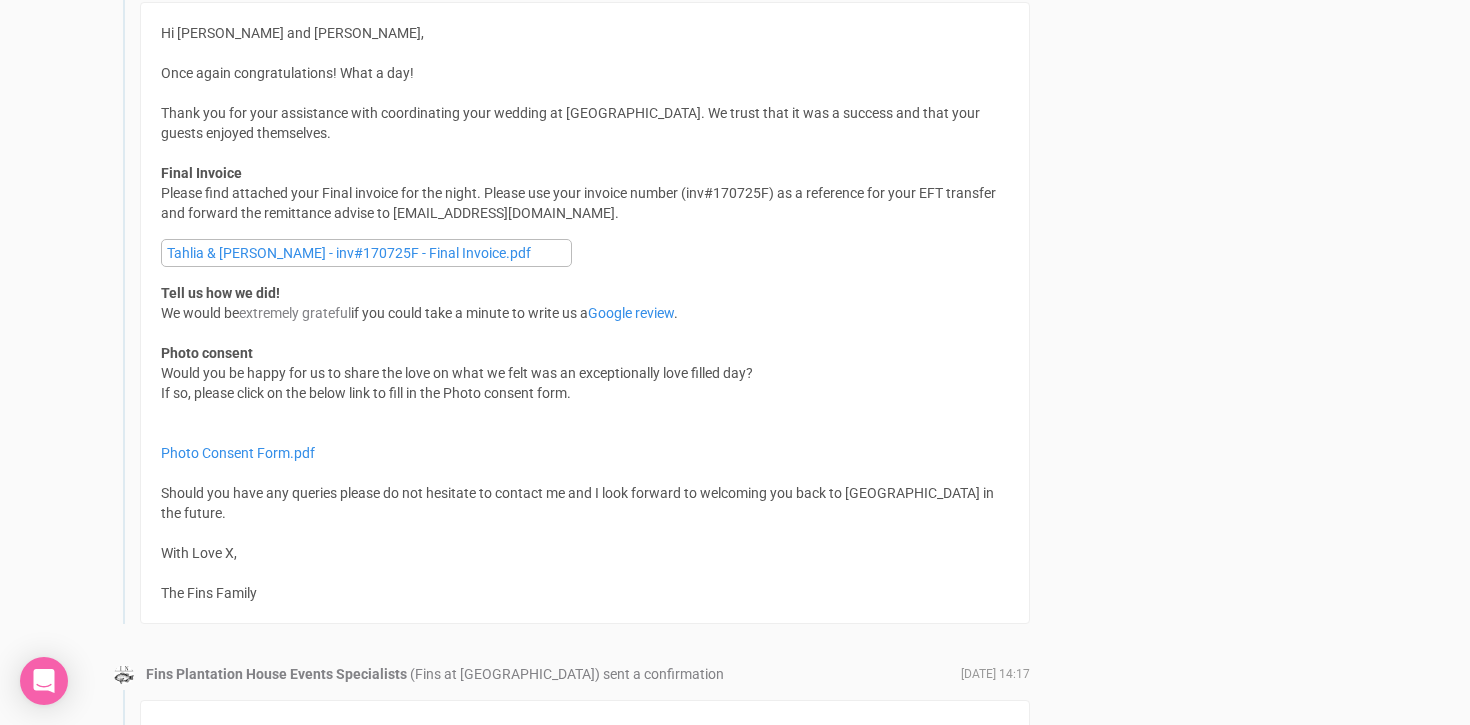 scroll, scrollTop: 2238, scrollLeft: 0, axis: vertical 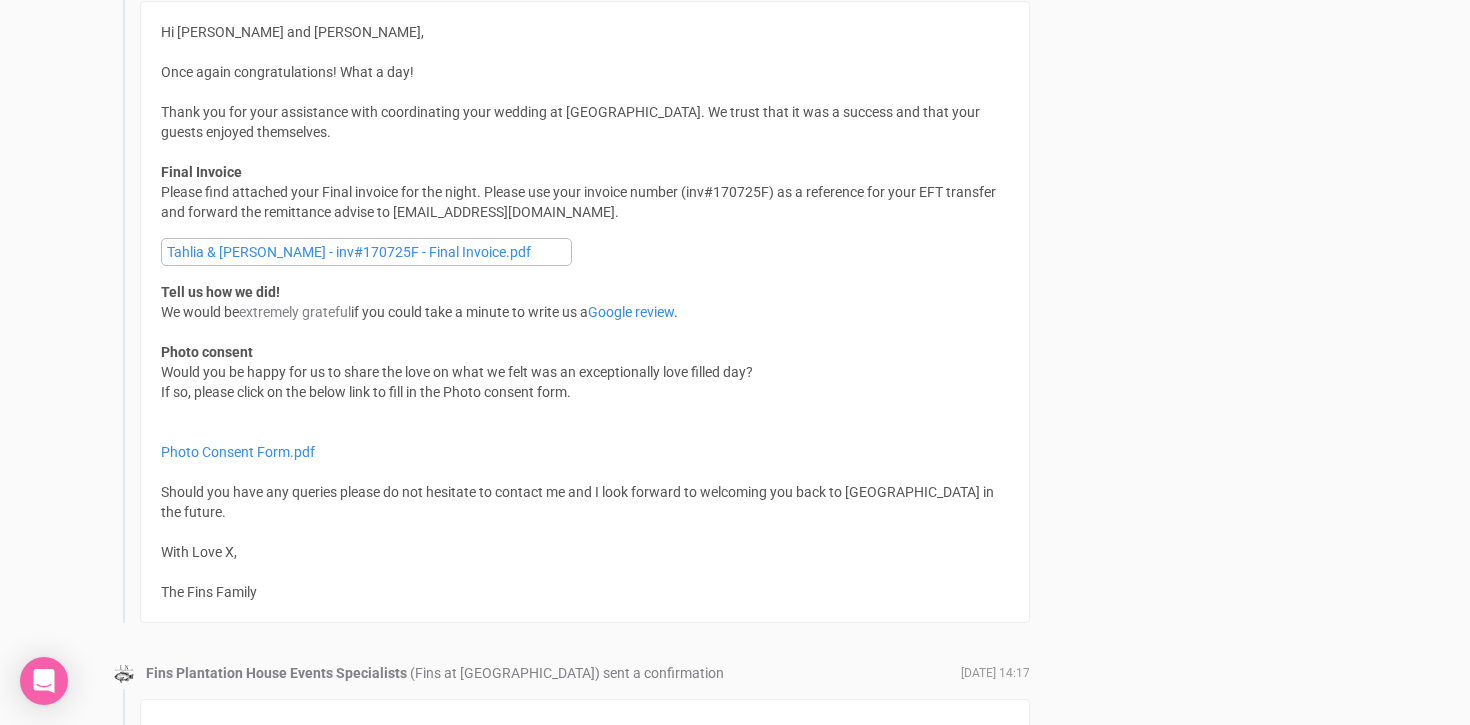 click on "Hi Tahlia and Regan, Once again congratulations! What a day! Thank you for your assistance with coordinating your wedding at Fins Plantation House. We trust that it was a success and that your guests enjoyed themselves.  Final Invoice" at bounding box center [585, 102] 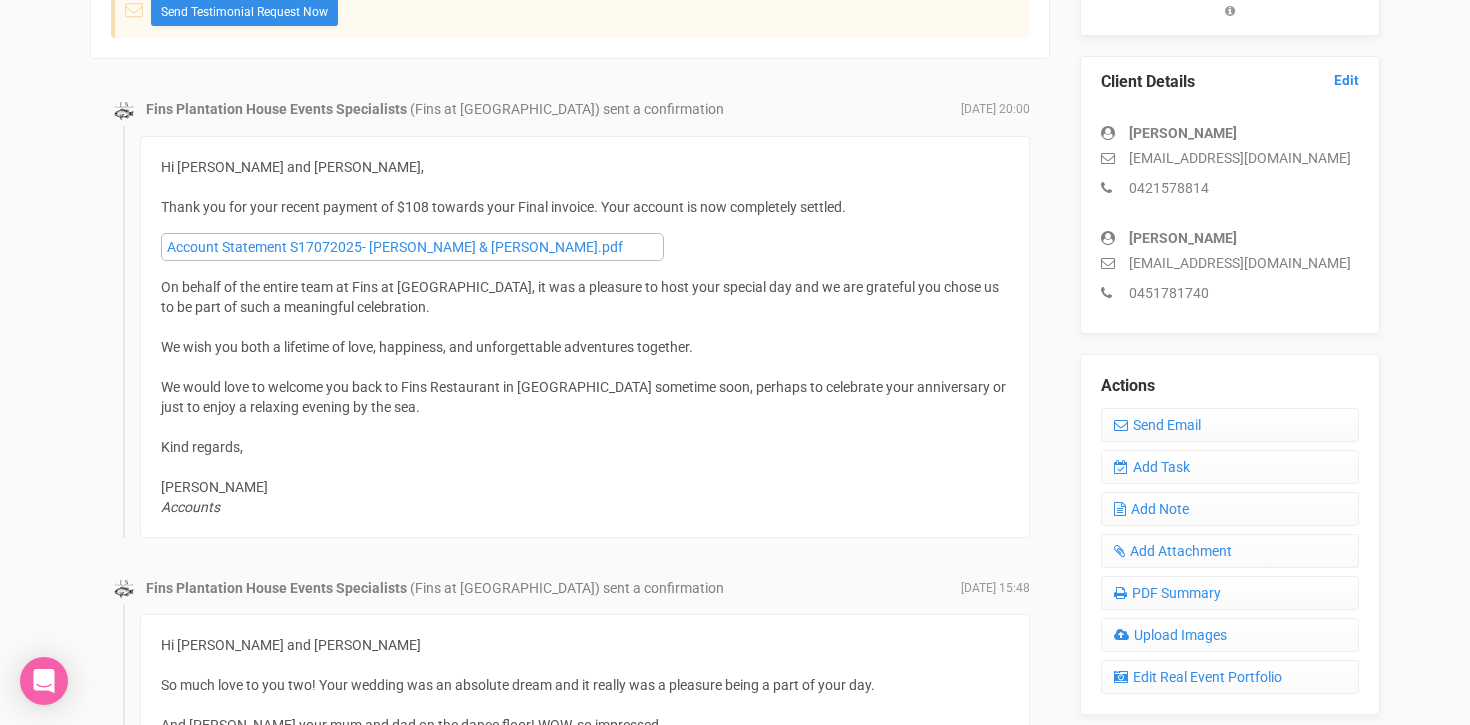 scroll, scrollTop: 536, scrollLeft: 0, axis: vertical 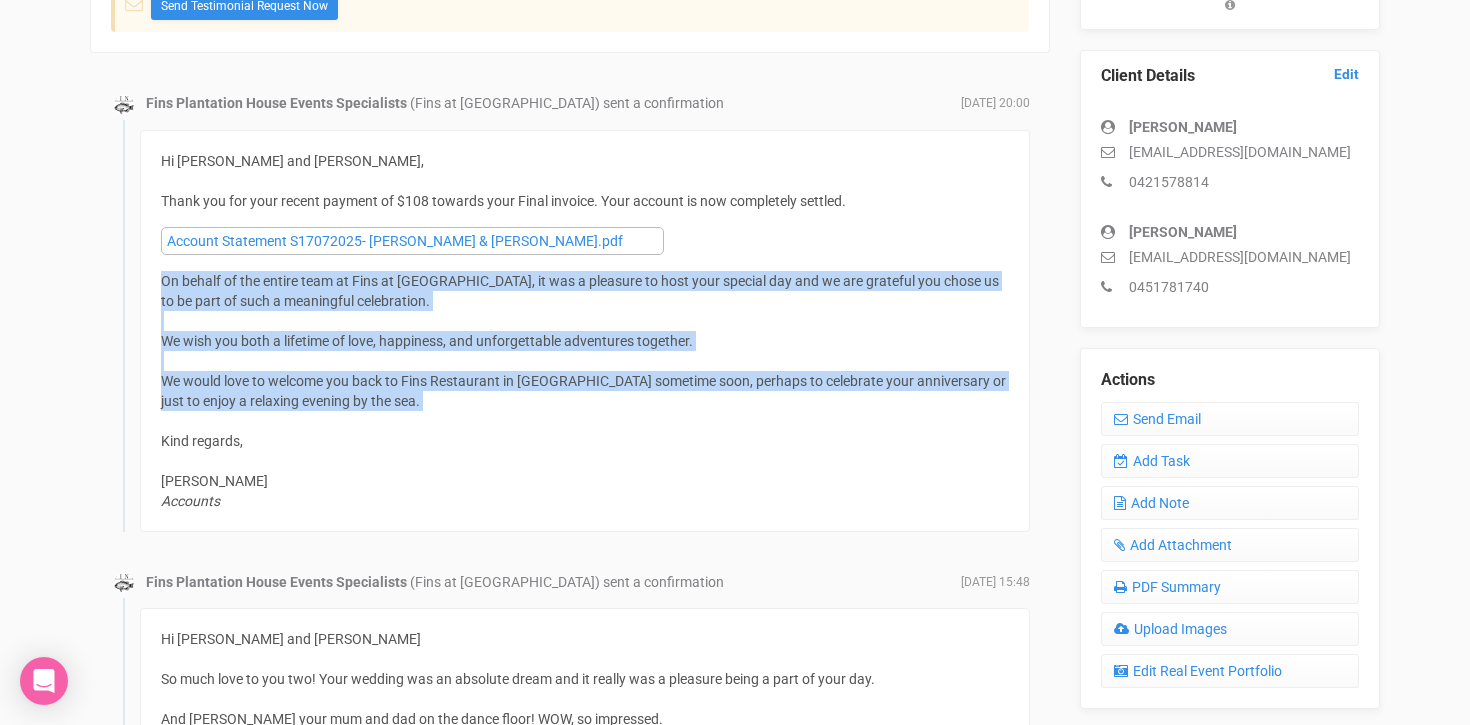 drag, startPoint x: 161, startPoint y: 283, endPoint x: 490, endPoint y: 413, distance: 353.75275 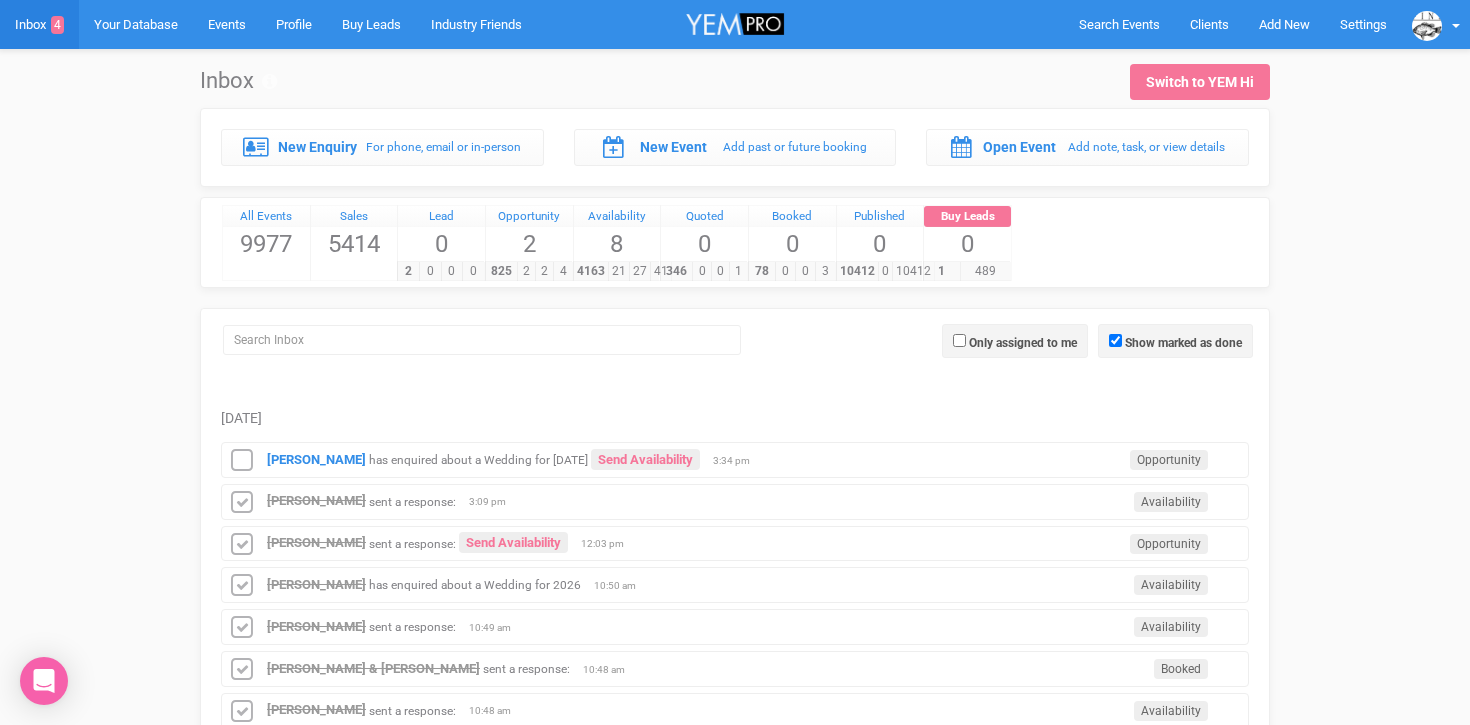 scroll, scrollTop: 0, scrollLeft: 0, axis: both 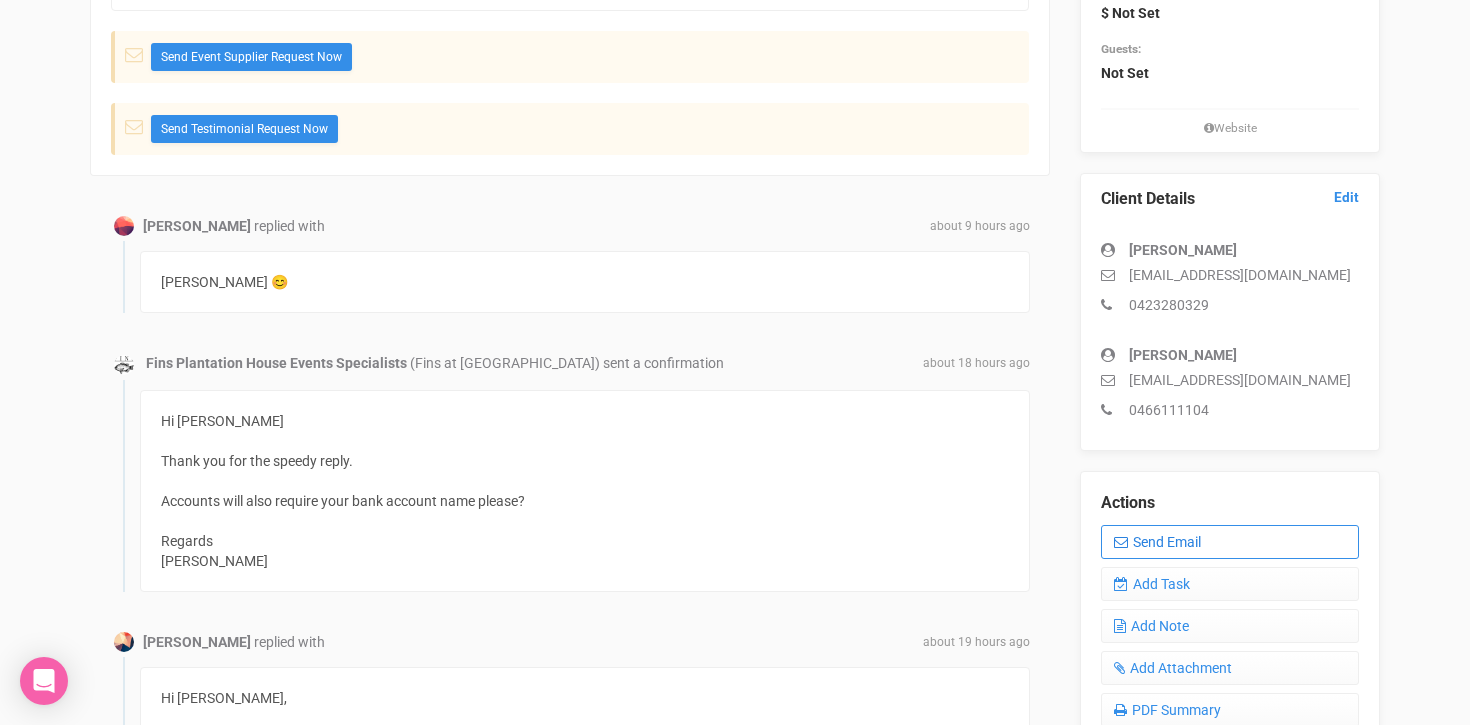 click on "Send Email" at bounding box center [1230, 542] 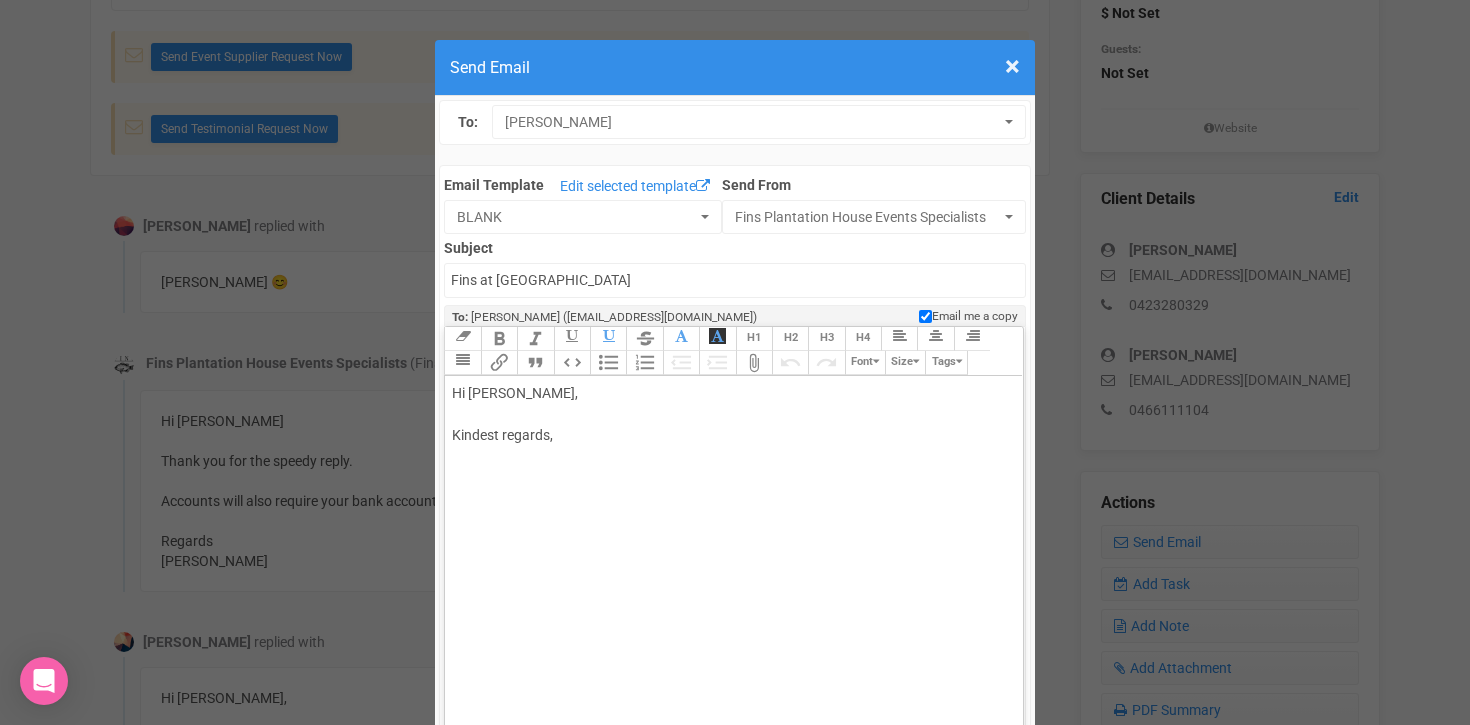 click on "Hi Casey, Kindest regards," 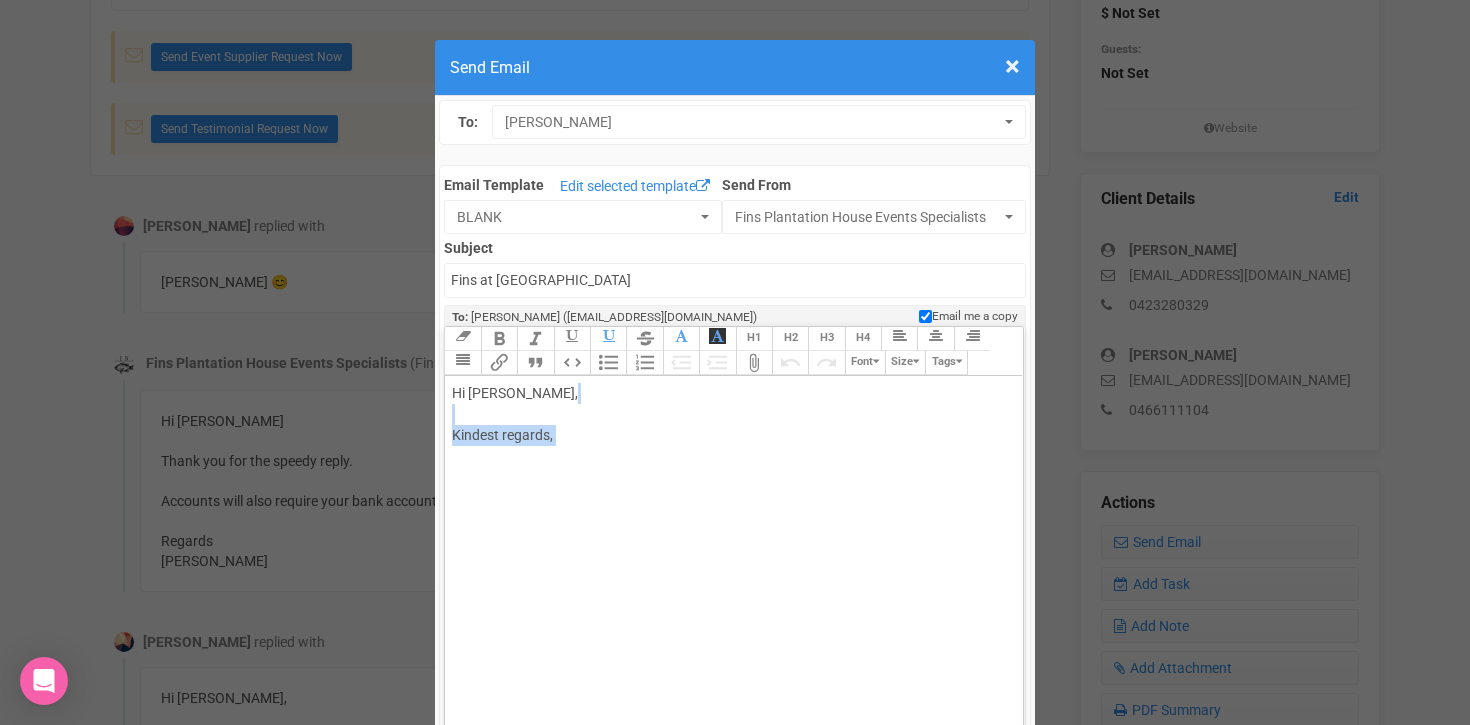 drag, startPoint x: 454, startPoint y: 424, endPoint x: 551, endPoint y: 456, distance: 102.14206 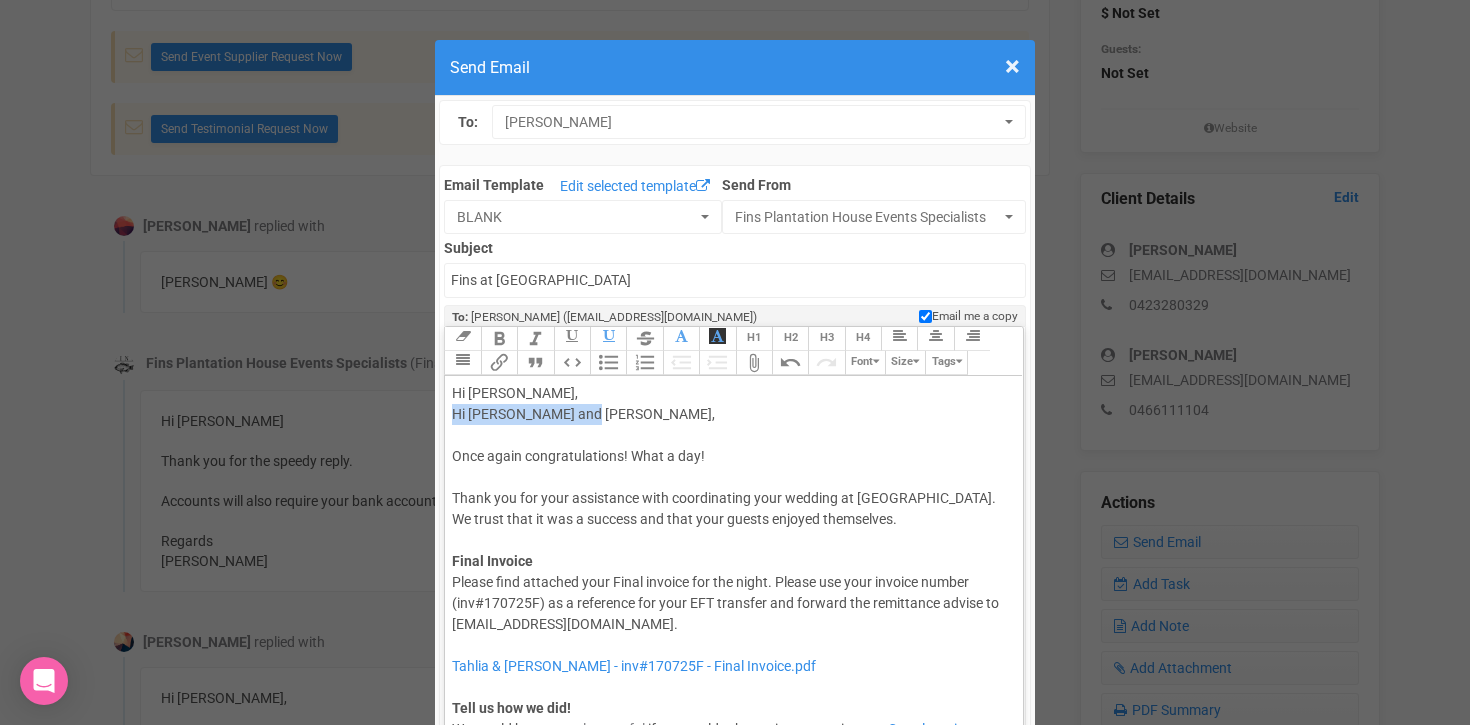 drag, startPoint x: 451, startPoint y: 413, endPoint x: 684, endPoint y: 415, distance: 233.00859 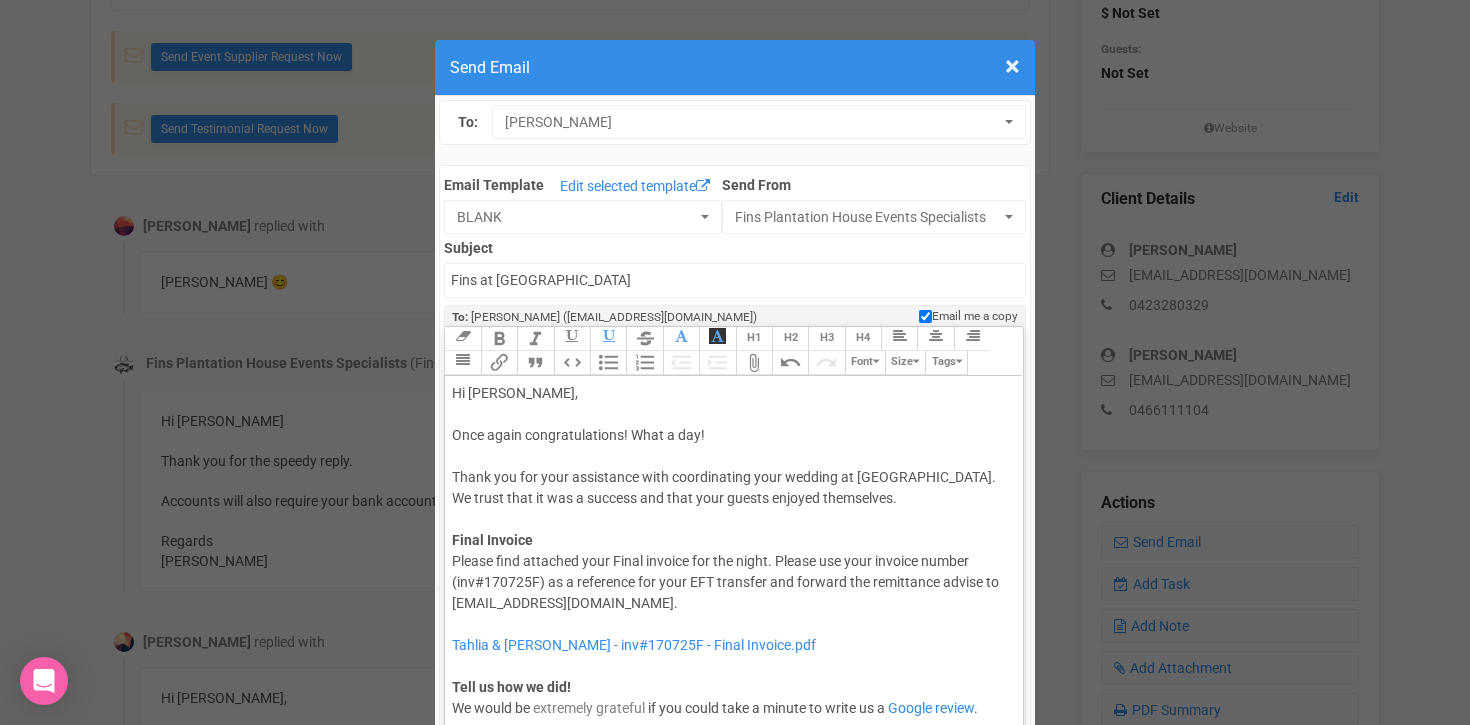 type on "<div>Hi Casey,<br><br><span style="font-family: Roboto, Helvetica, Arial, sans-serif; font-size: 14px; color: rgb(85, 85, 85); text-decoration-color: initial;">Once again congratulations! What a day!</span><br><br><span style="font-family: Roboto, Helvetica, Arial, sans-serif; font-size: 14px; color: rgb(85, 85, 85); text-decoration-color: initial;">Thank you for your assistance with coordinating your wedding at Fins Plantation House. We trust that it was a success and that your guests enjoyed themselves.</span><br><br><strong>Final Invoice</strong></div><div><span style="font-family: Roboto, Helvetica, Arial, sans-serif; font-size: 14px; color: rgb(85, 85, 85); text-decoration-color: initial;">Please find attached your Final invoice for the night. Please use your invoice number (inv#170725F) as a reference for your EFT transfer and forward the remittance advise to events@fins.com.au.</span><br><br><a href="https://s3-ap-southeast-2.amazonaws.com/production.enquire.io/production/email_attachments/attachmen..." 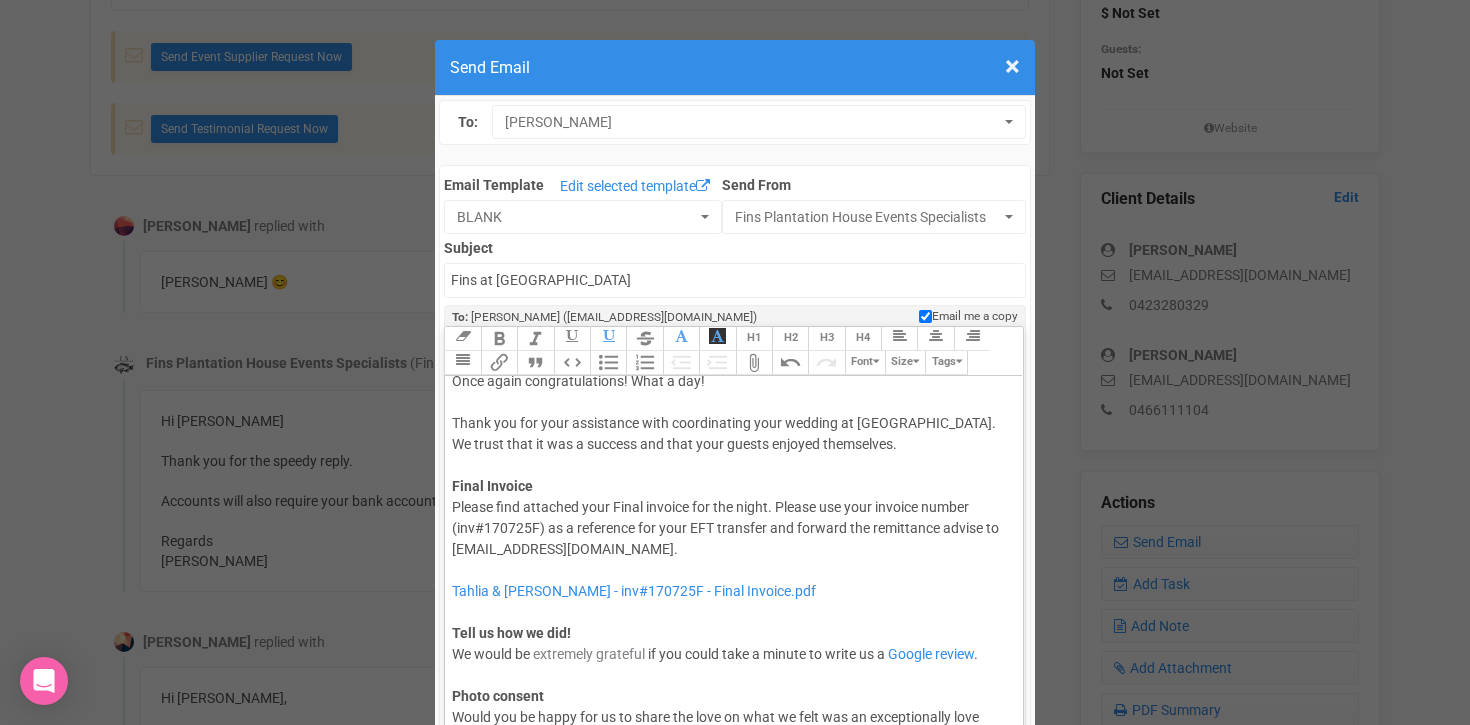 scroll, scrollTop: 57, scrollLeft: 0, axis: vertical 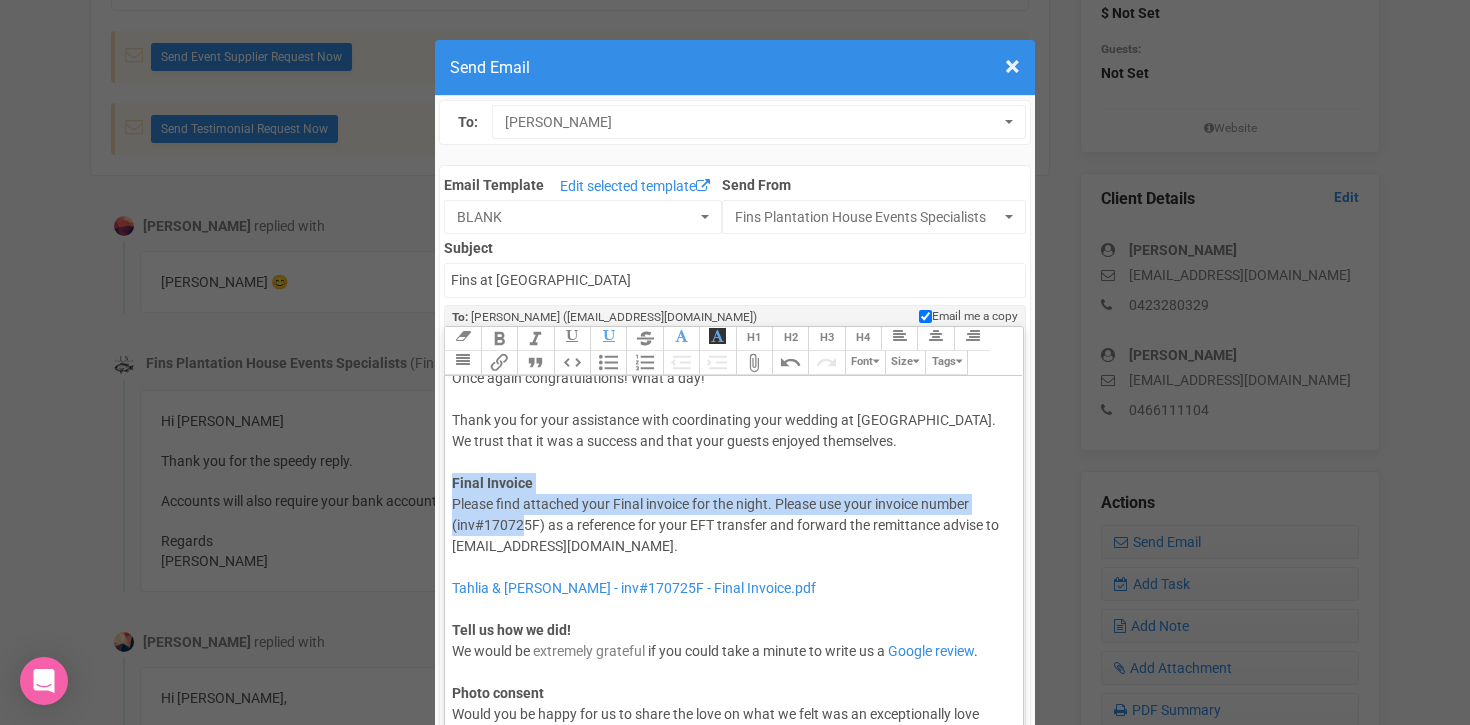 drag, startPoint x: 451, startPoint y: 481, endPoint x: 524, endPoint y: 515, distance: 80.529495 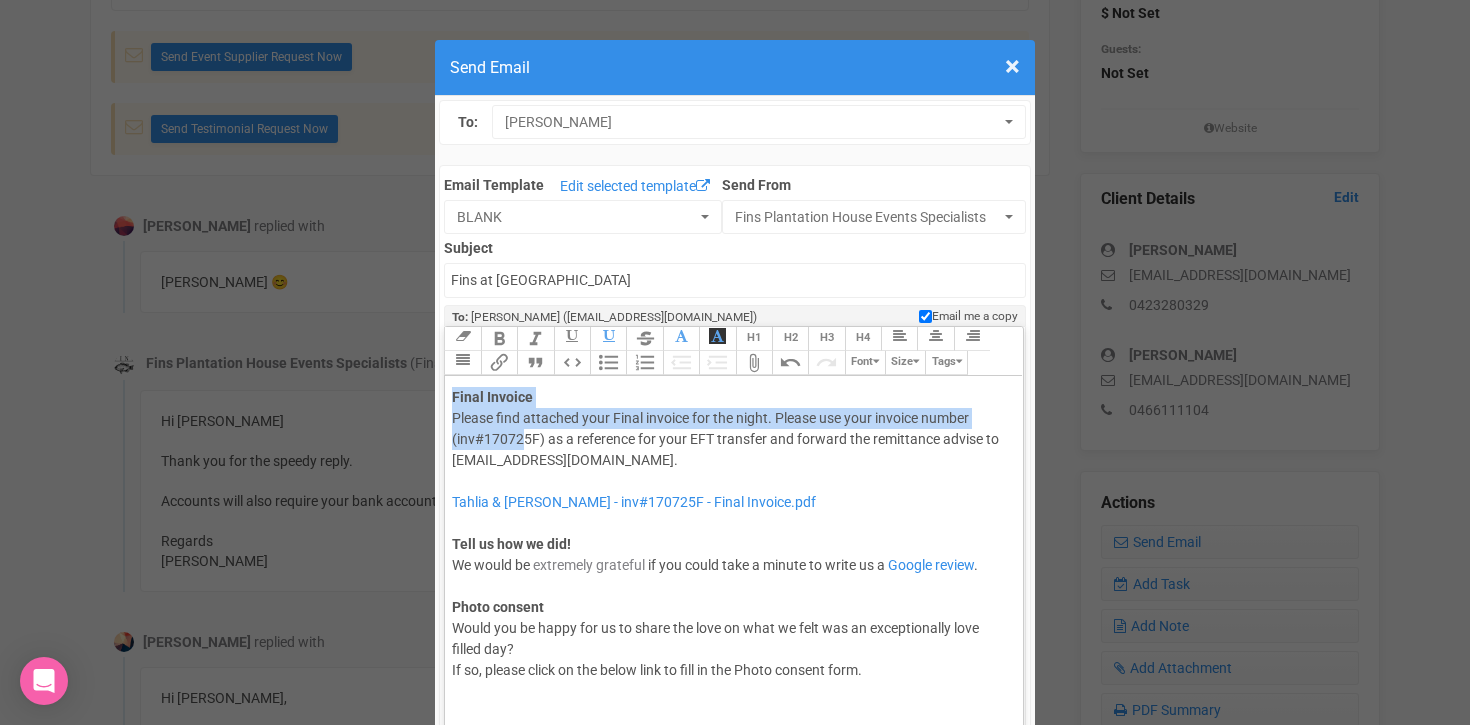 scroll, scrollTop: 128, scrollLeft: 0, axis: vertical 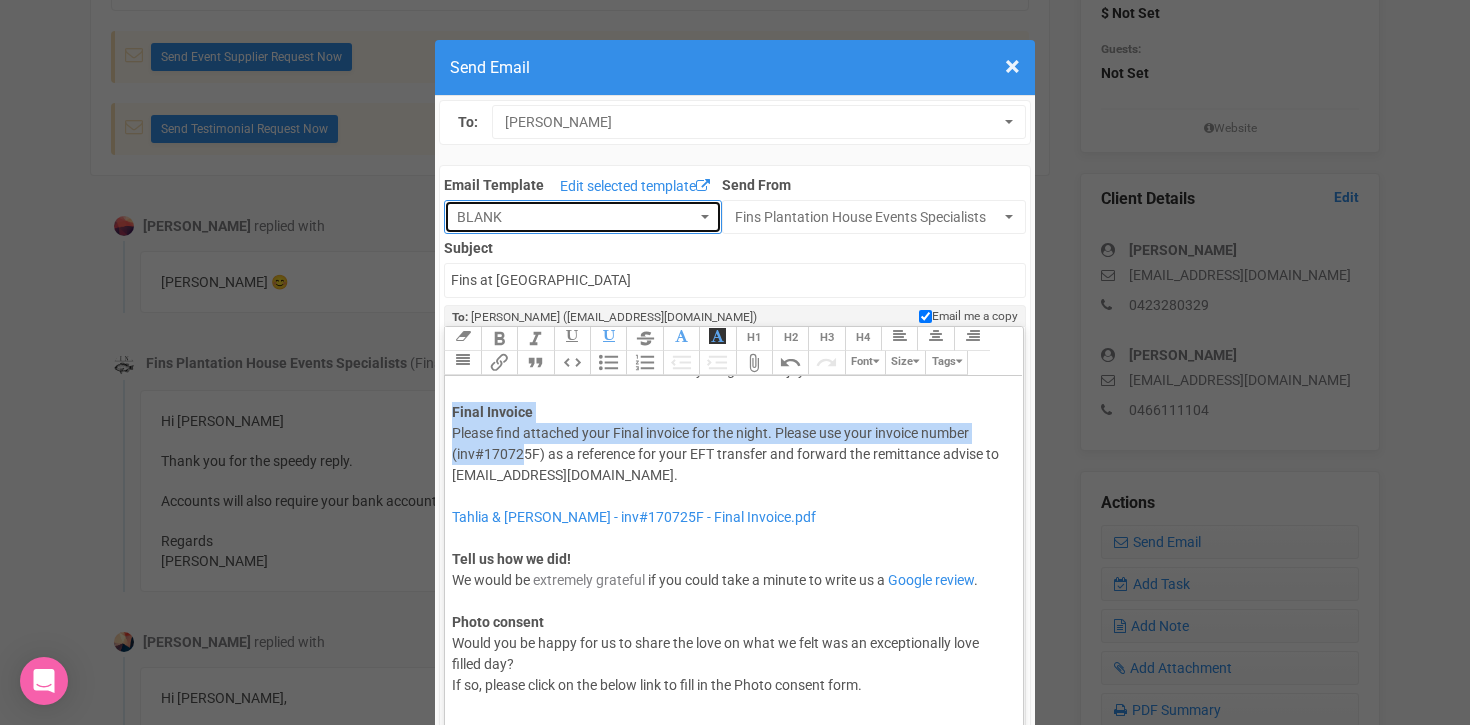 click on "BLANK" at bounding box center (583, 217) 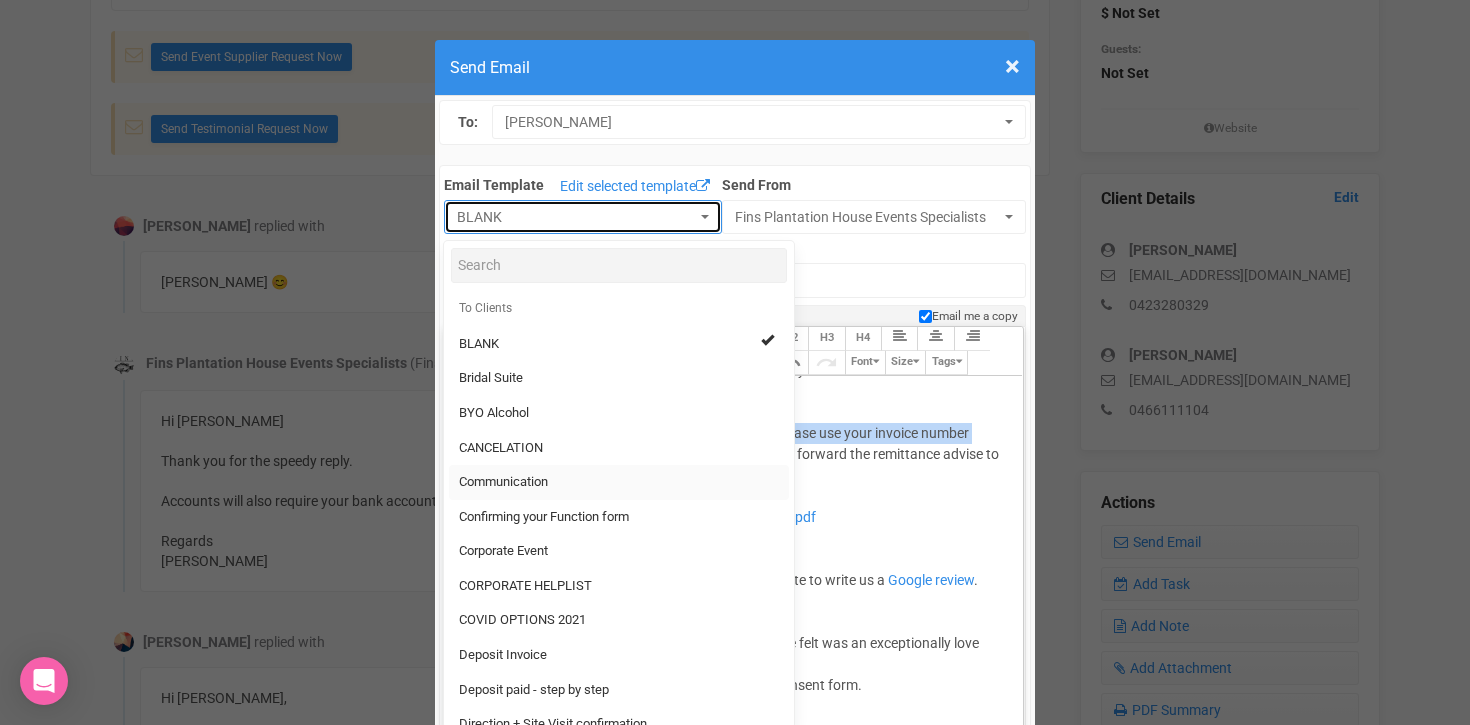 scroll, scrollTop: 82, scrollLeft: 0, axis: vertical 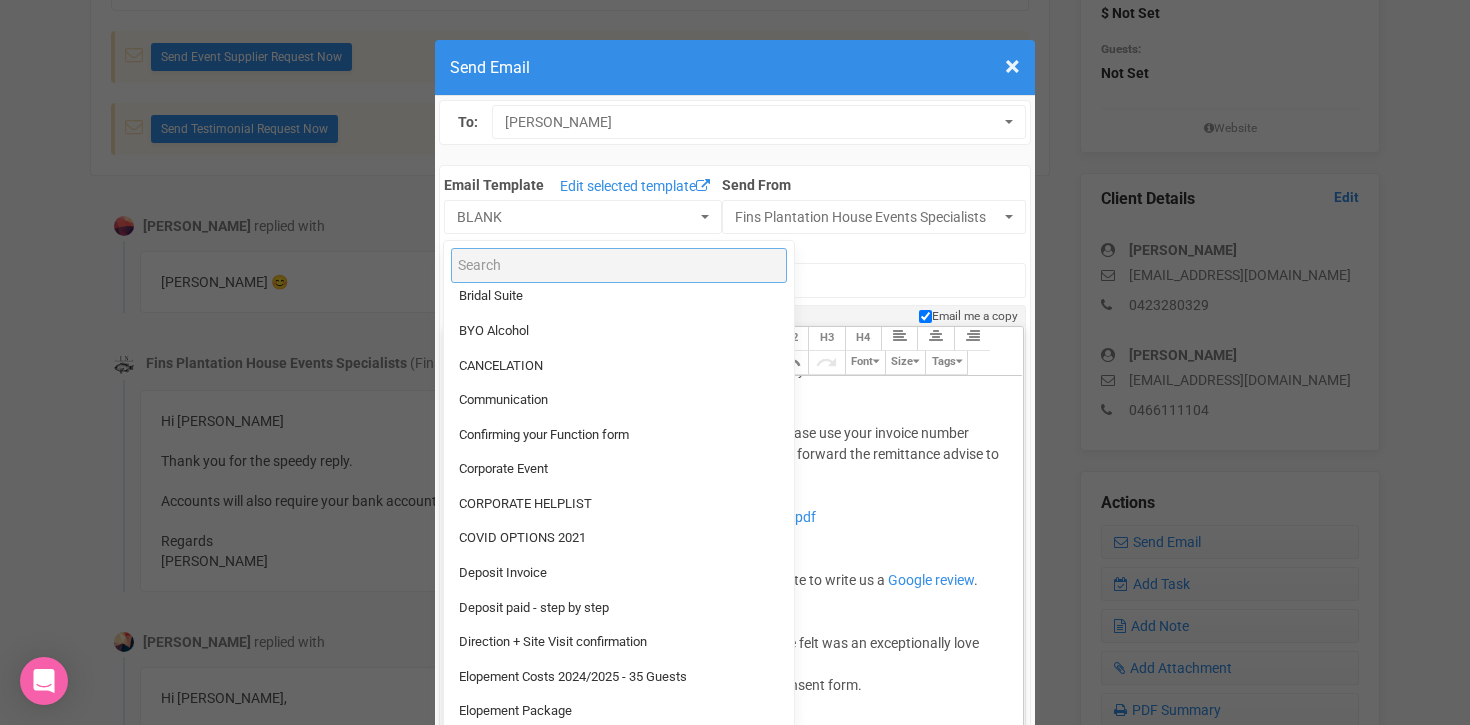 click at bounding box center (619, 265) 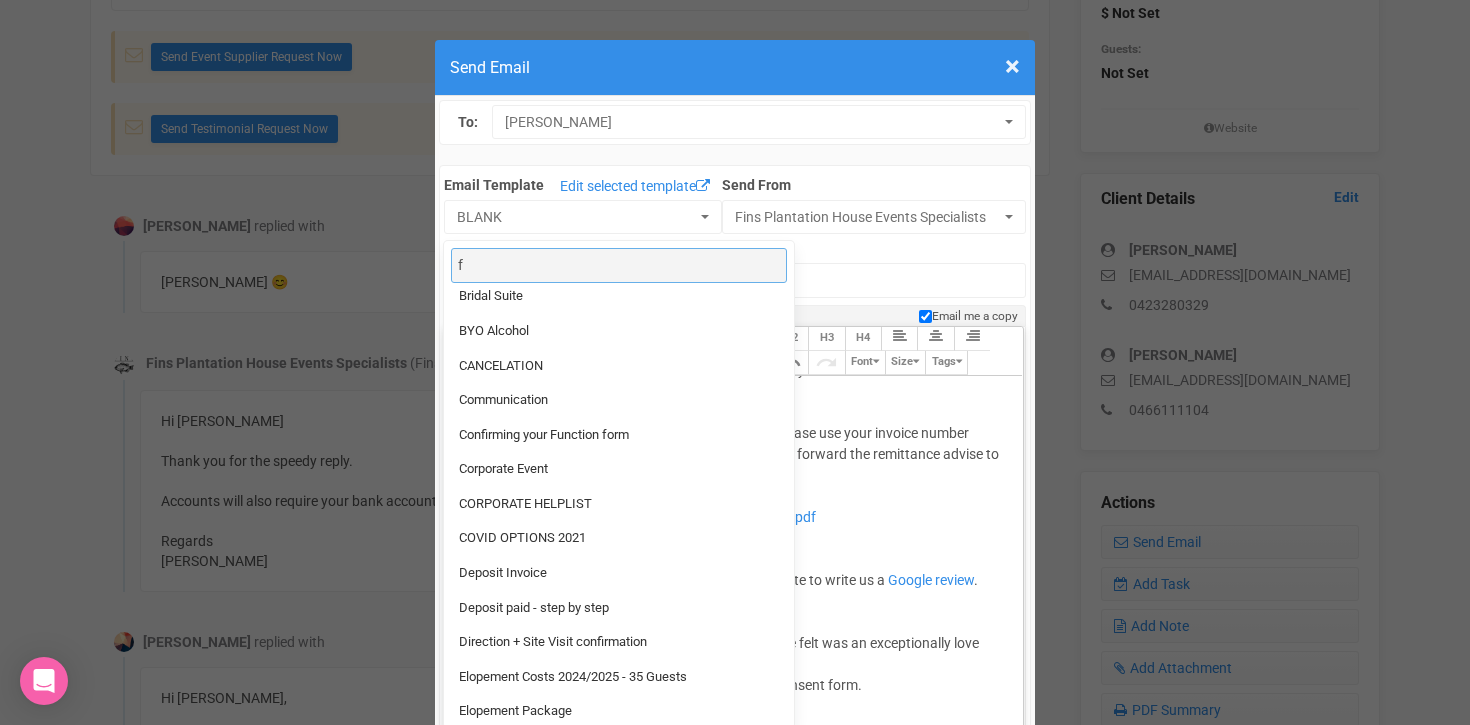 scroll, scrollTop: 0, scrollLeft: 0, axis: both 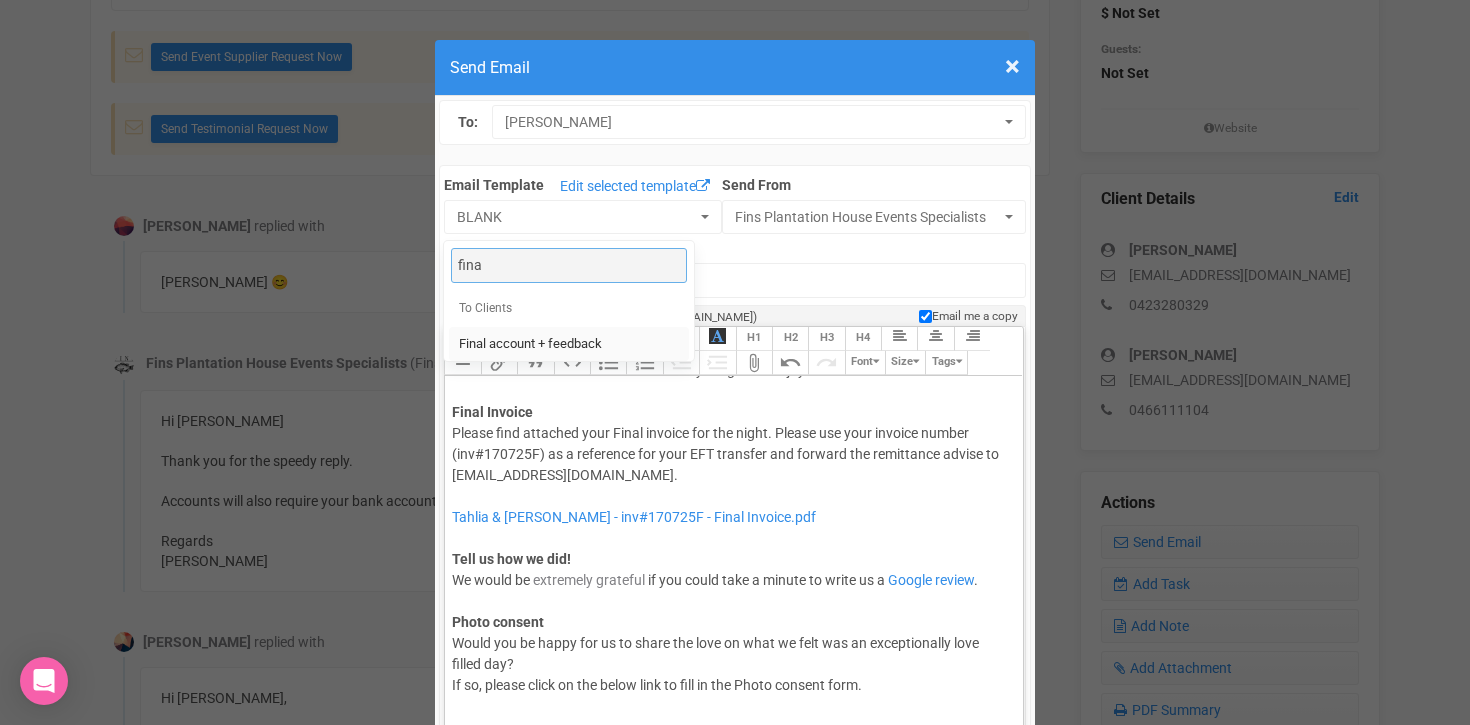type on "fina" 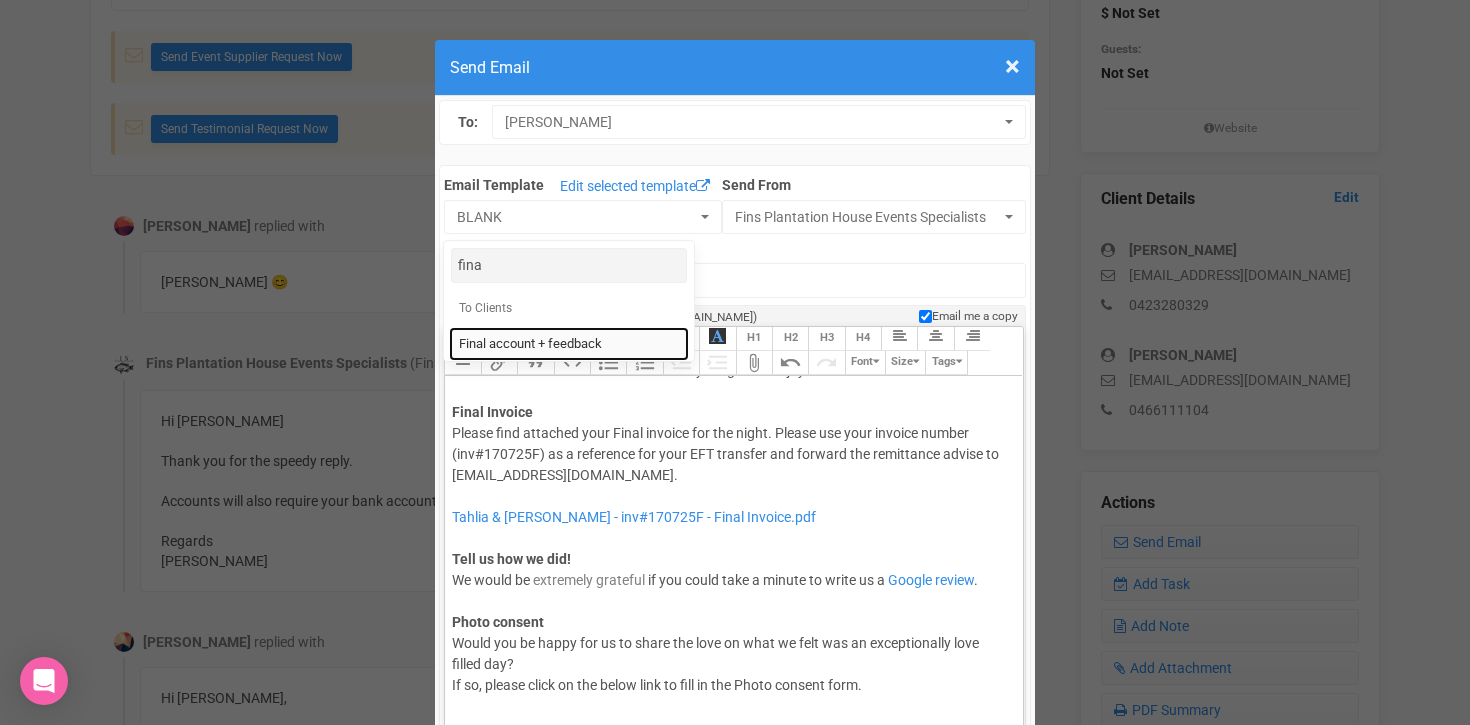 click on "Final account + feedback" at bounding box center (530, 344) 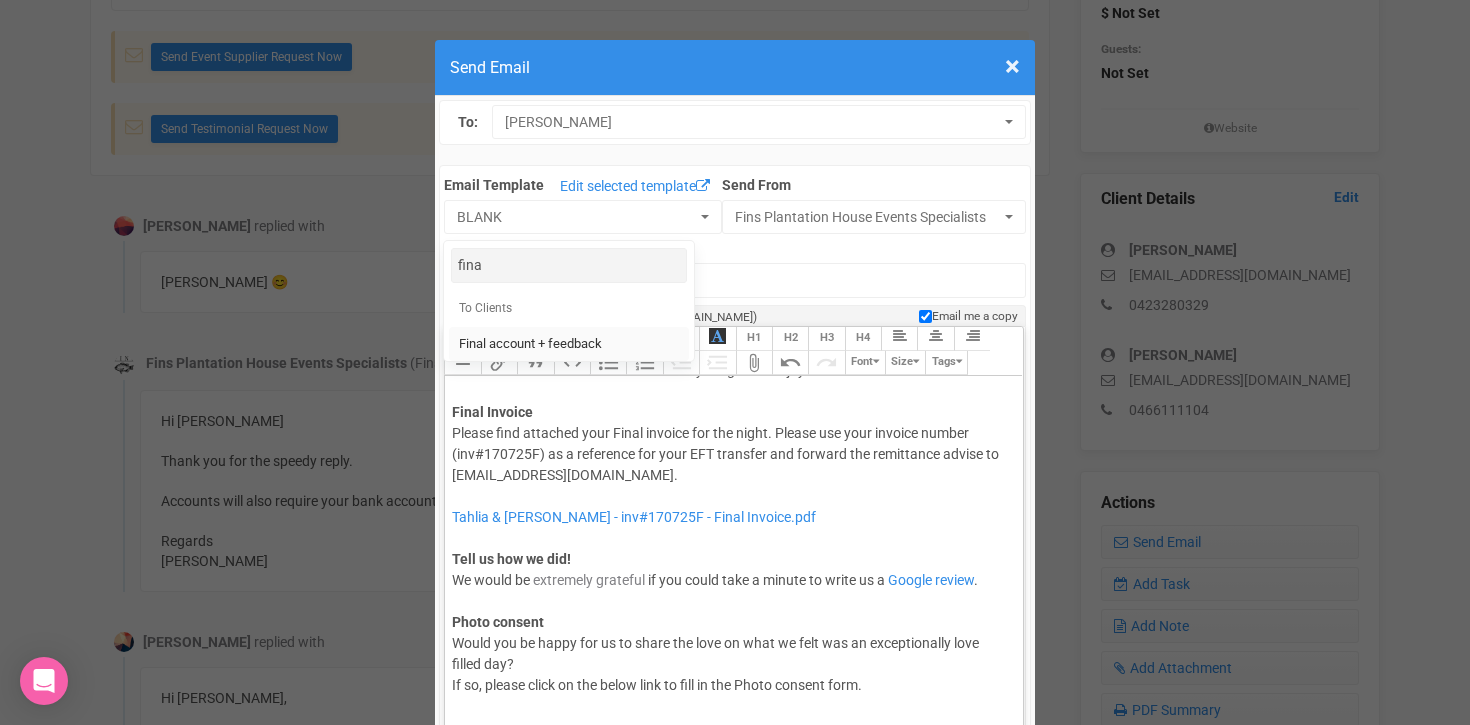select on "90613" 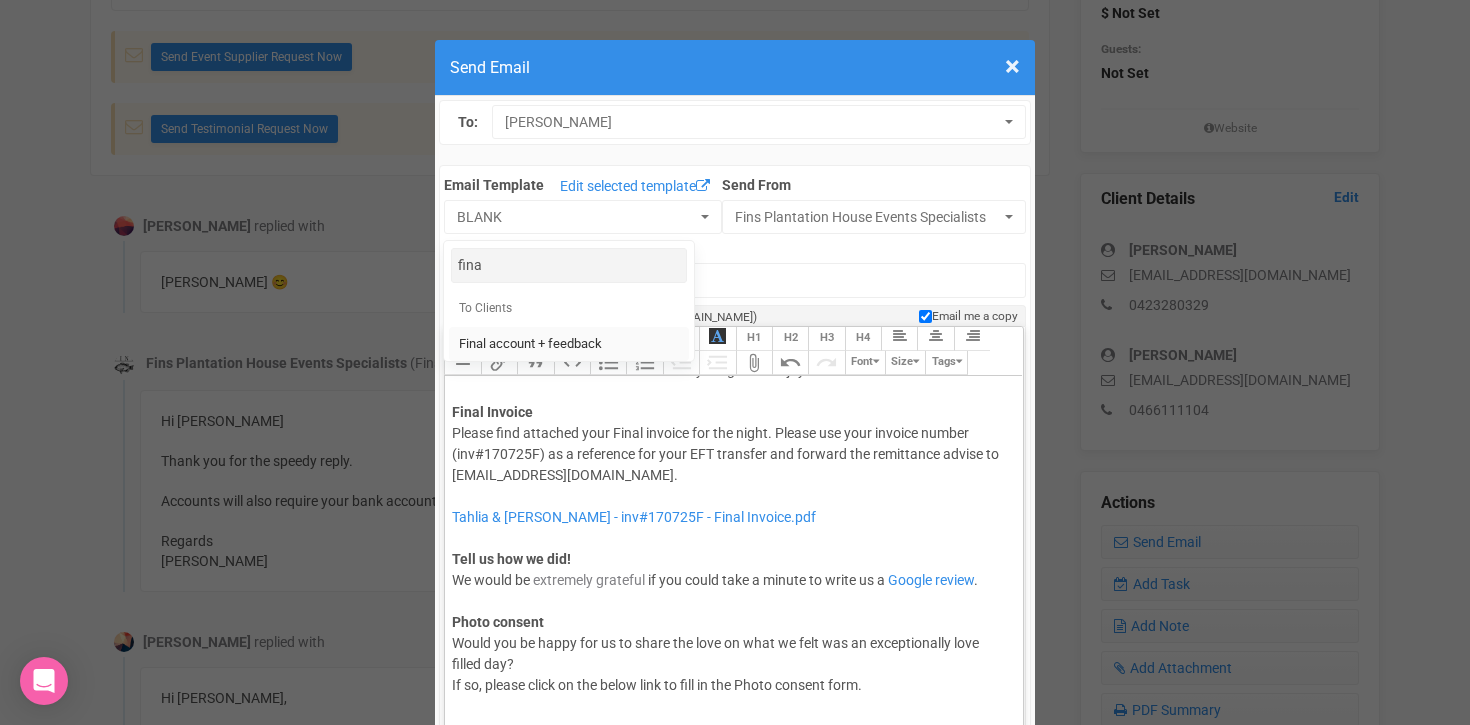 type on "Fins Plantation House - Final account + feedback" 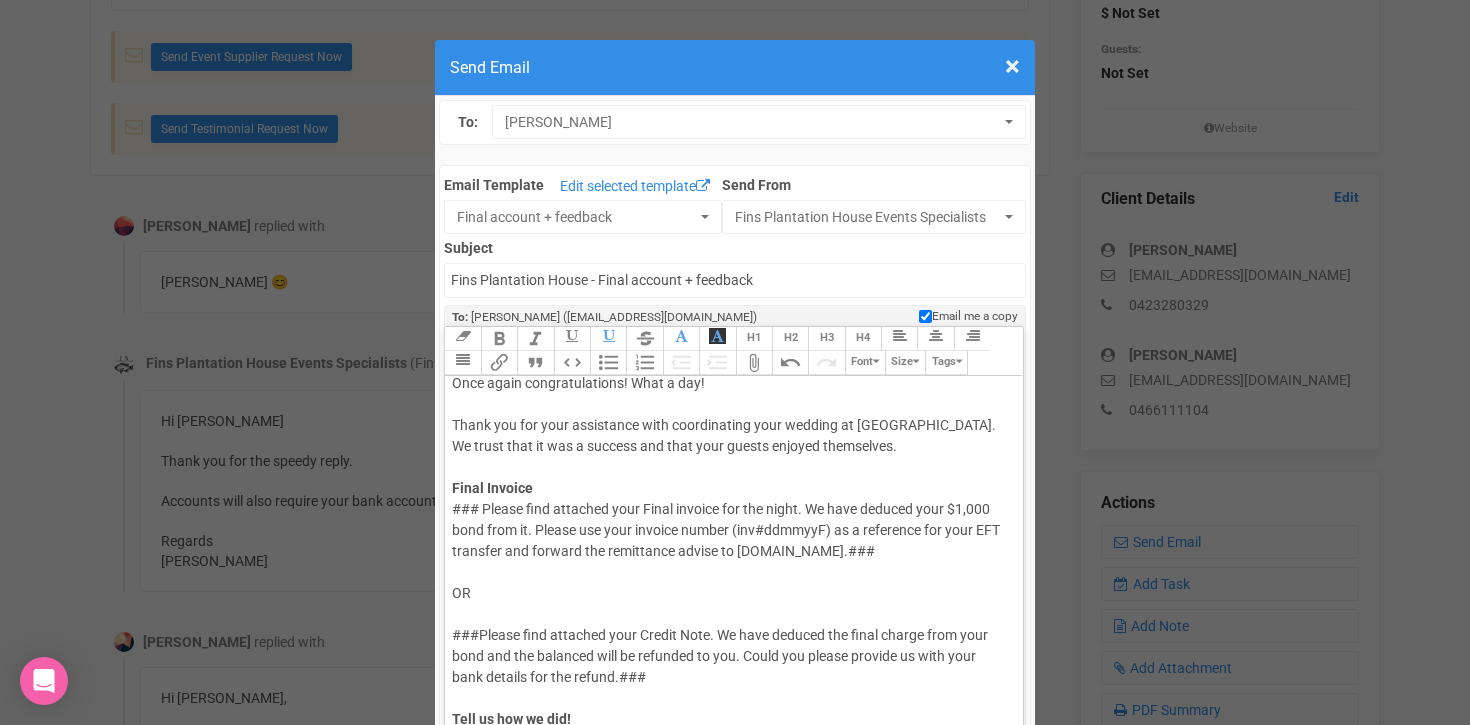 scroll, scrollTop: 55, scrollLeft: 0, axis: vertical 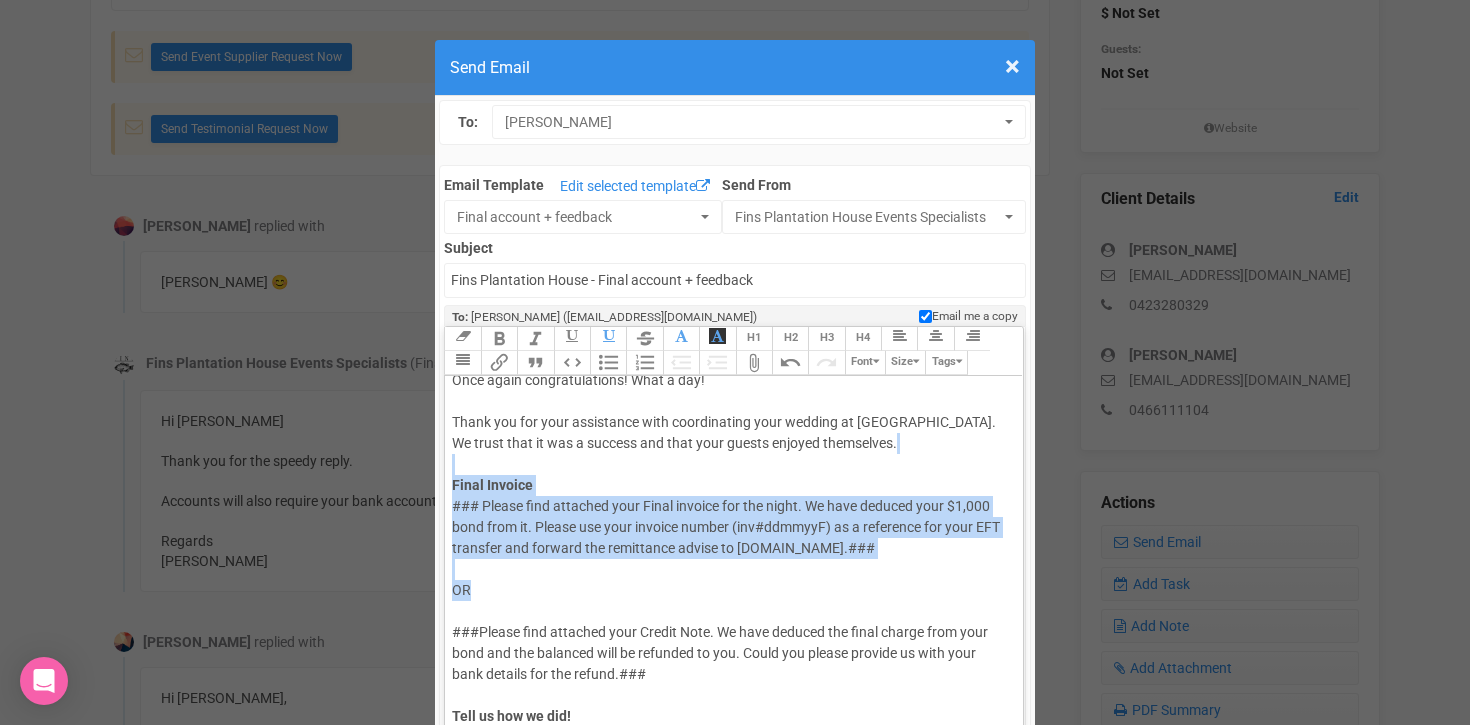 drag, startPoint x: 456, startPoint y: 472, endPoint x: 550, endPoint y: 598, distance: 157.20052 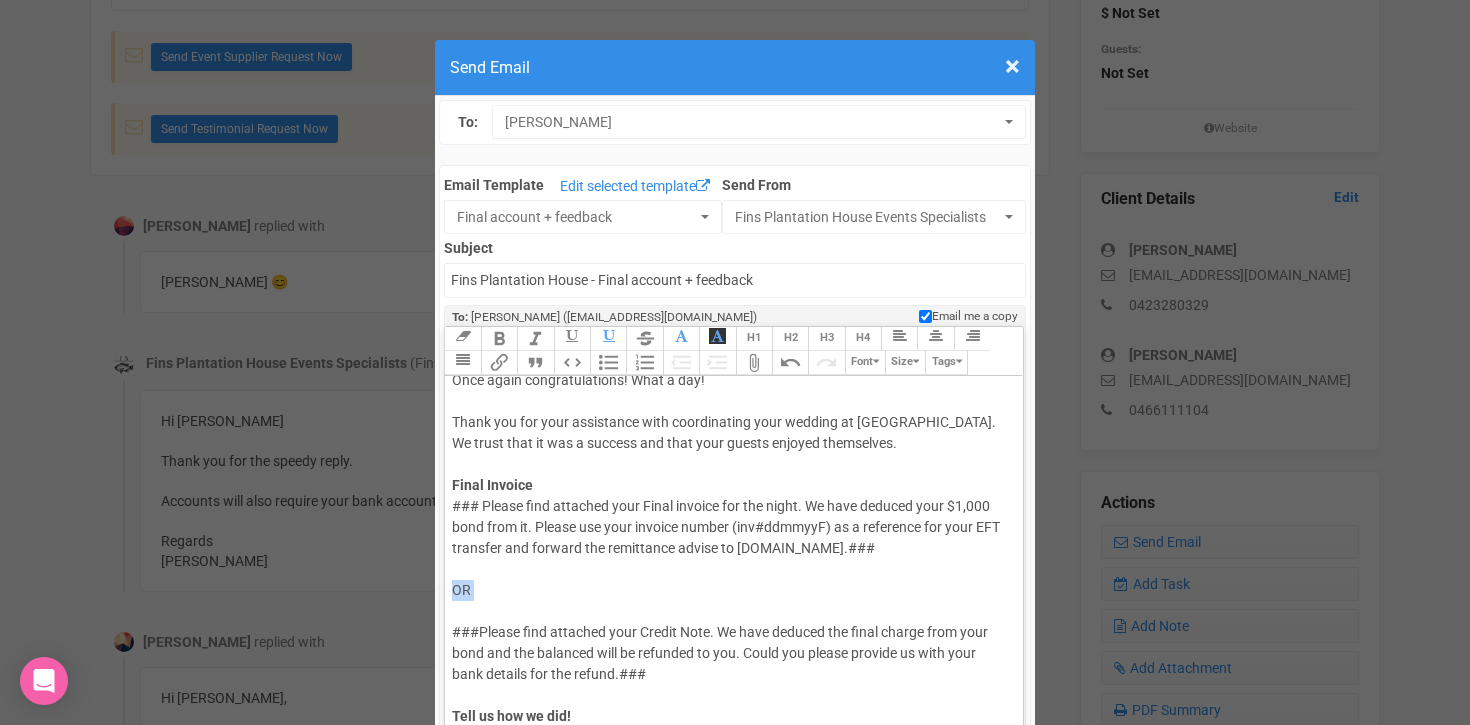 drag, startPoint x: 550, startPoint y: 598, endPoint x: 499, endPoint y: 619, distance: 55.154327 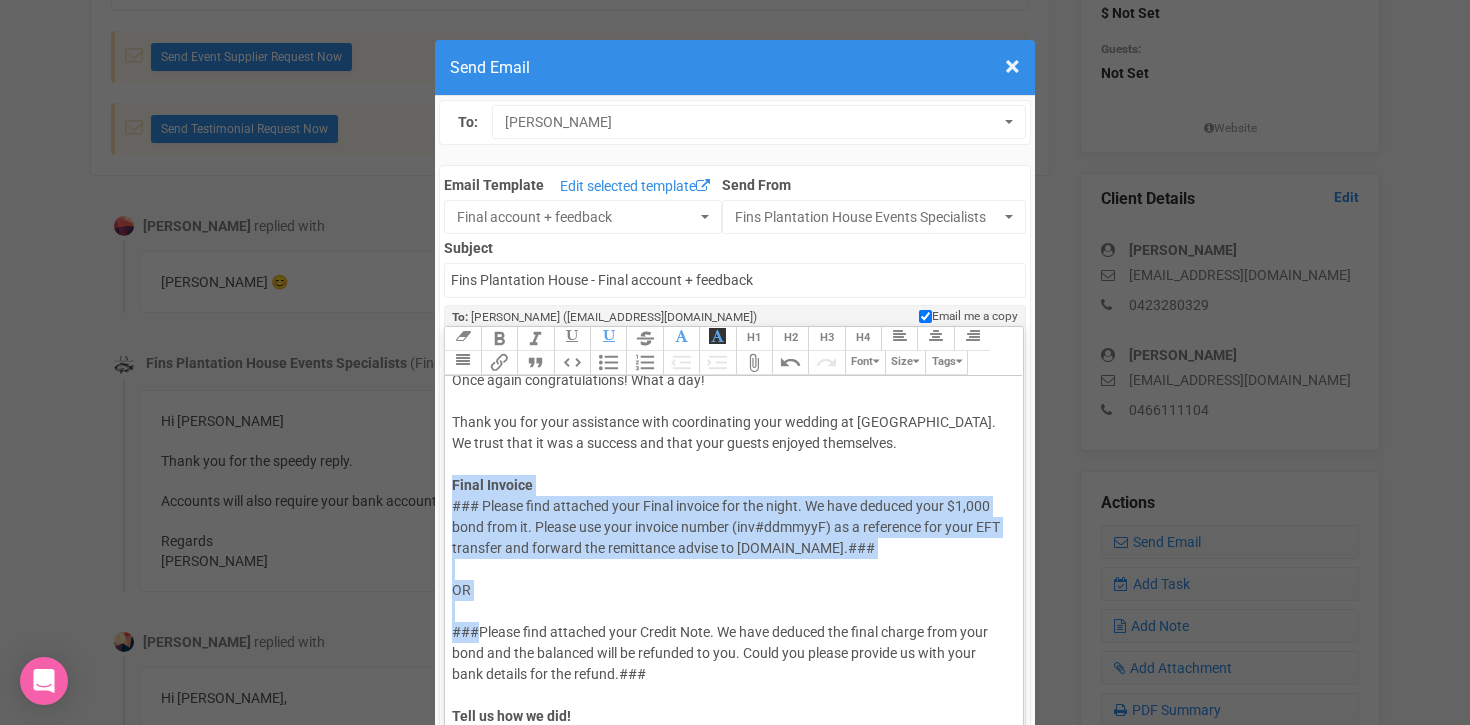 drag, startPoint x: 449, startPoint y: 476, endPoint x: 477, endPoint y: 626, distance: 152.59096 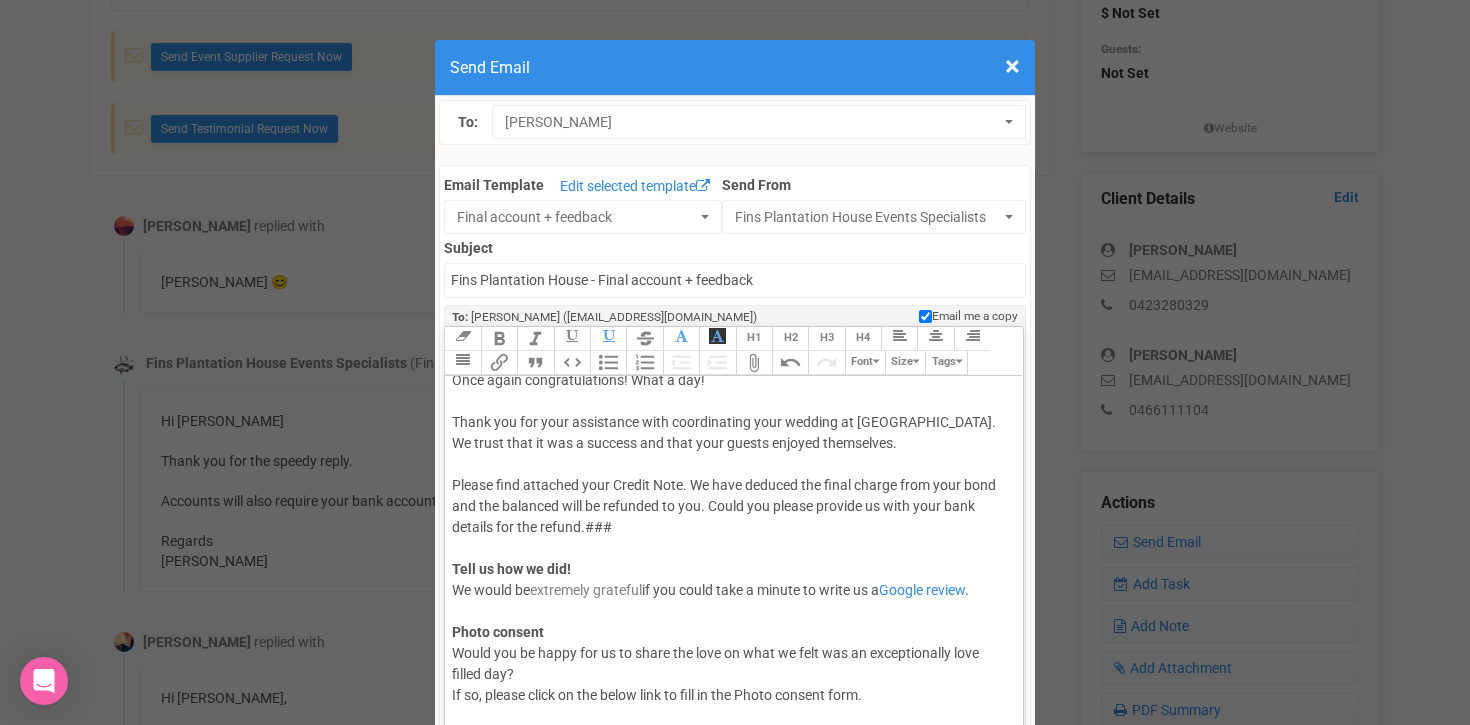 click on "Hi Casey, Once again congratulations! What a day! Thank you for your assistance with coordinating your wedding at Fins Plantation House. We trust that it was a success and that your guests enjoyed themselves.  Please find attached your Credit Note. We have deduced the final charge from your bond and the balanced will be refunded to you. Could you please provide us with your bank details for the refund.### Tell us how we did!  We would be  extremely grateful  if you could take a minute to write us a  Google review .   Photo consent Would you be happy for us to share the love on what we felt was an exceptionally love filled day?  If so, please click on the below link to fill in the Photo consent form." 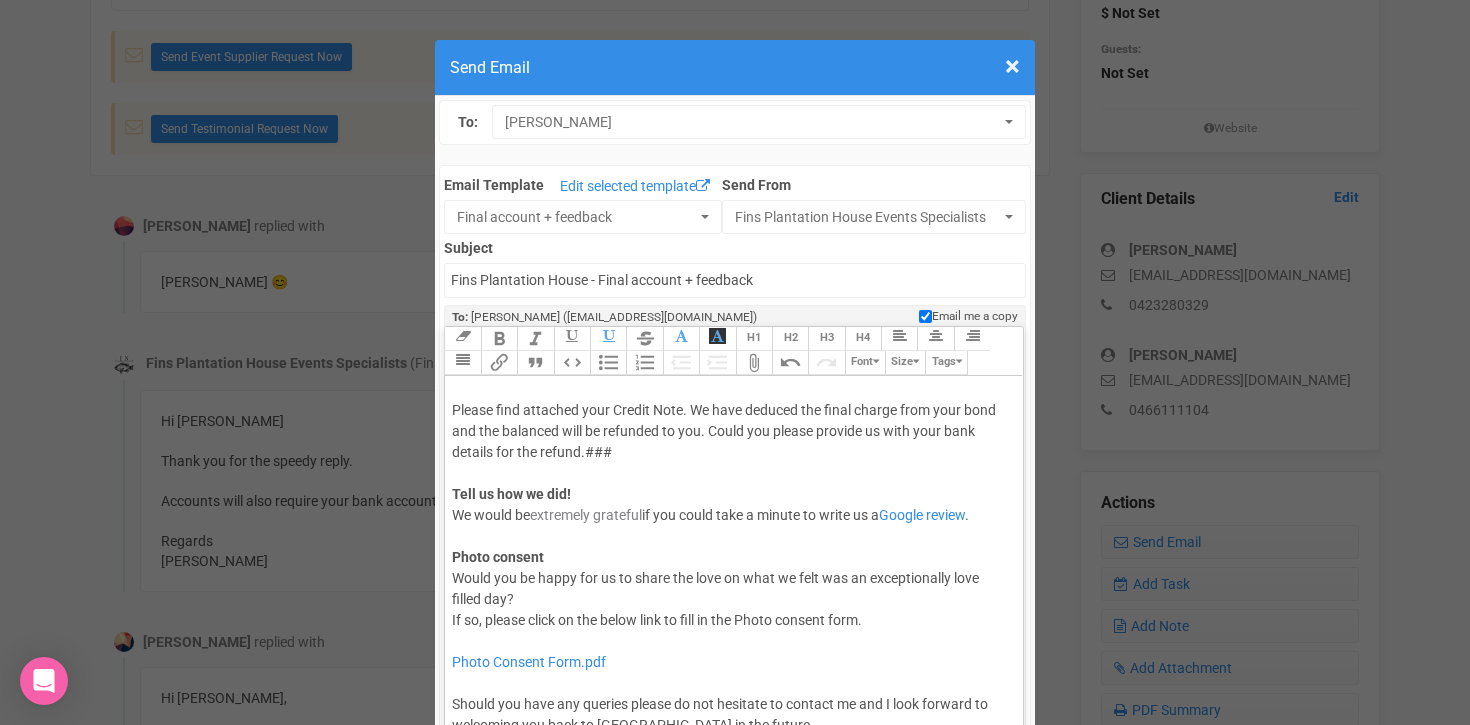 scroll, scrollTop: 230, scrollLeft: 0, axis: vertical 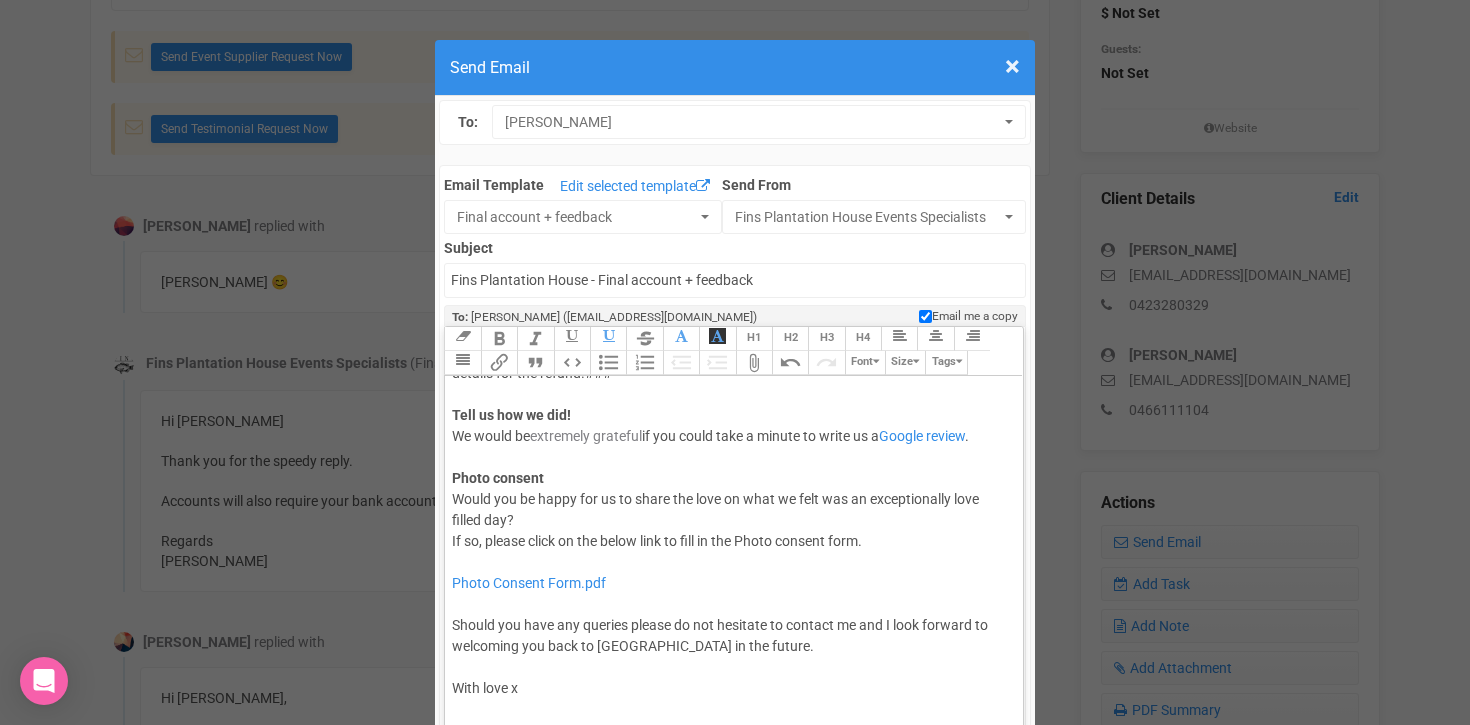 drag, startPoint x: 454, startPoint y: 627, endPoint x: 831, endPoint y: 640, distance: 377.22406 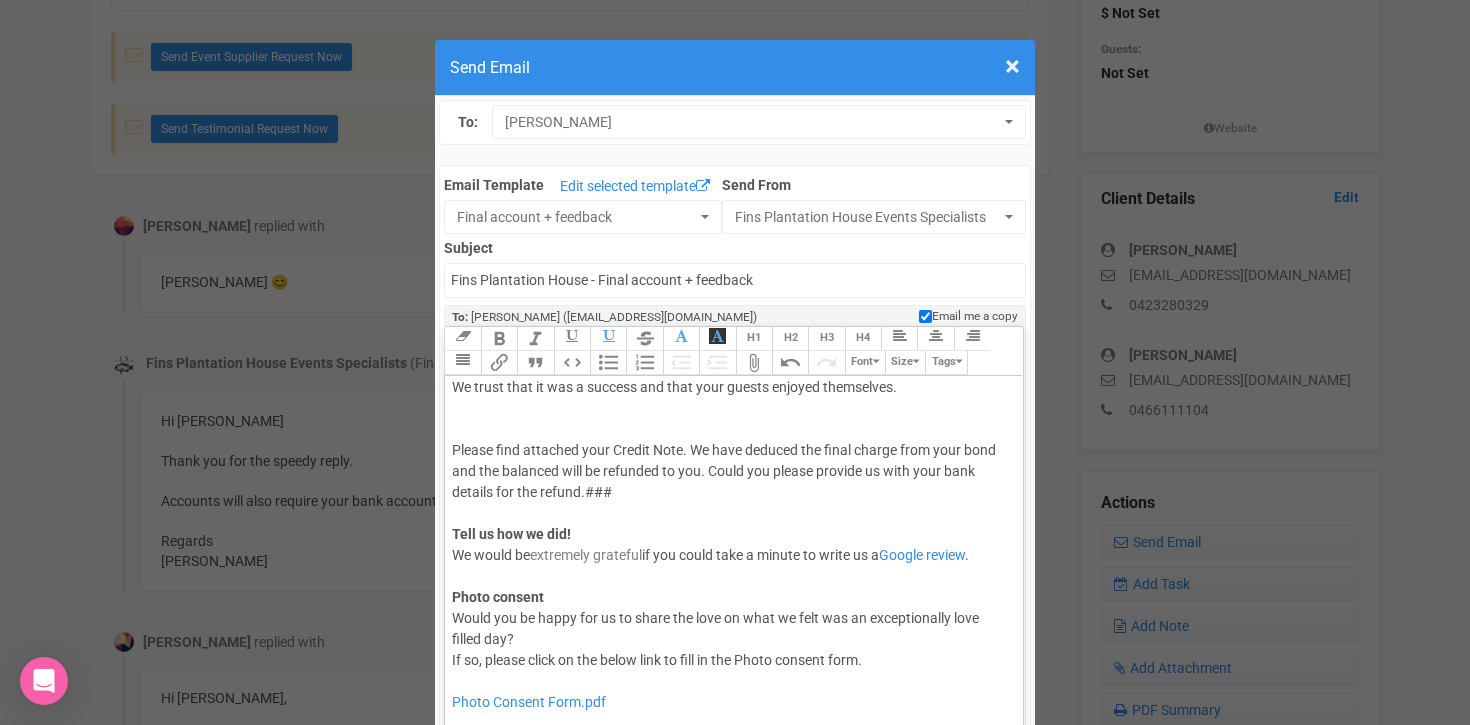 scroll, scrollTop: 0, scrollLeft: 0, axis: both 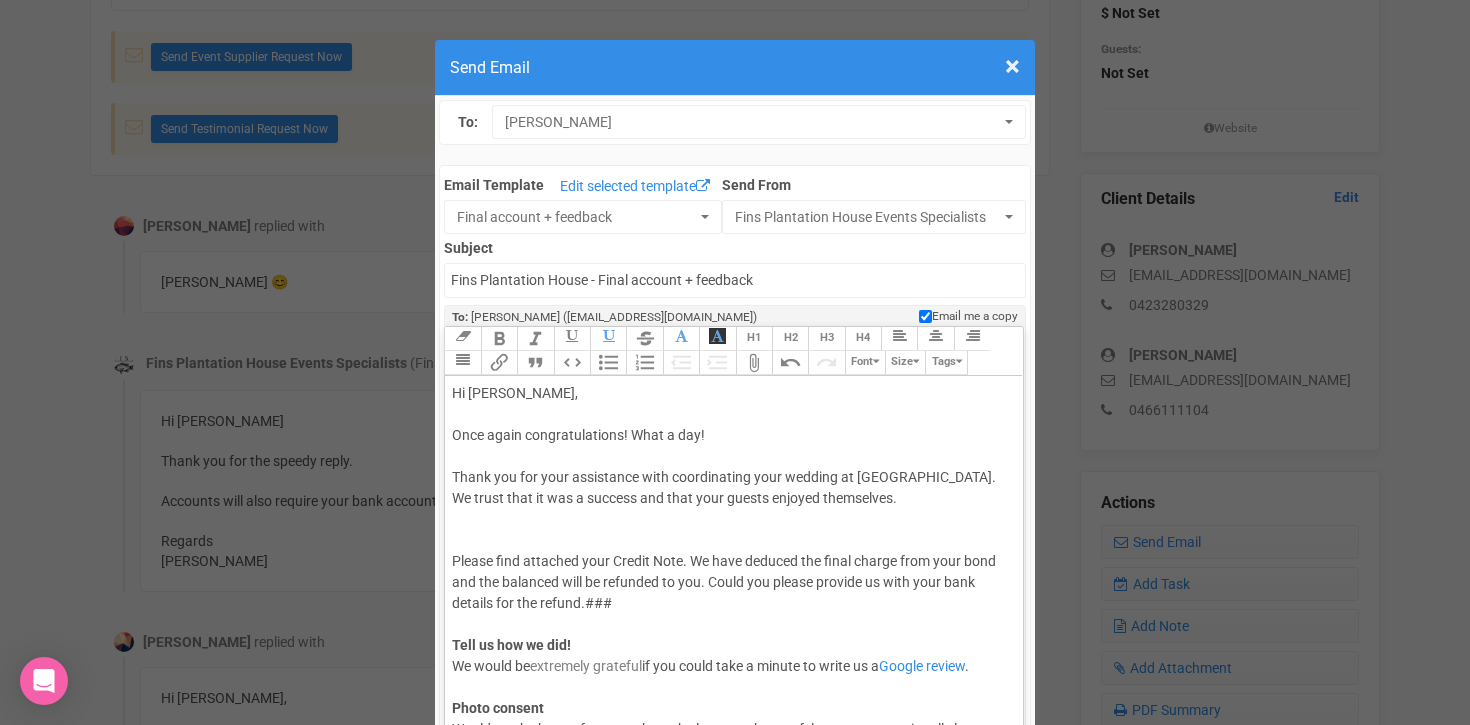 drag, startPoint x: 454, startPoint y: 476, endPoint x: 907, endPoint y: 495, distance: 453.3983 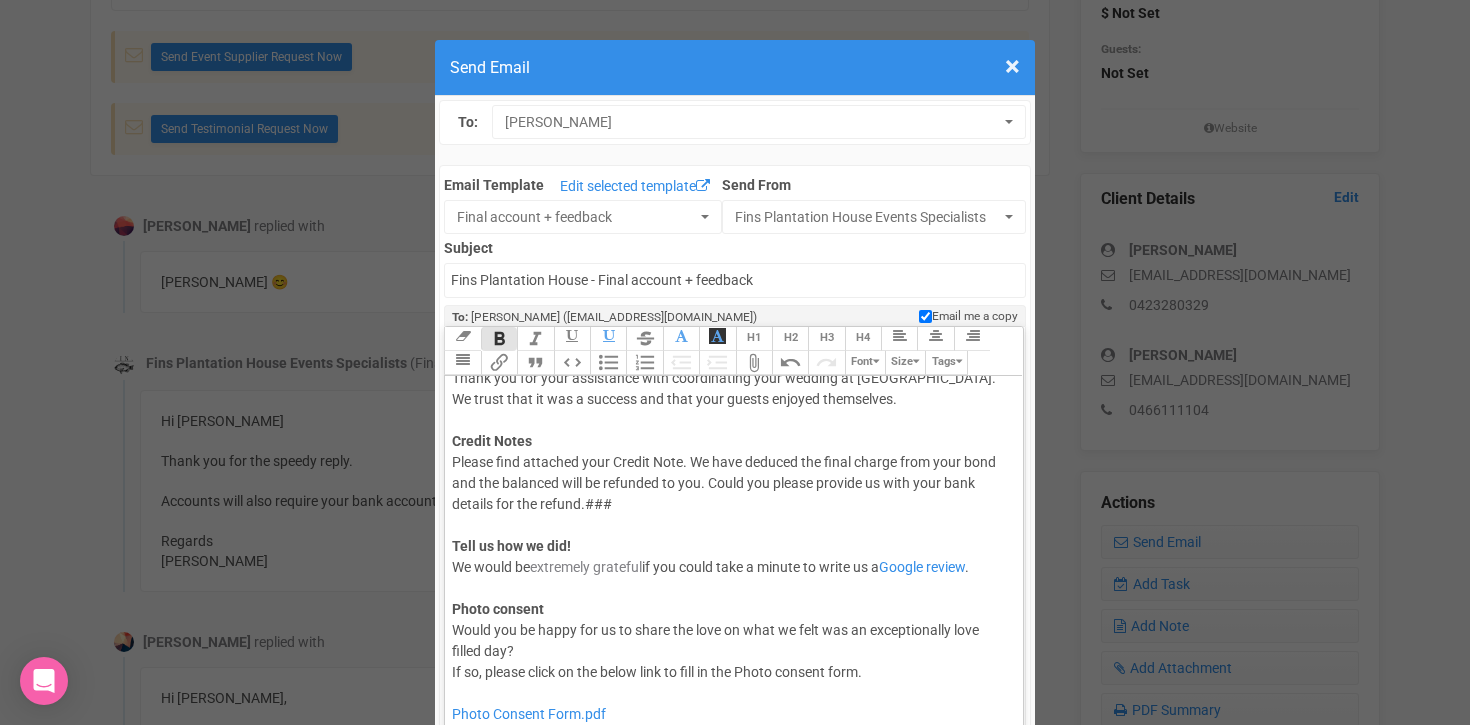 scroll, scrollTop: 103, scrollLeft: 0, axis: vertical 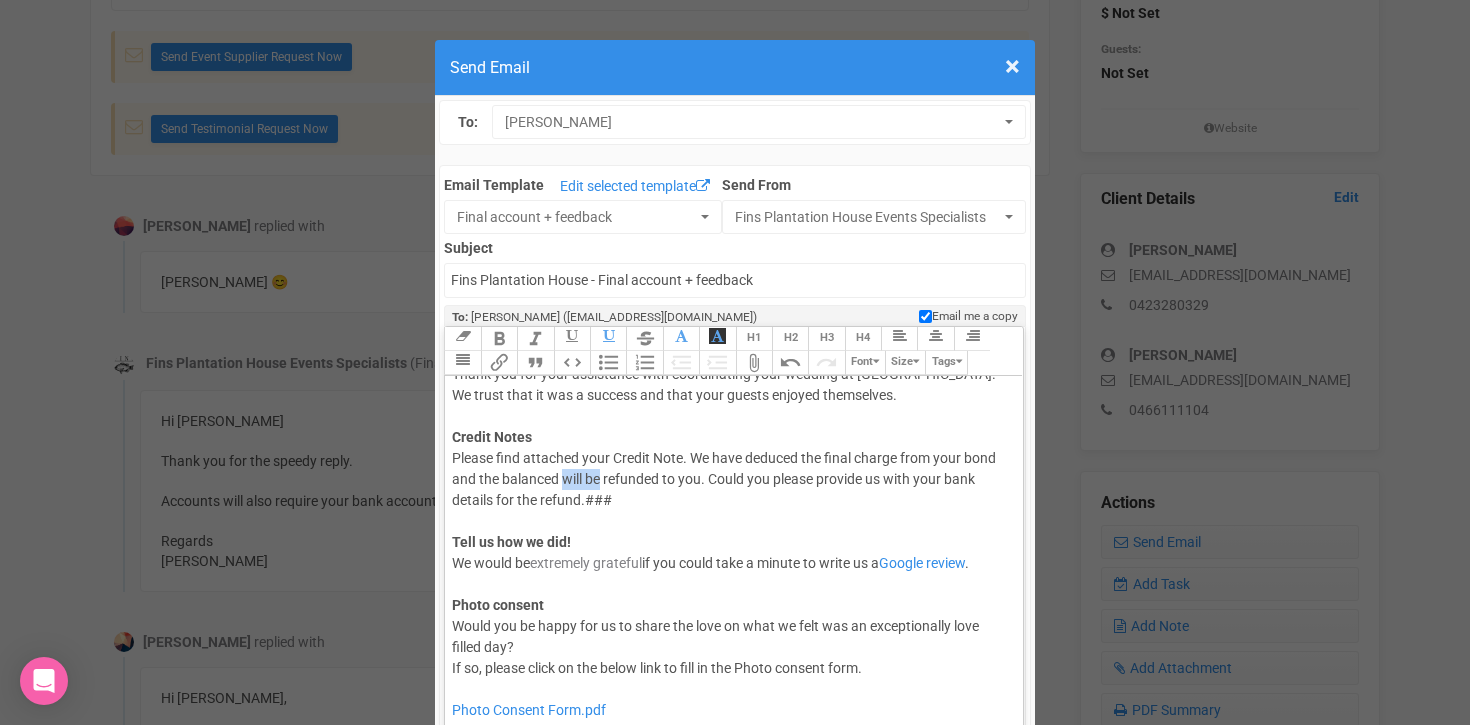 drag, startPoint x: 563, startPoint y: 482, endPoint x: 602, endPoint y: 480, distance: 39.051247 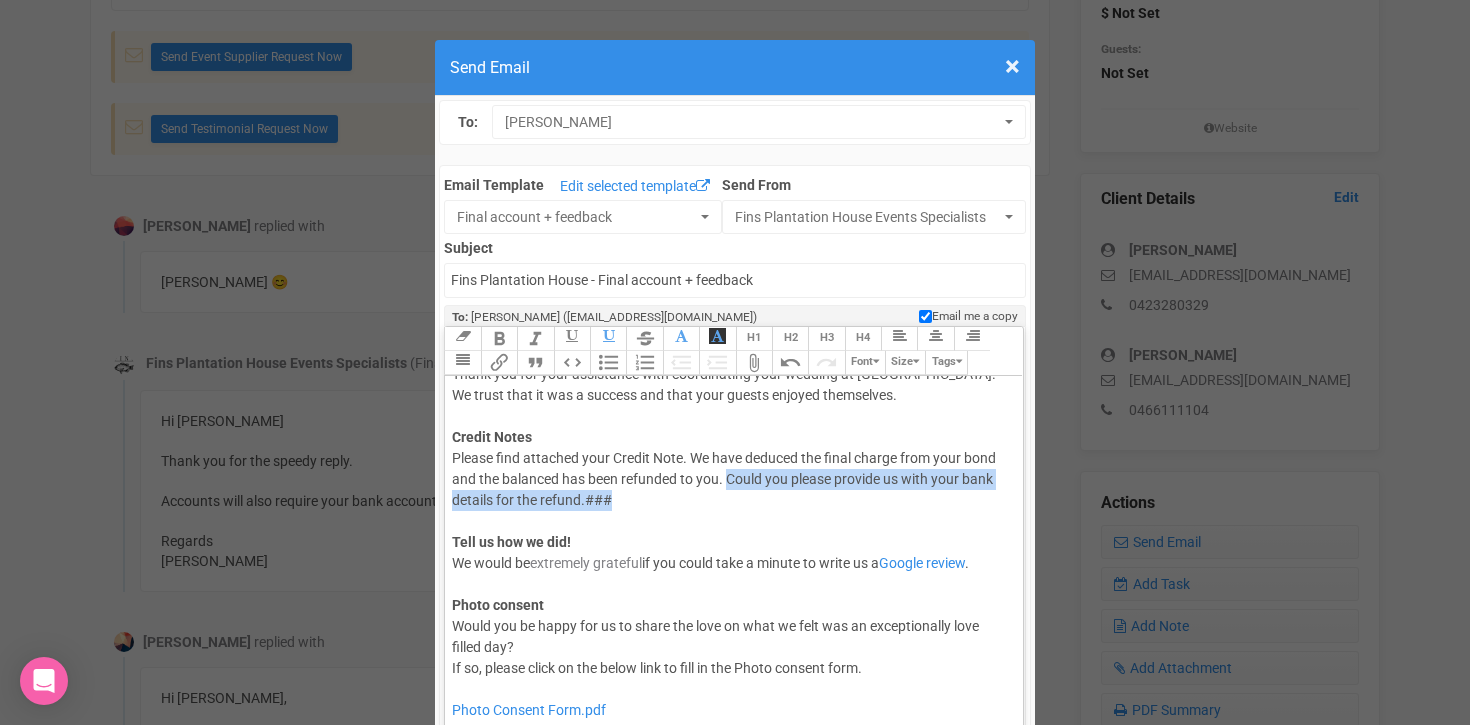 drag, startPoint x: 728, startPoint y: 480, endPoint x: 622, endPoint y: 499, distance: 107.68937 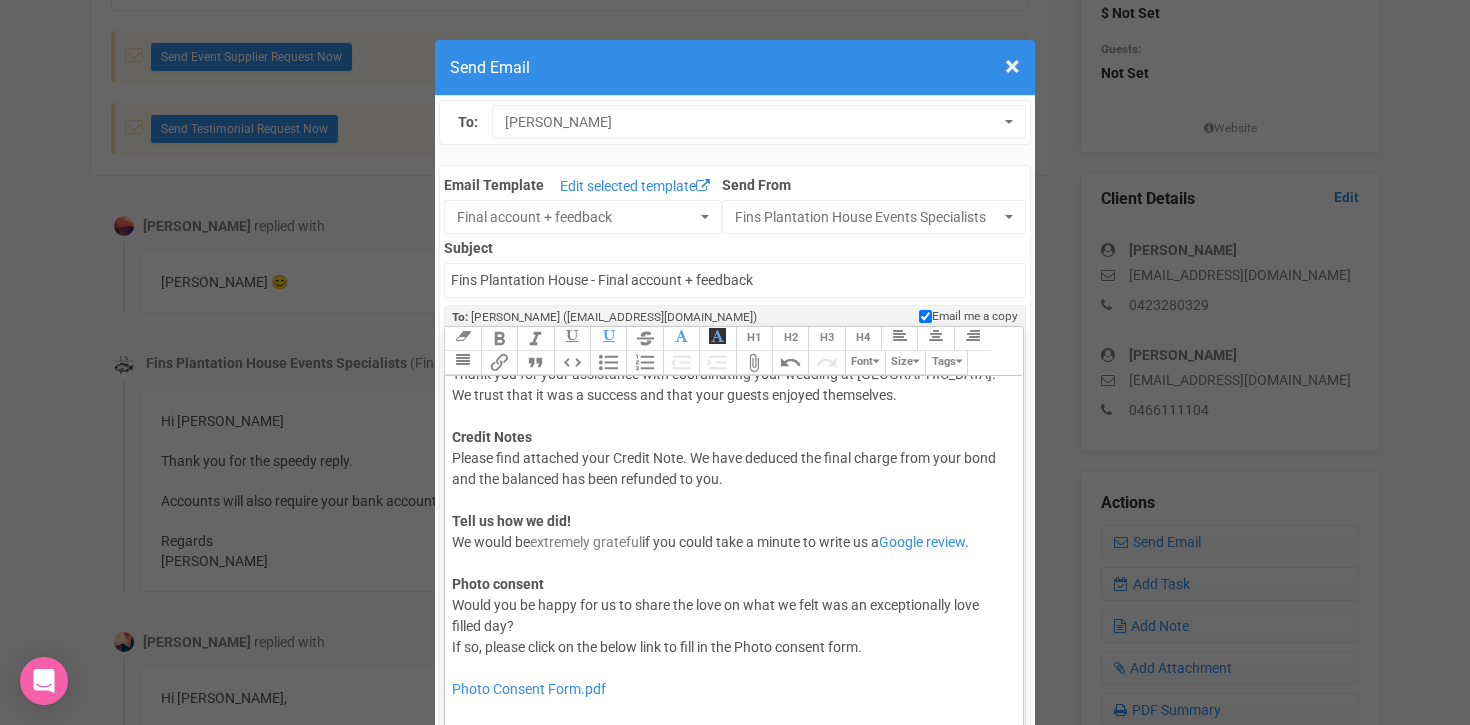 click on "Hi Casey, Once again congratulations! What a day! Thank you for your assistance with coordinating your wedding at Fins Plantation House. We trust that it was a success and that your guests enjoyed themselves.  Credit Notes Please find attached your Credit Note. We have deduced the final charge from your bond and the balanced has been refunded to you.  Tell us how we did!  We would be  extremely grateful  if you could take a minute to write us a  Google review .   Photo consent Would you be happy for us to share the love on what we felt was an exceptionally love filled day?  If so, please click on the below link to fill in the Photo consent form." 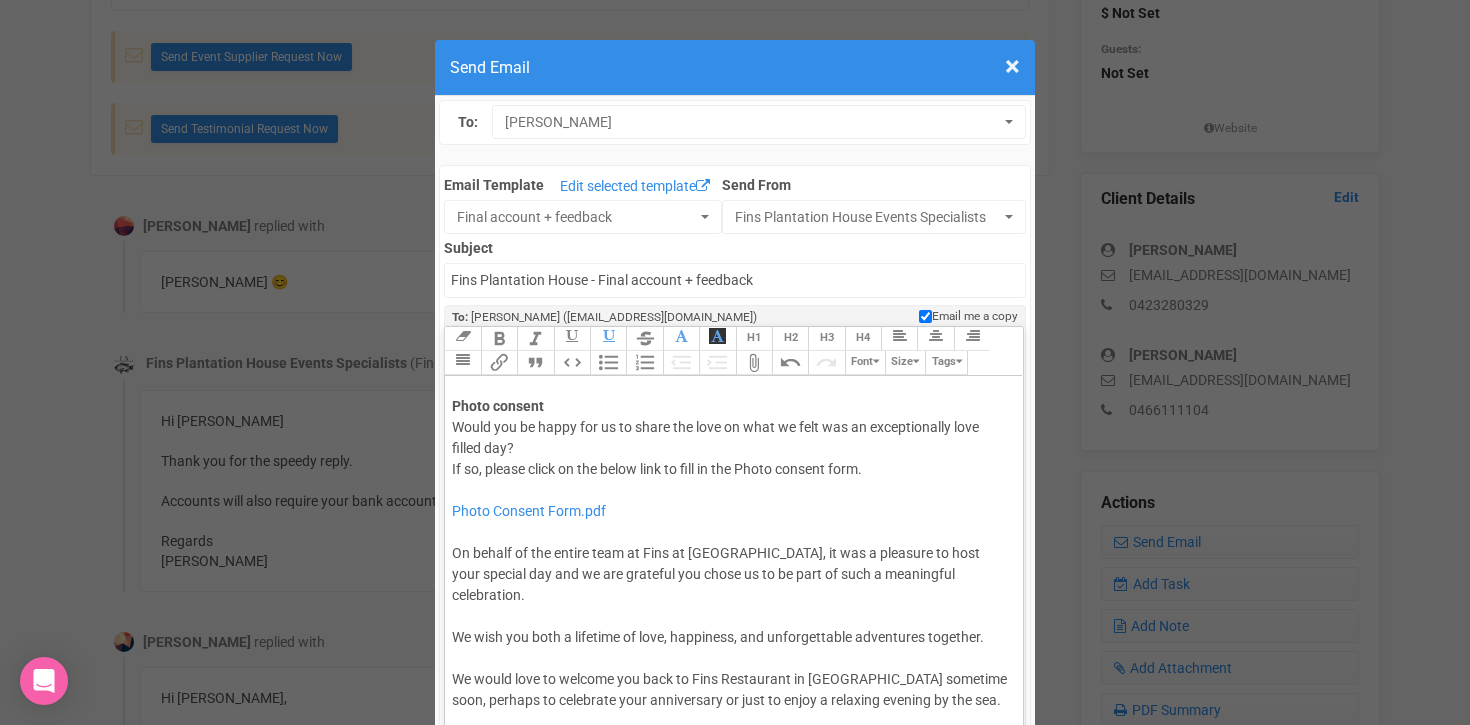 scroll, scrollTop: 335, scrollLeft: 0, axis: vertical 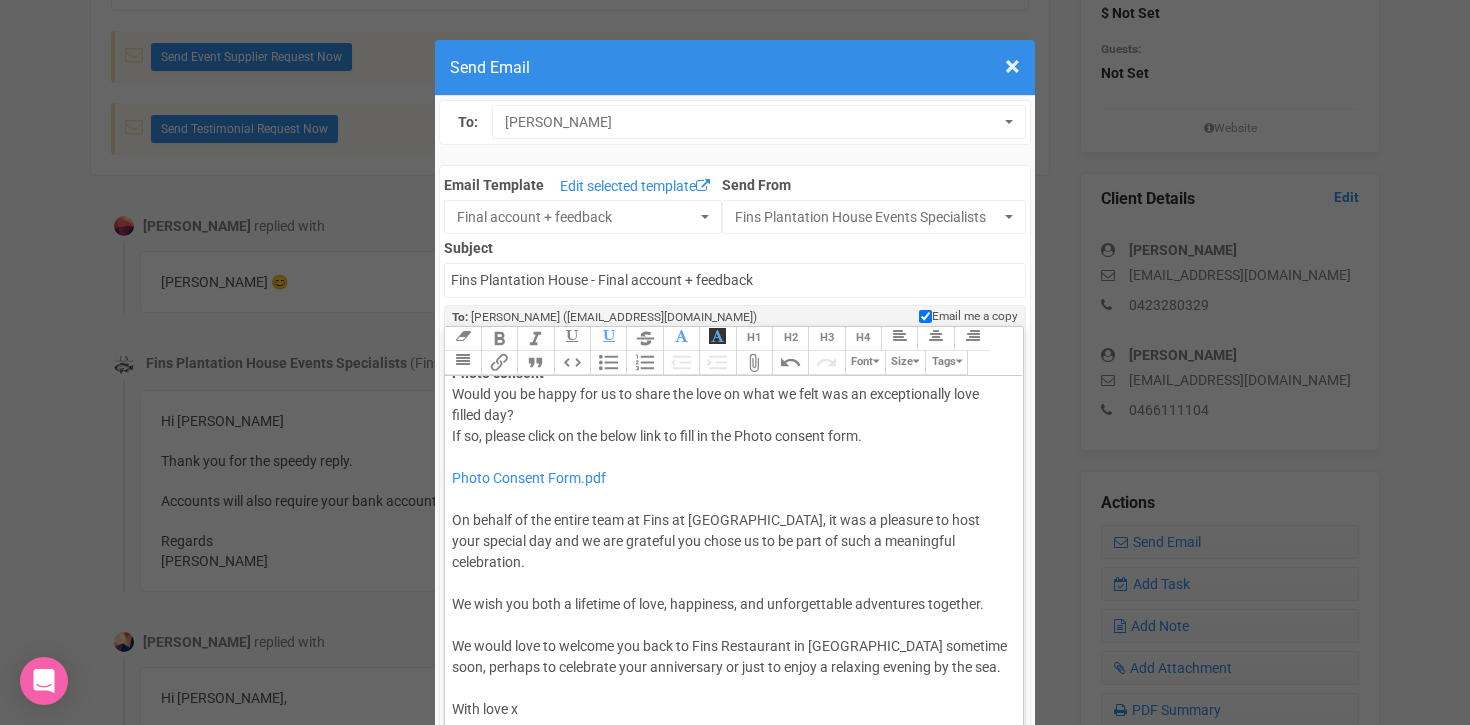 click on "Photo Consent Form.pdf On behalf of the entire team at Fins at Plantation House, it was a pleasure to host your special day and we are grateful you chose us to be part of such a meaningful celebration. We wish you both a lifetime of love, happiness, and unforgettable adventures together. We would love to welcome you back to Fins Restaurant in Kingscliff sometime soon, perhaps to celebrate your anniversary or just to enjoy a relaxing evening by the sea. With love x" 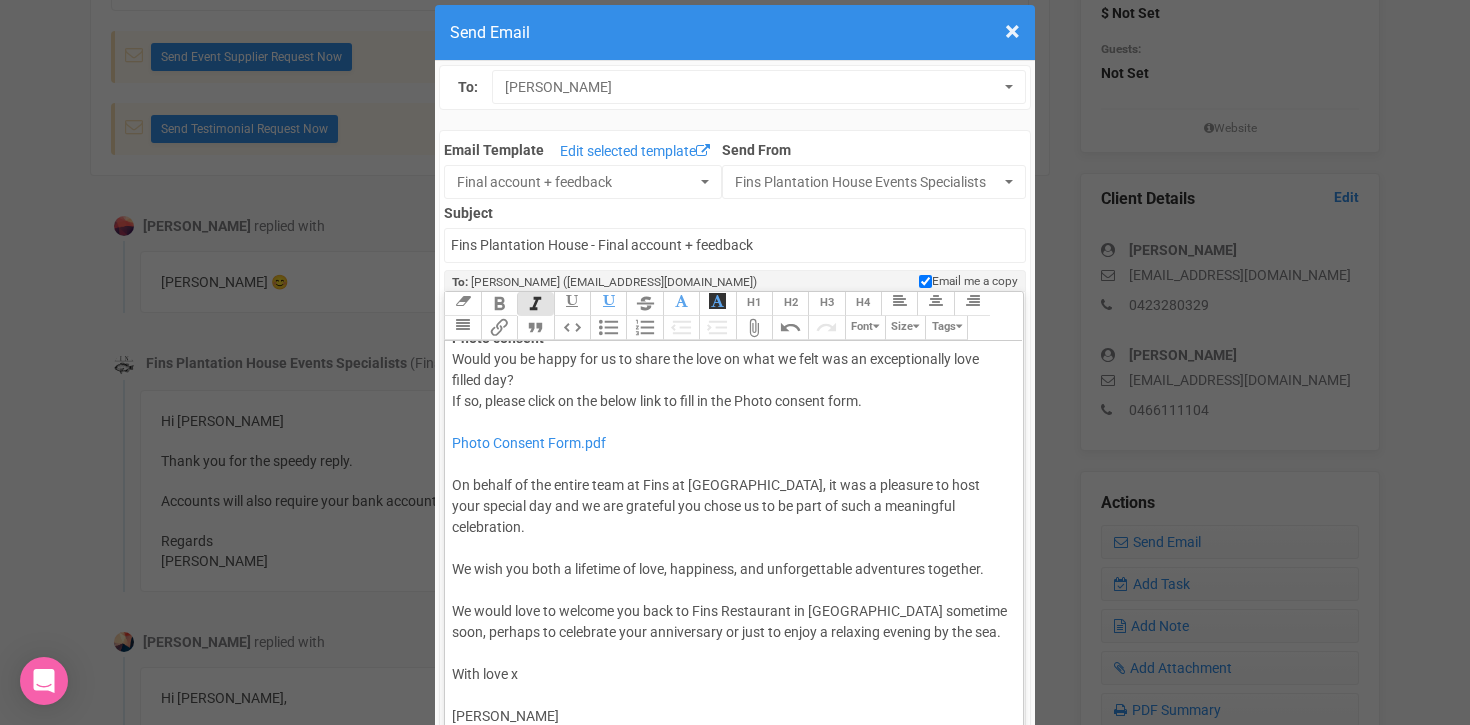 scroll, scrollTop: 56, scrollLeft: 0, axis: vertical 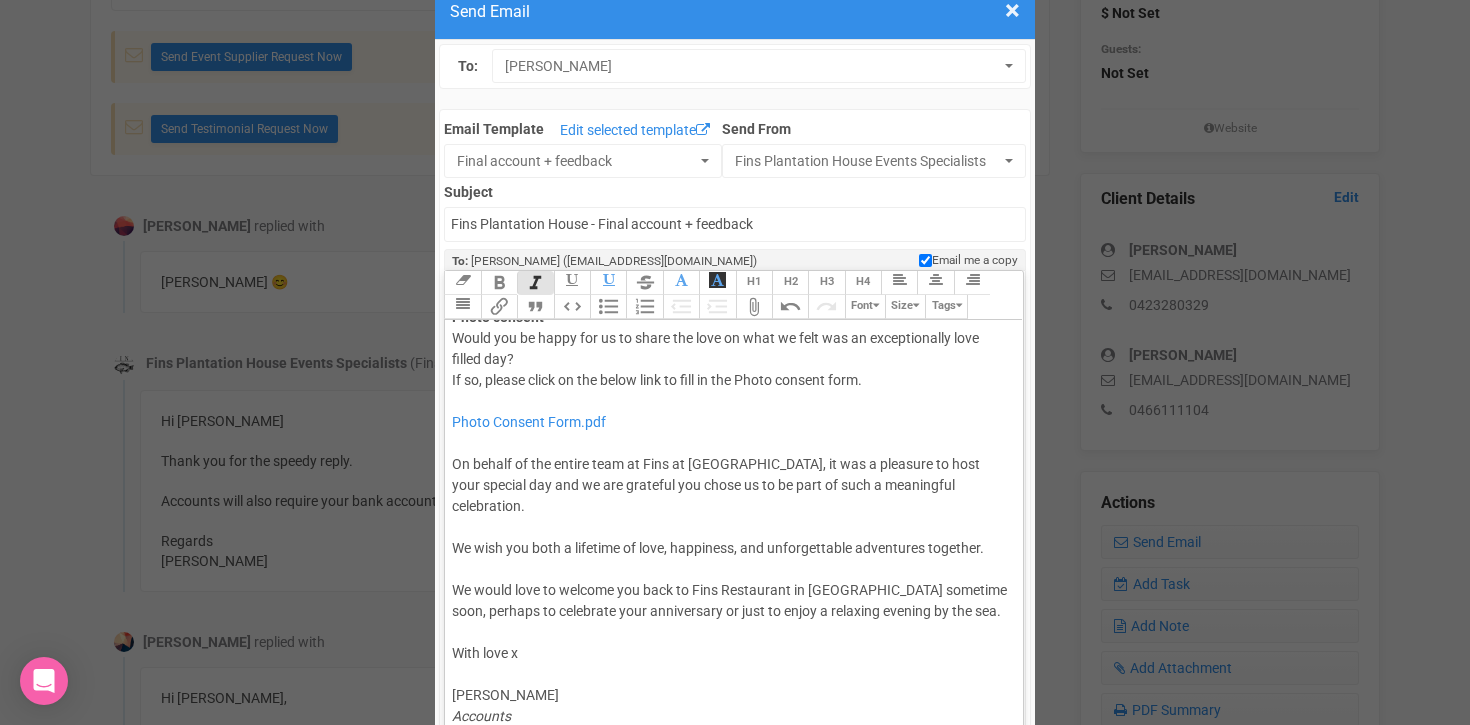 type on "<div>Hi Casey,<br><br>Once again congratulations! What a day!<br><br>Thank you for your assistance with coordinating your wedding at Fins Plantation House. We trust that it was a success and that your guests enjoyed themselves. <br><br><strong>Credit Notes</strong><br>Please find attached your Credit Note as well as your account statement for your perusal. We have deduced the final charge from your bond and the balanced has been refunded to you. <br><br><strong>Tell us how we did! </strong><br>We would be <span style="background-color: rgb(255, 255, 255); font-family: Roboto, Helvetica, Arial, sans-serif; font-size: 14px; color: rgb(130, 130, 134); text-decoration-color: initial;">extremely grateful</span> if you could take a minute to write us a<a href="https://g.page/r/CUGEuOubAkn8EB0/review"> Google review</a>.&nbsp; <br><br><strong>Photo consent</strong><br>Would you be happy for us to share the love on what we felt was an exceptionally love filled day?&nbsp;<br>If so, please click on the below link to..." 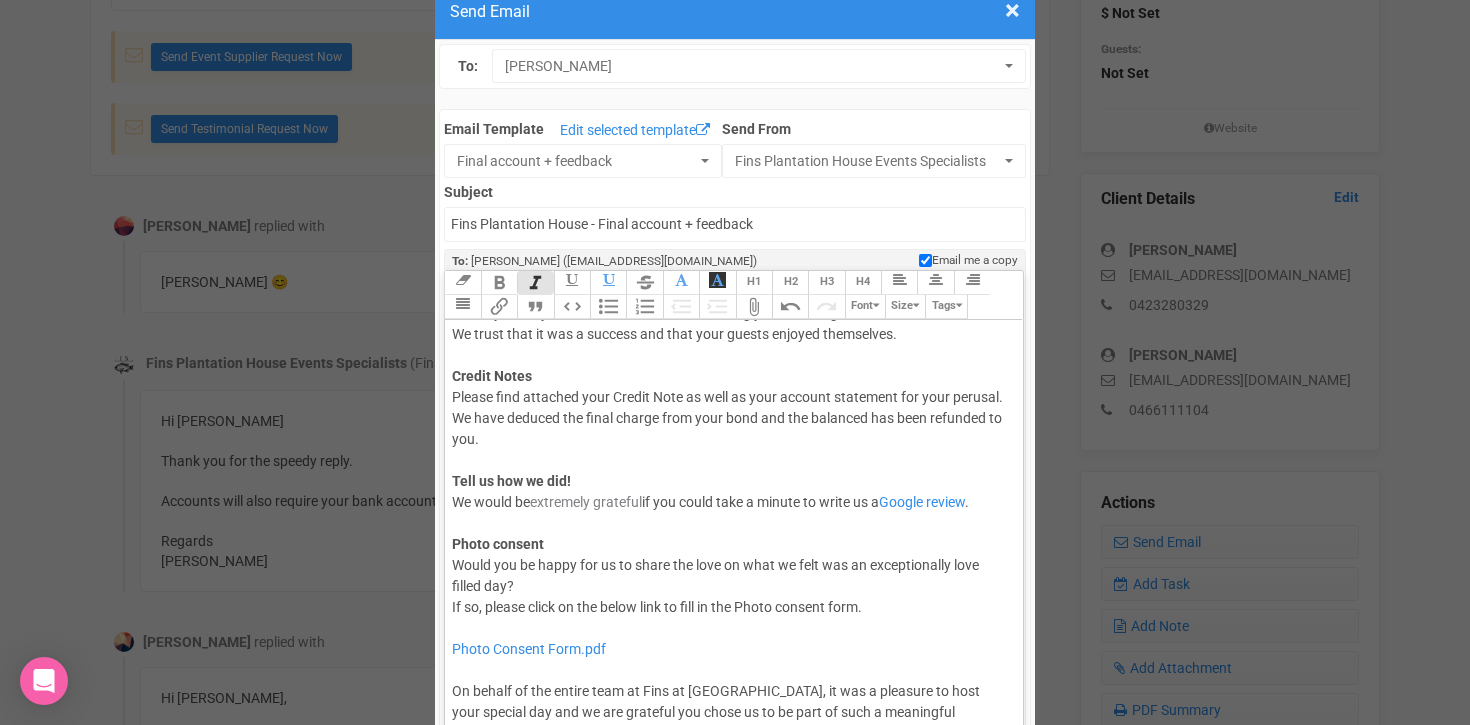 scroll, scrollTop: 113, scrollLeft: 0, axis: vertical 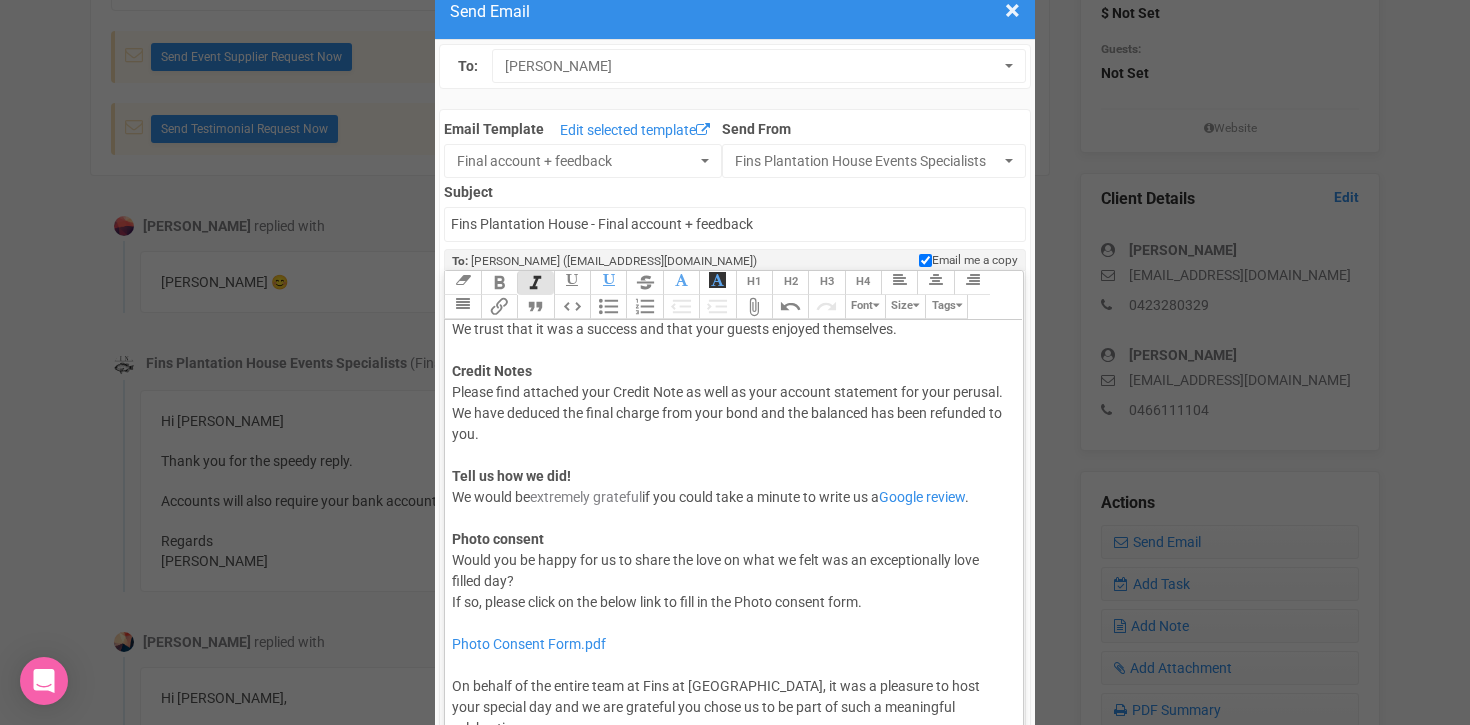 click on "Hi Casey, Once again congratulations! What a day! Thank you for your assistance with coordinating your wedding at Fins Plantation House. We trust that it was a success and that your guests enjoyed themselves.  Credit Notes Please find attached your Credit Note as well as your account statement for your perusal. We have deduced the final charge from your bond and the balanced has been refunded to you.  Tell us how we did!  We would be  extremely grateful  if you could take a minute to write us a  Google review .   Photo consent Would you be happy for us to share the love on what we felt was an exceptionally love filled day?  If so, please click on the below link to fill in the Photo consent form." 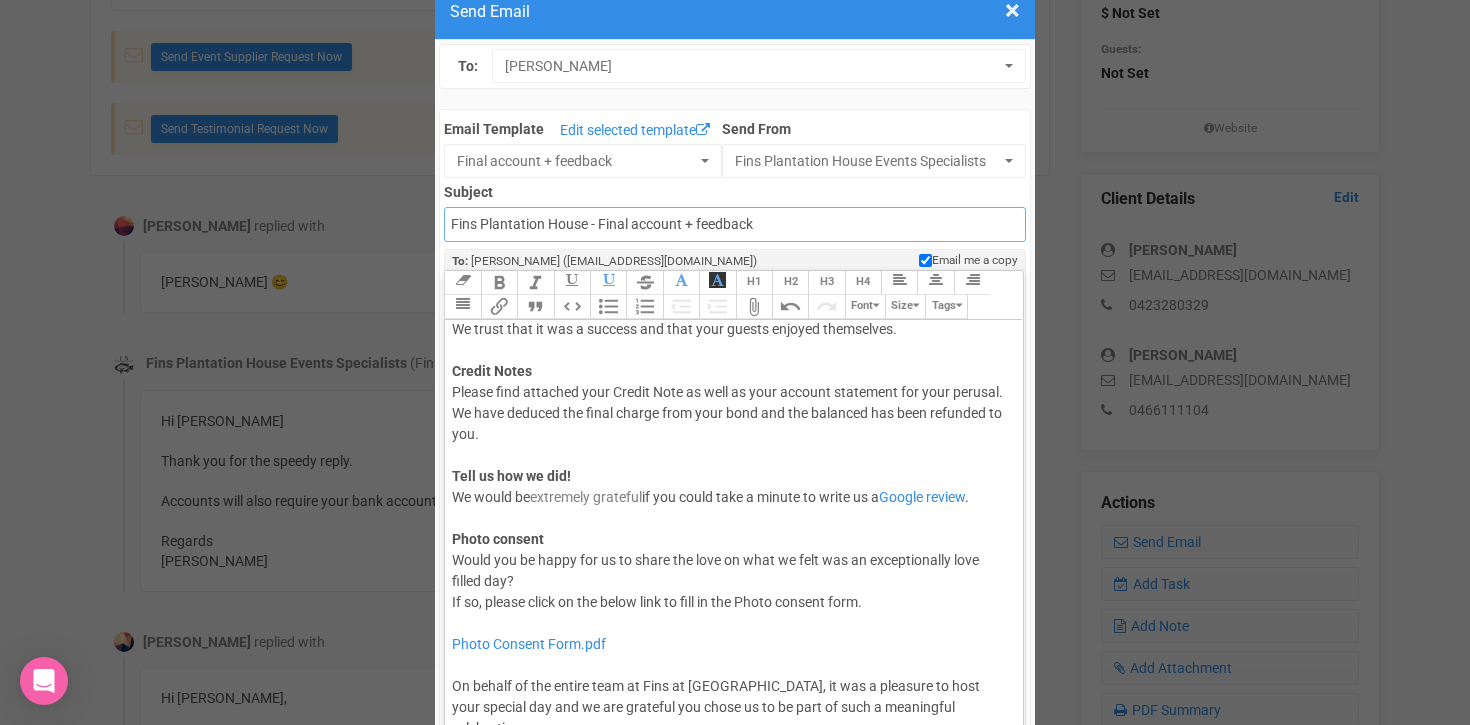 click on "Fins Plantation House - Final account + feedback" at bounding box center [734, 224] 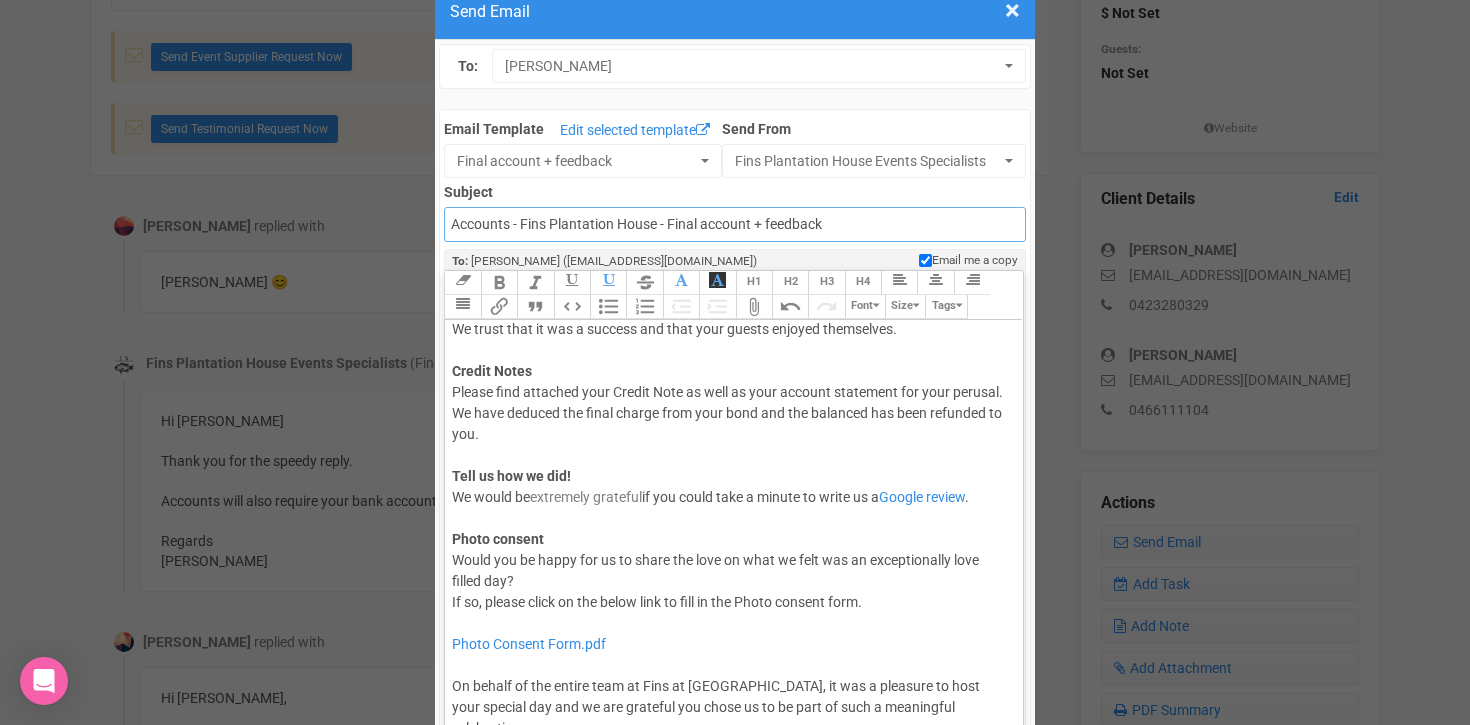 click on "Accounts - Fins Plantation House - Final account + feedback" at bounding box center (734, 224) 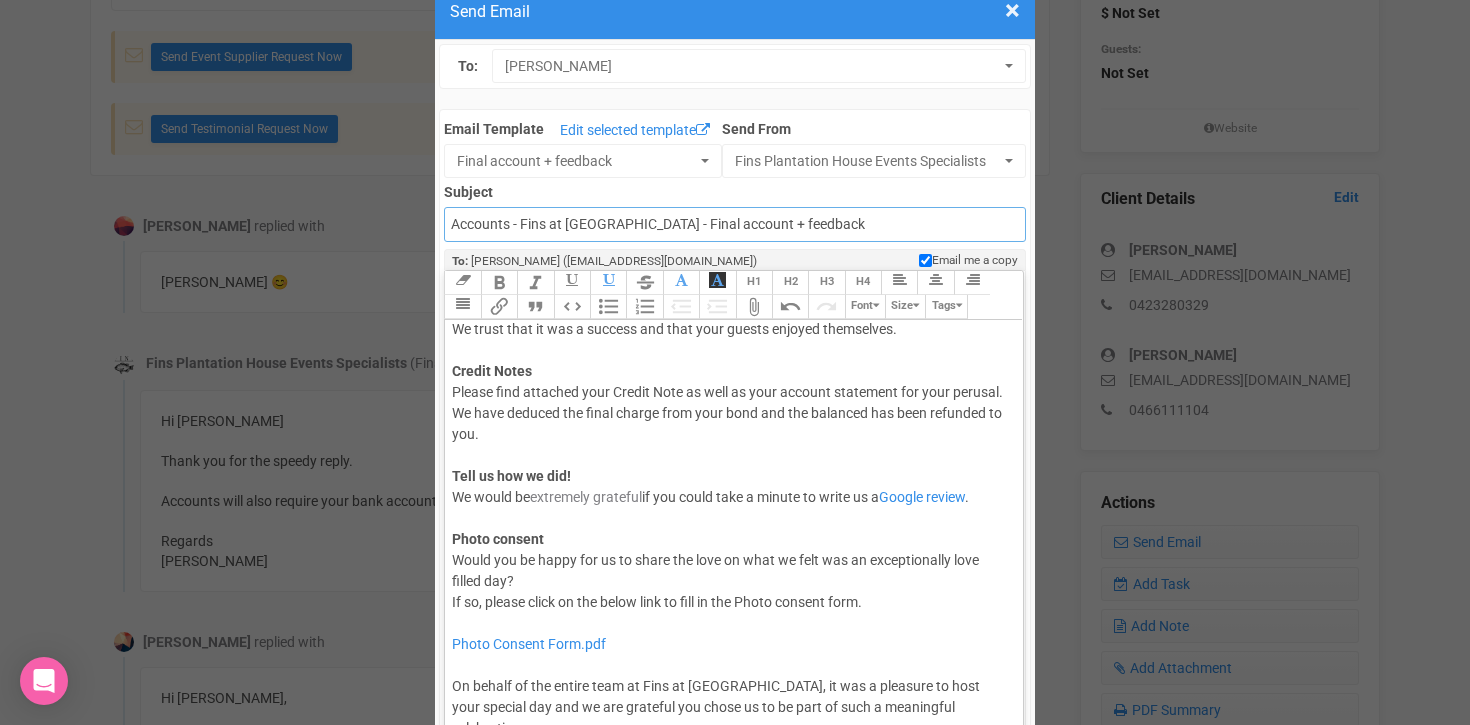 click on "Accounts - Fins at Plantation House - Final account + feedback" at bounding box center (734, 224) 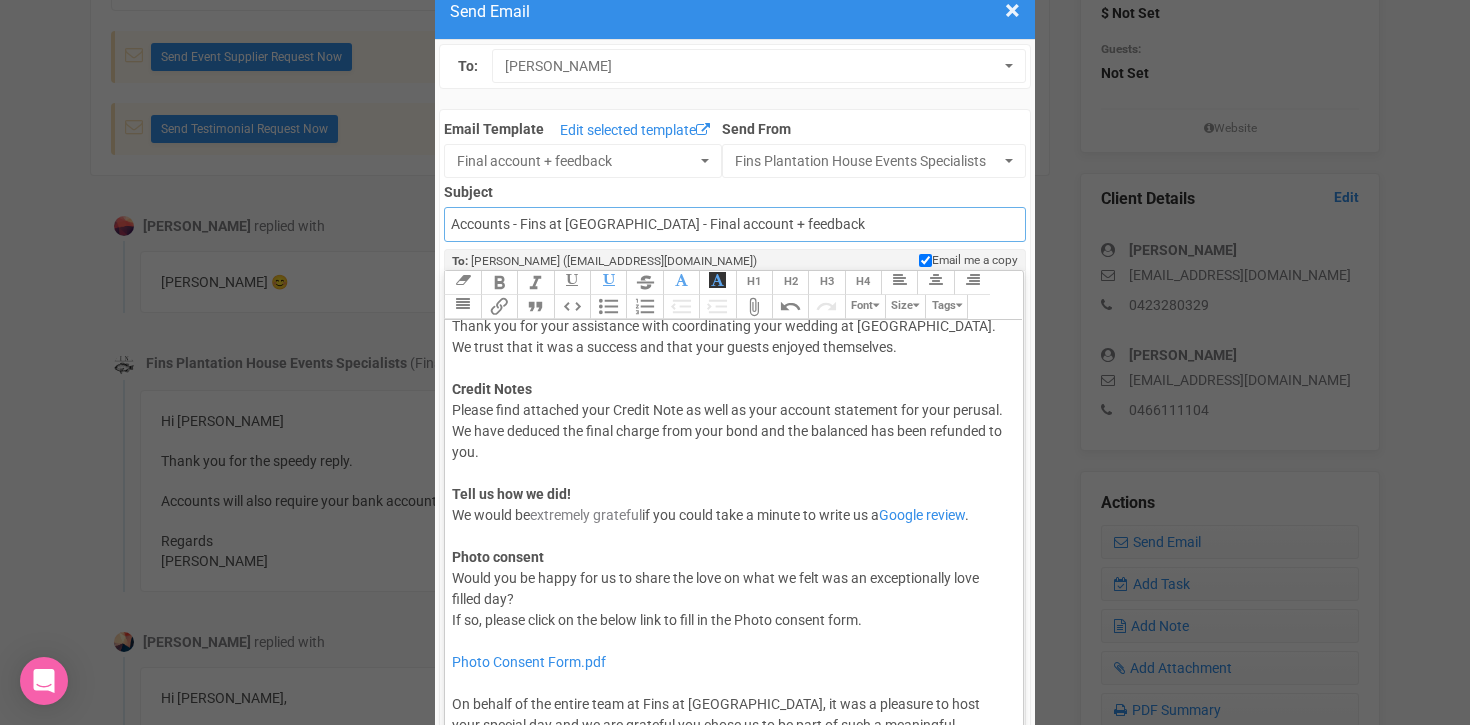 scroll, scrollTop: 73, scrollLeft: 0, axis: vertical 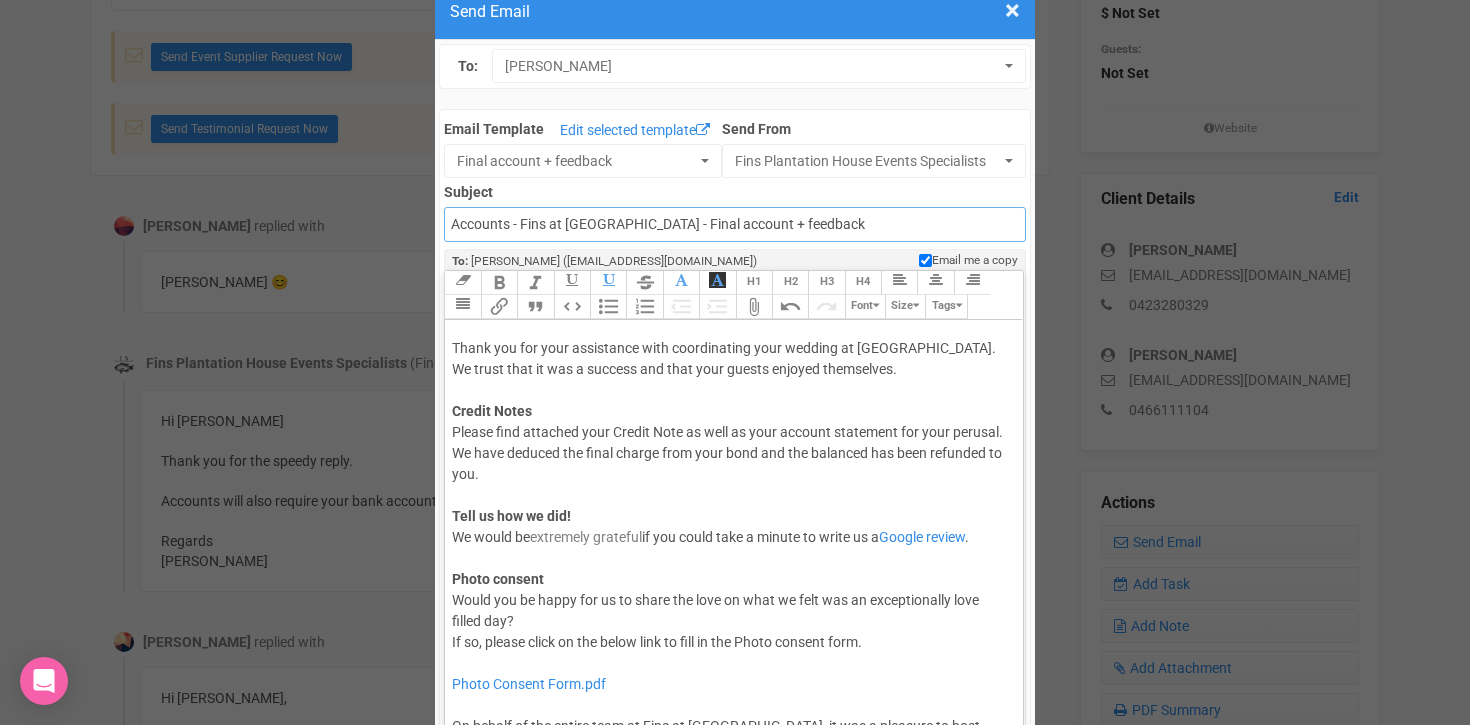 type on "Accounts - Fins at Plantation House - Final account + feedback" 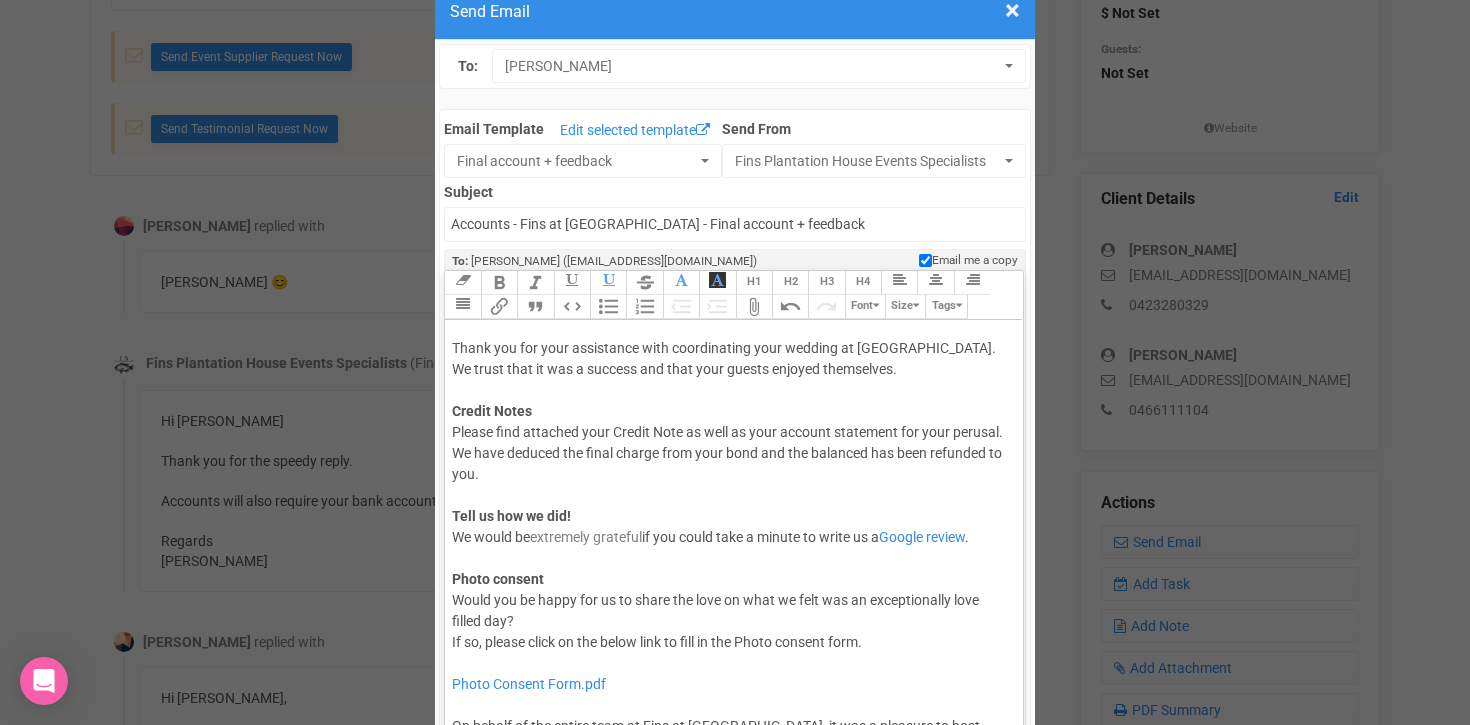 click on "Hi Casey, Once again congratulations! What a day! Thank you for your assistance with coordinating your wedding at Fins Plantation House. We trust that it was a success and that your guests enjoyed themselves.  Credit Notes Please find attached your Credit Note as well as your account statement for your perusal. We have deduced the final charge from your bond and the balanced has been refunded to you.  Tell us how we did!  We would be  extremely grateful  if you could take a minute to write us a  Google review .   Photo consent Would you be happy for us to share the love on what we felt was an exceptionally love filled day?  If so, please click on the below link to fill in the Photo consent form." 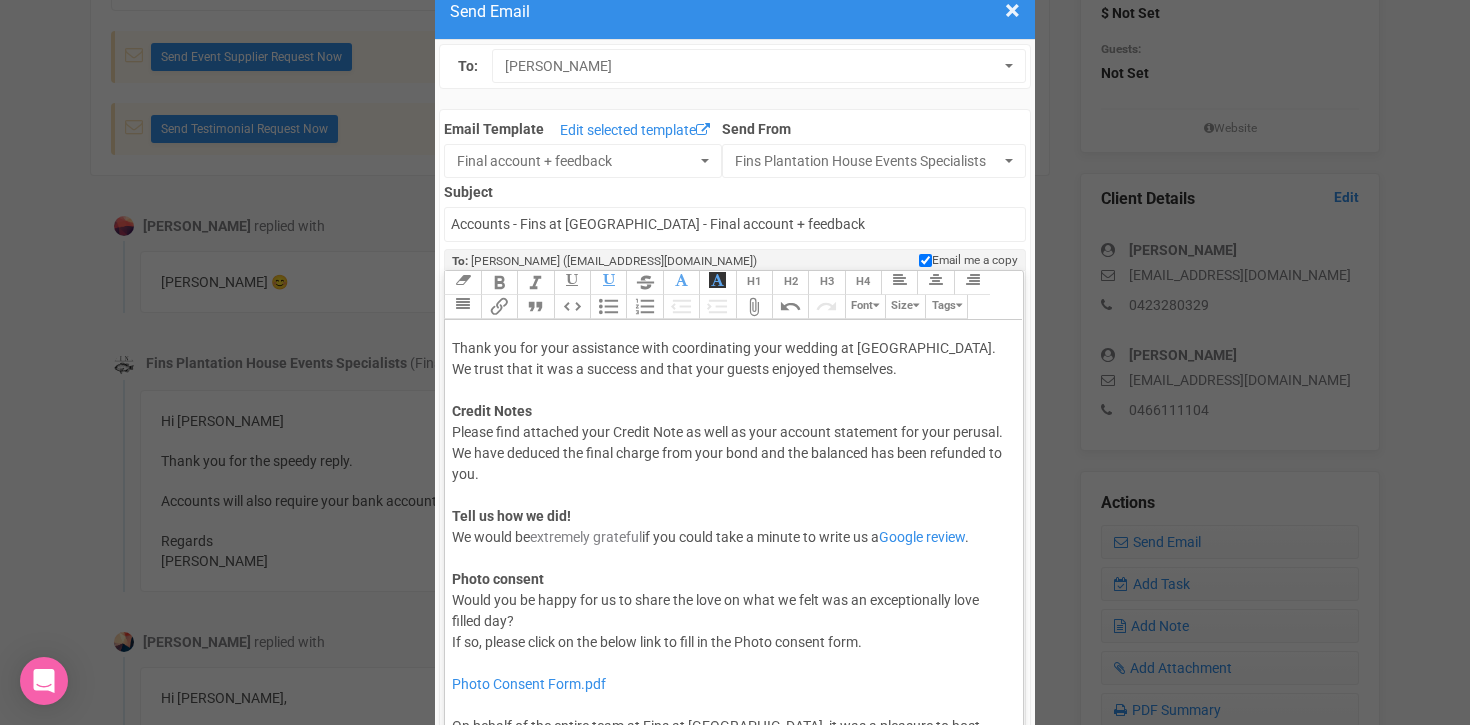 click on "Attach Files" at bounding box center (754, 307) 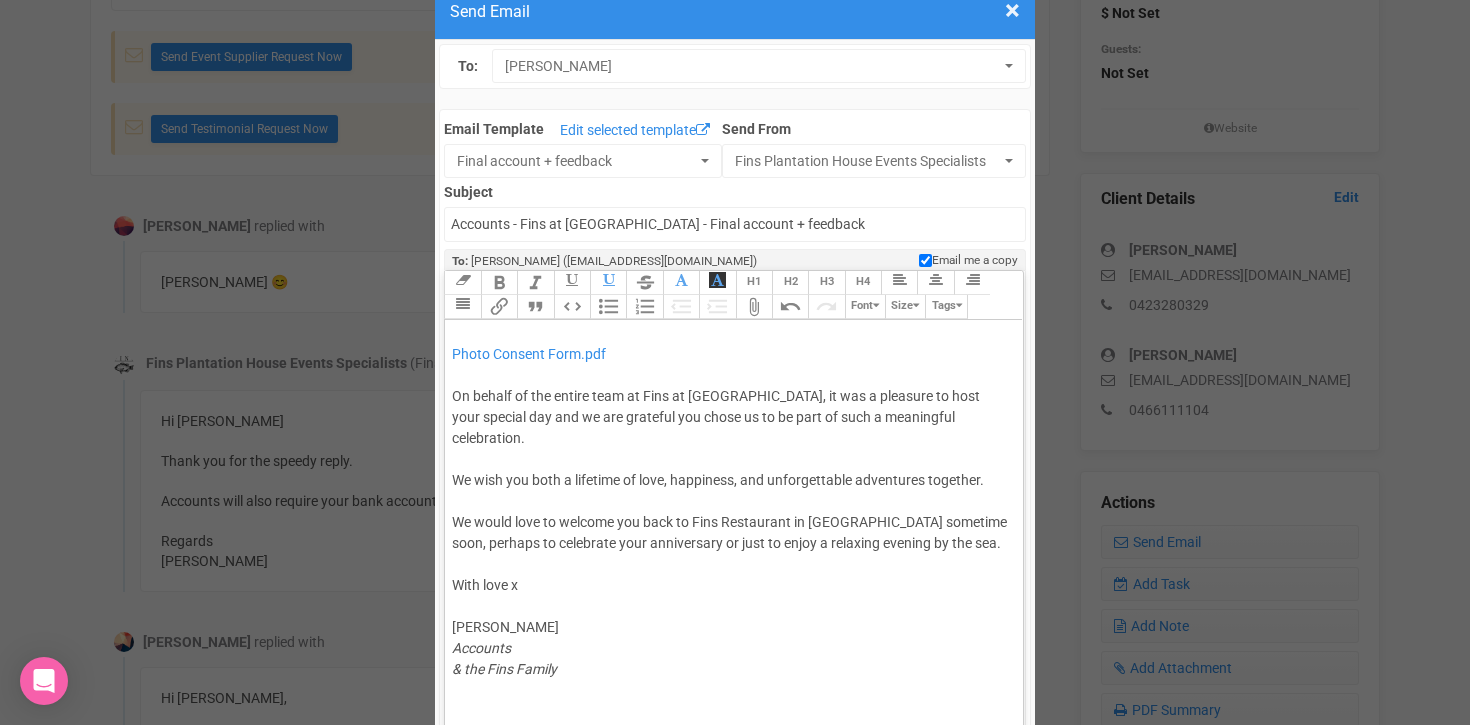 scroll, scrollTop: 963, scrollLeft: 0, axis: vertical 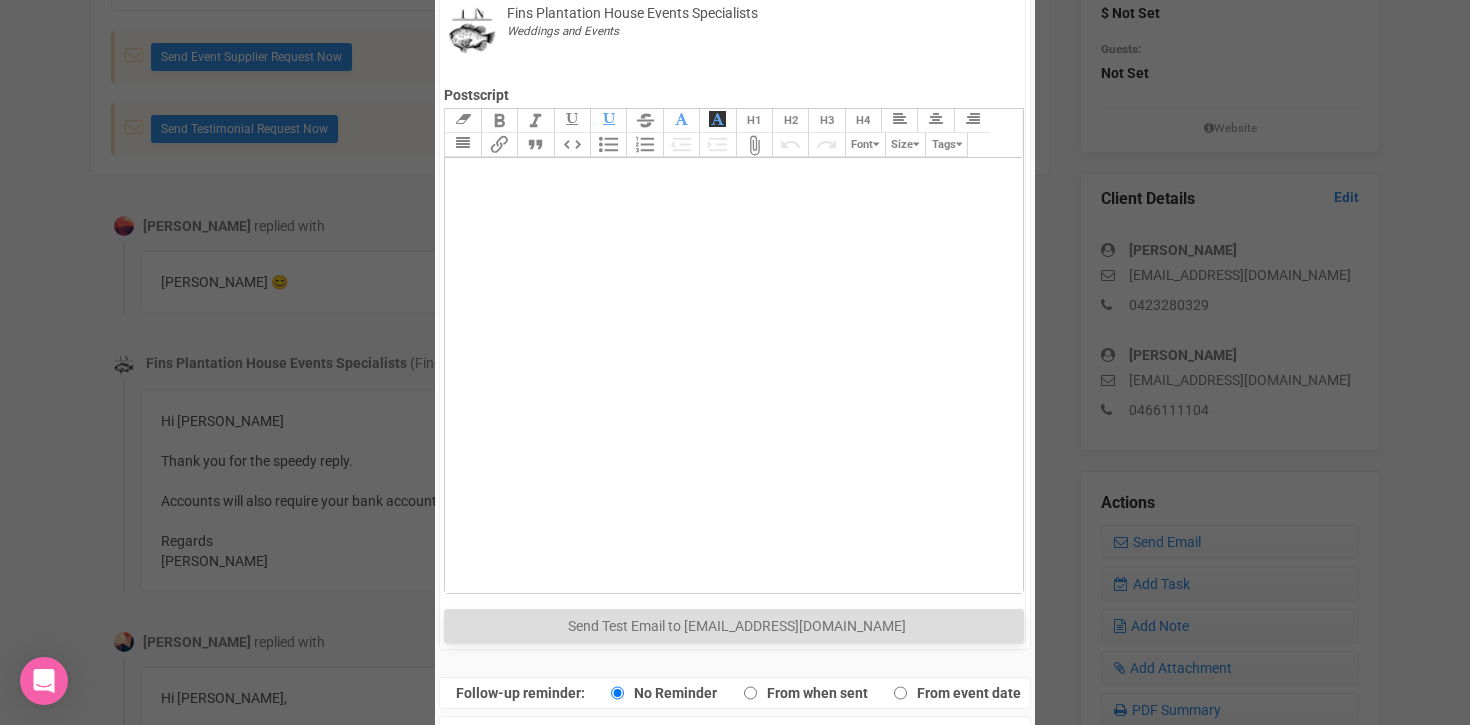 drag, startPoint x: 466, startPoint y: 666, endPoint x: 678, endPoint y: 616, distance: 217.81644 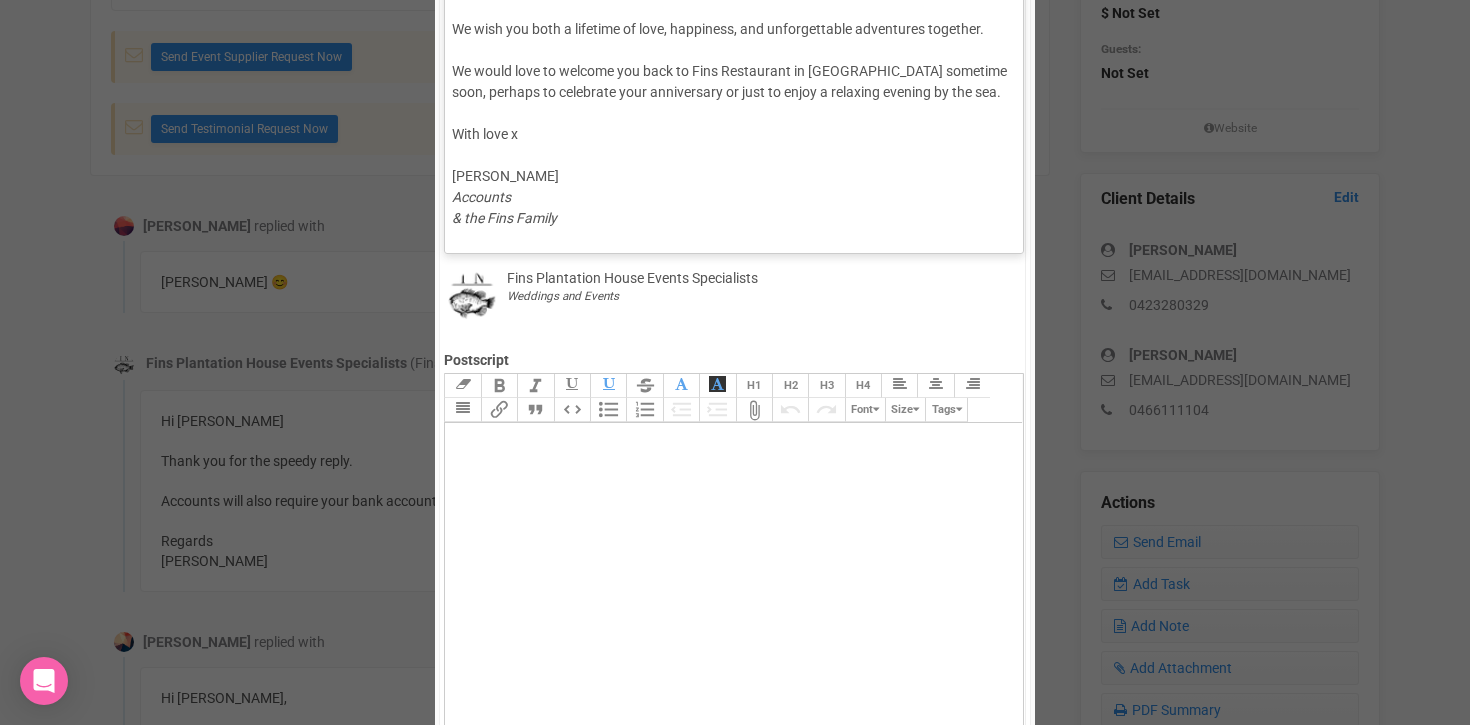 scroll, scrollTop: 540, scrollLeft: 0, axis: vertical 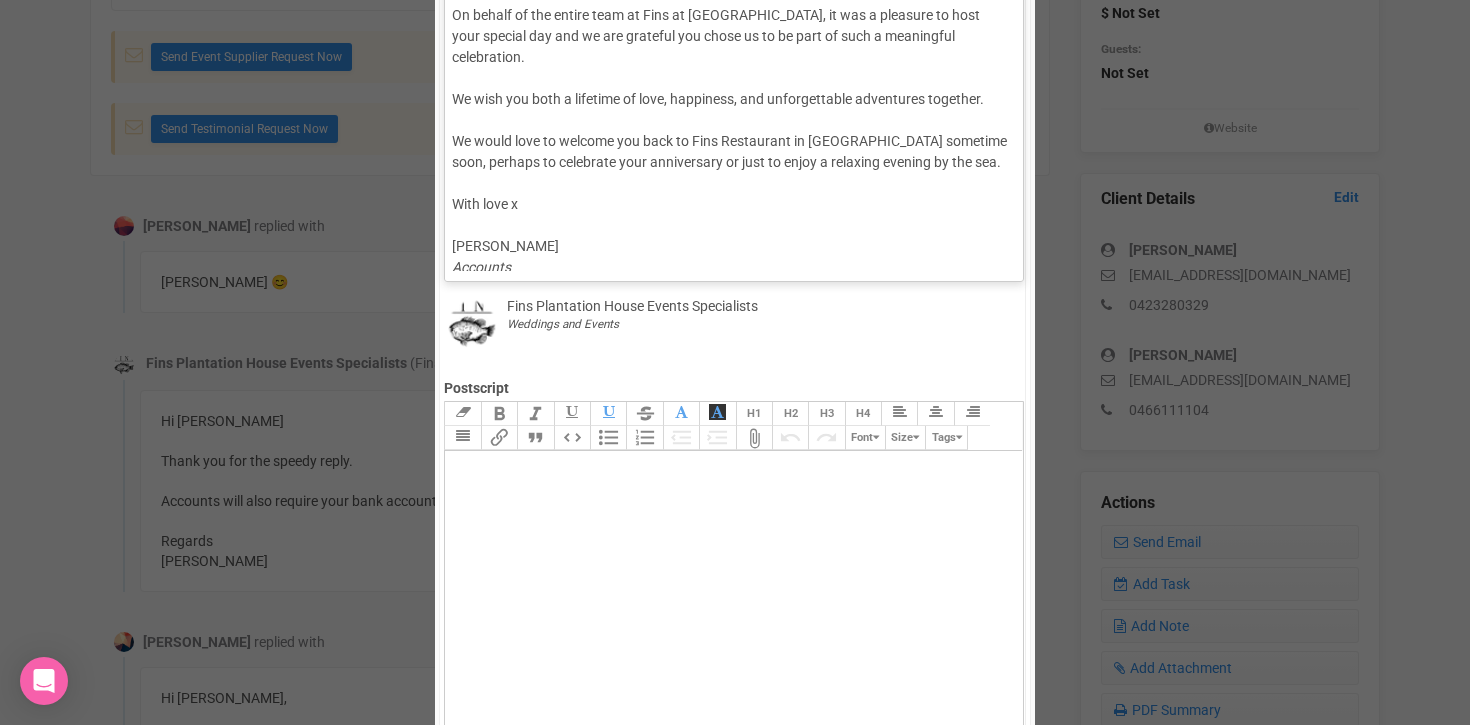 click on "Photo Consent Form.pdf On behalf of the entire team at Fins at Plantation House, it was a pleasure to host your special day and we are grateful you chose us to be part of such a meaningful celebration. We wish you both a lifetime of love, happiness, and unforgettable adventures together. We would love to welcome you back to Fins Restaurant in Kingscliff sometime soon, perhaps to celebrate your anniversary or just to enjoy a relaxing evening by the sea. With love x Florent ELINEAU Accounts & the Fins Family" 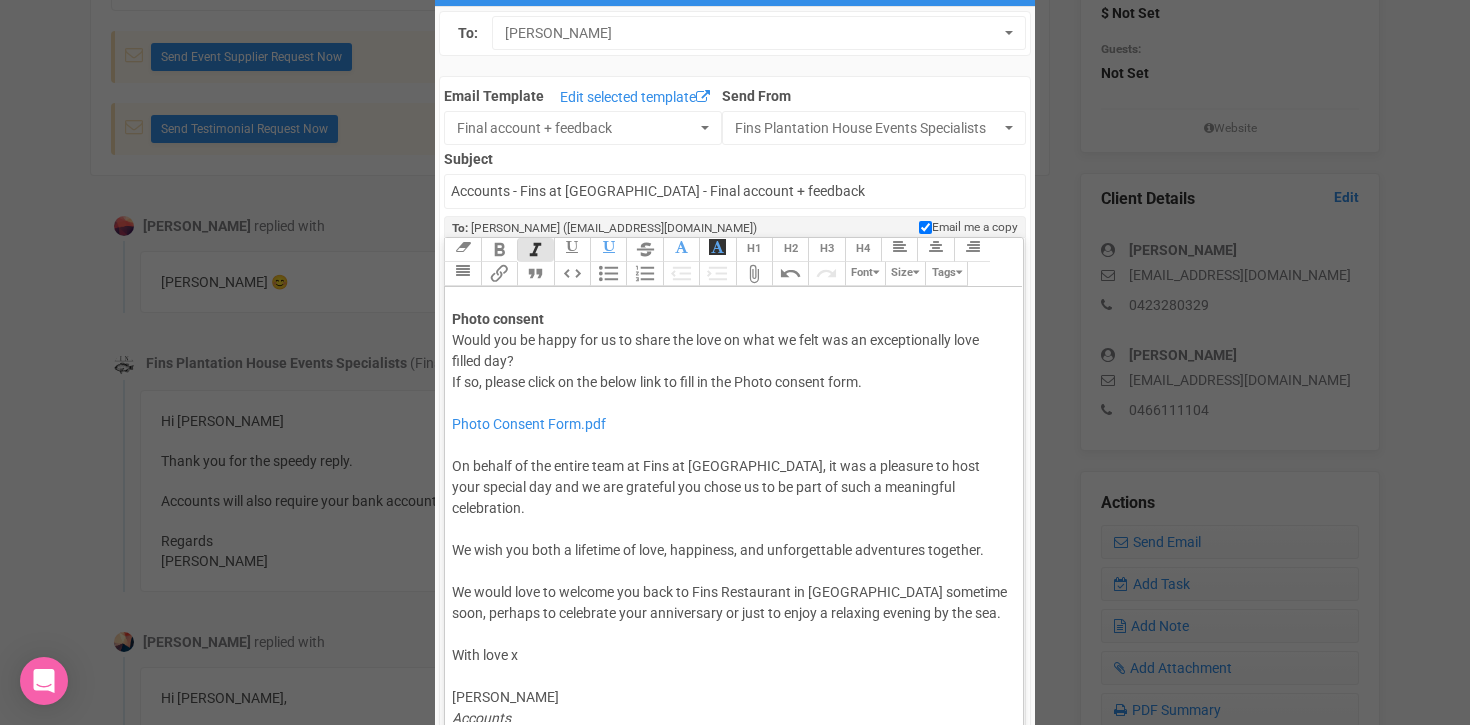 scroll, scrollTop: 0, scrollLeft: 0, axis: both 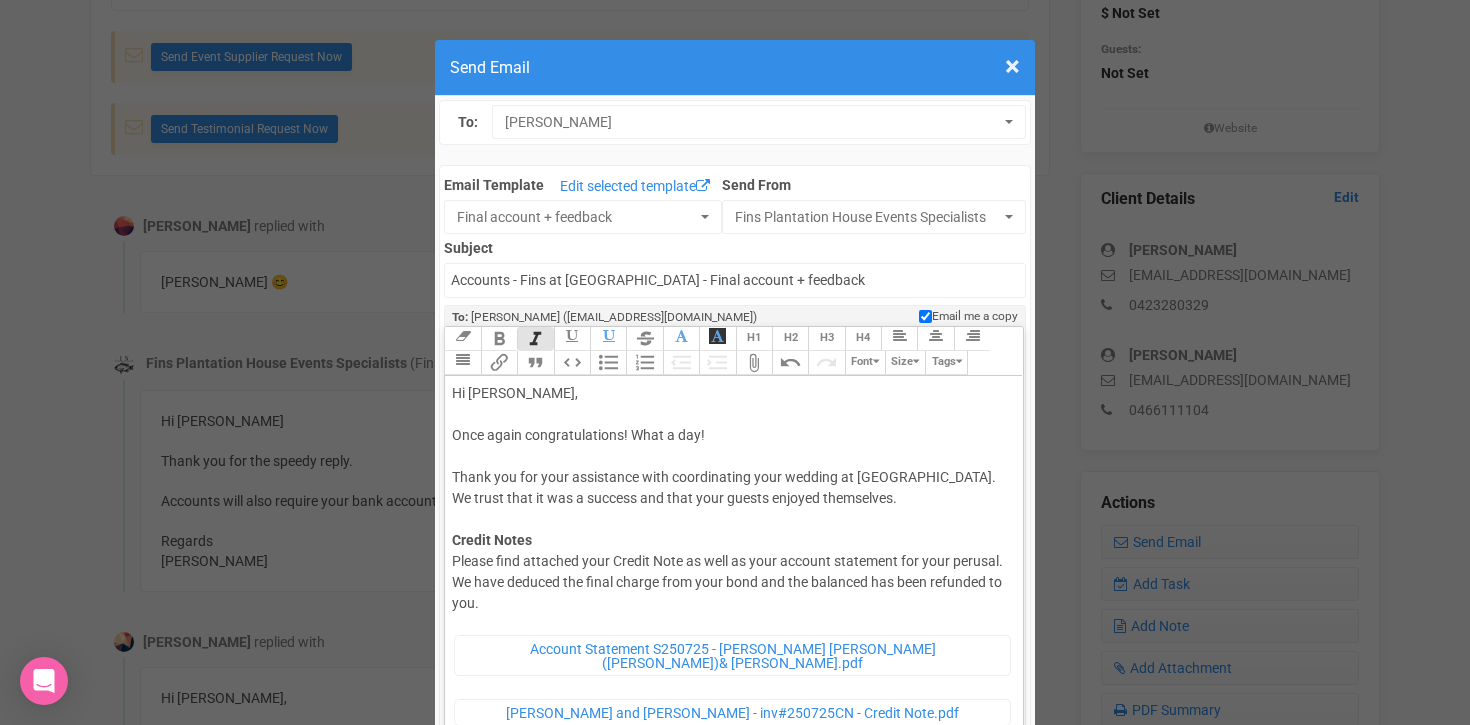 click on "Hi Casey, Once again congratulations! What a day! Thank you for your assistance with coordinating your wedding at Fins Plantation House. We trust that it was a success and that your guests enjoyed themselves.  Credit Notes Please find attached your Credit Note as well as your account statement for your perusal. We have deduced the final charge from your bond and the balanced has been refunded to you.  ﻿ Account Statement S250725 - Karen Valerie (Casey)& Jake Mundy.pdf ﻿ ﻿ Casey and Jake - inv#250725CN - Credit Note.pdf ﻿ ﻿ ﻿ Tell us how we did!  We would be  extremely grateful  if you could take a minute to write us a  Google review .   Photo consent Would you be happy for us to share the love on what we felt was an exceptionally love filled day?  If so, please click on the below link to fill in the Photo consent form." 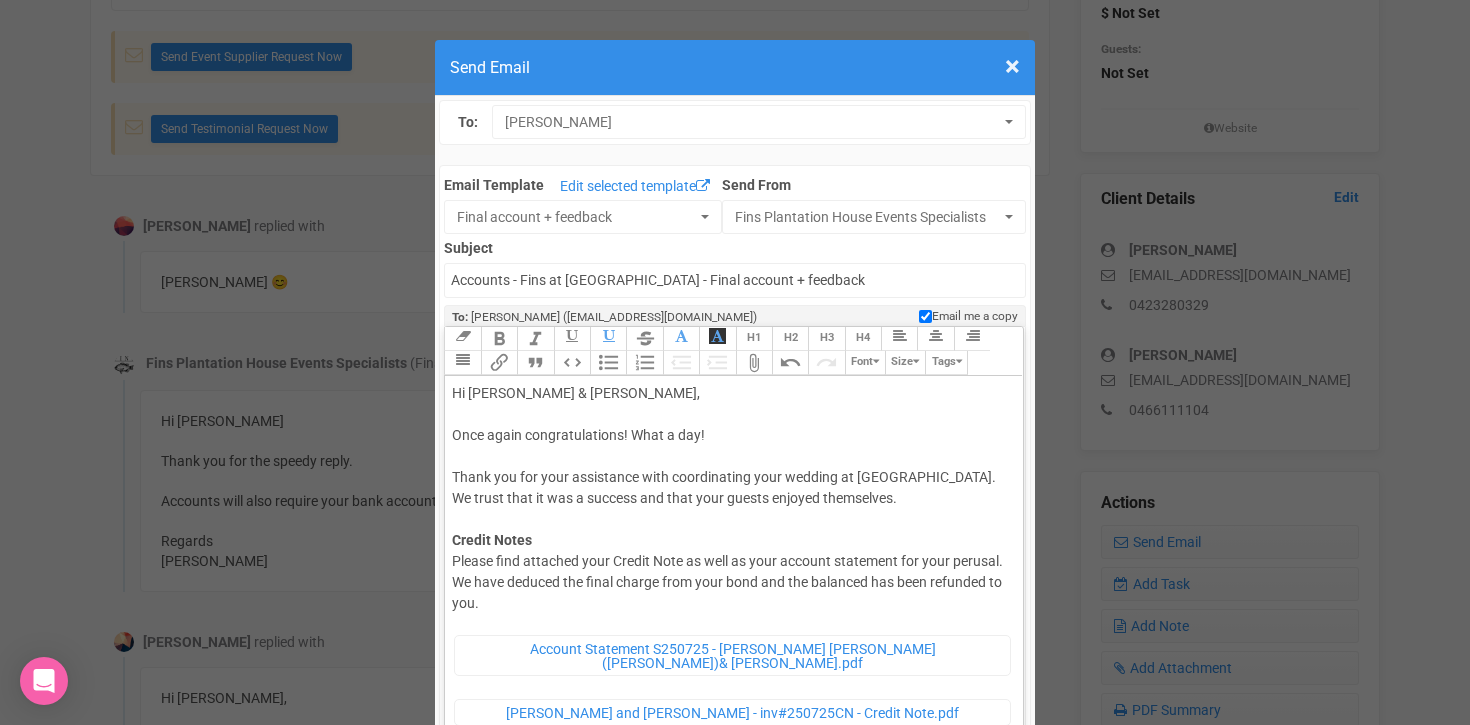 type on "<div>Hi Casey &amp; Jake,<br><br>Once again congratulations! What a day!<br><br>Thank you for your assistance with coordinating your wedding at Fins Plantation House. We trust that it was a success and that your guests enjoyed themselves. <br><br><strong>Credit Notes</strong><br>Please find attached your Credit Note as well as your account statement for your perusal. We have deduced the final charge from your bond and the balanced has been refunded to you. <br><figure data-trix-attachment="{&quot;contentType&quot;:&quot;application/pdf&quot;,&quot;filename&quot;:&quot;Account Statement S250725 - Karen Valerie (Casey)&amp; Jake Mundy.pdf&quot;,&quot;filesize&quot;:&quot;&quot;,&quot;href&quot;:&quot;&quot;,&quot;url&quot;:&quot;https://s3-ap-southeast-2.amazonaws.com/production.enquire.io/production/email_attachments/attachments/000/033/885/original/account_statement_s250725_-_karen_valerie_%28casey%29__jake_mundy.pdf?1753855440&quot;}" data-trix-content-type="application/pdf" class="attachment attachment--..." 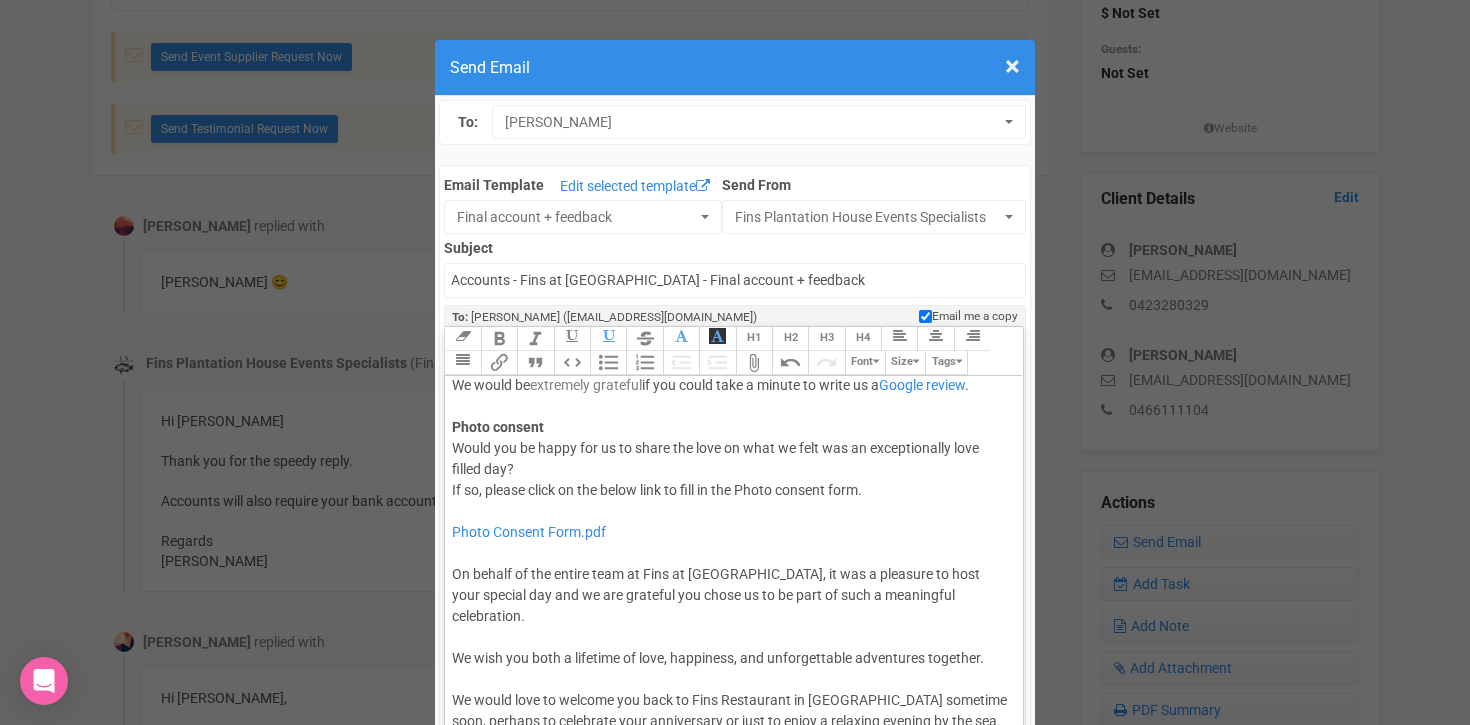 scroll, scrollTop: 858, scrollLeft: 0, axis: vertical 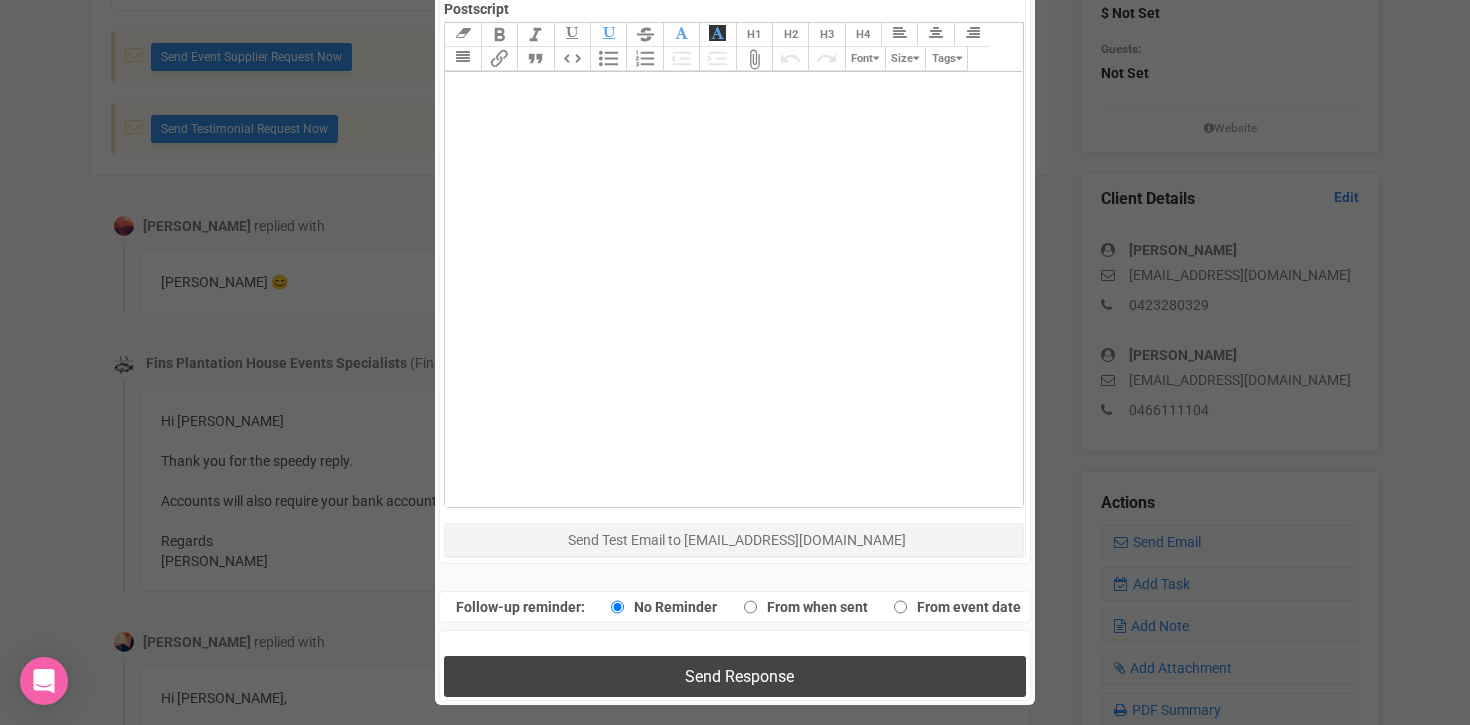 click on "Send Response" at bounding box center (734, 676) 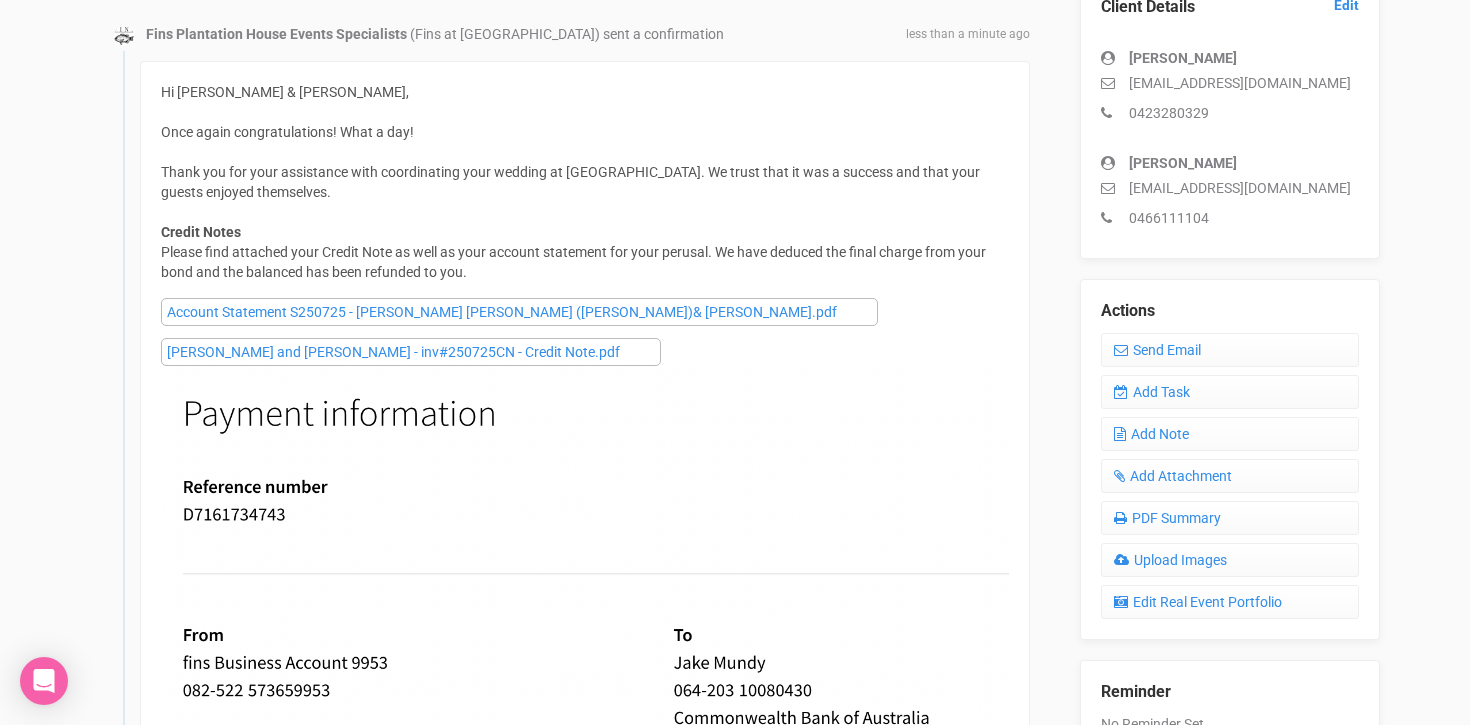 scroll, scrollTop: 600, scrollLeft: 0, axis: vertical 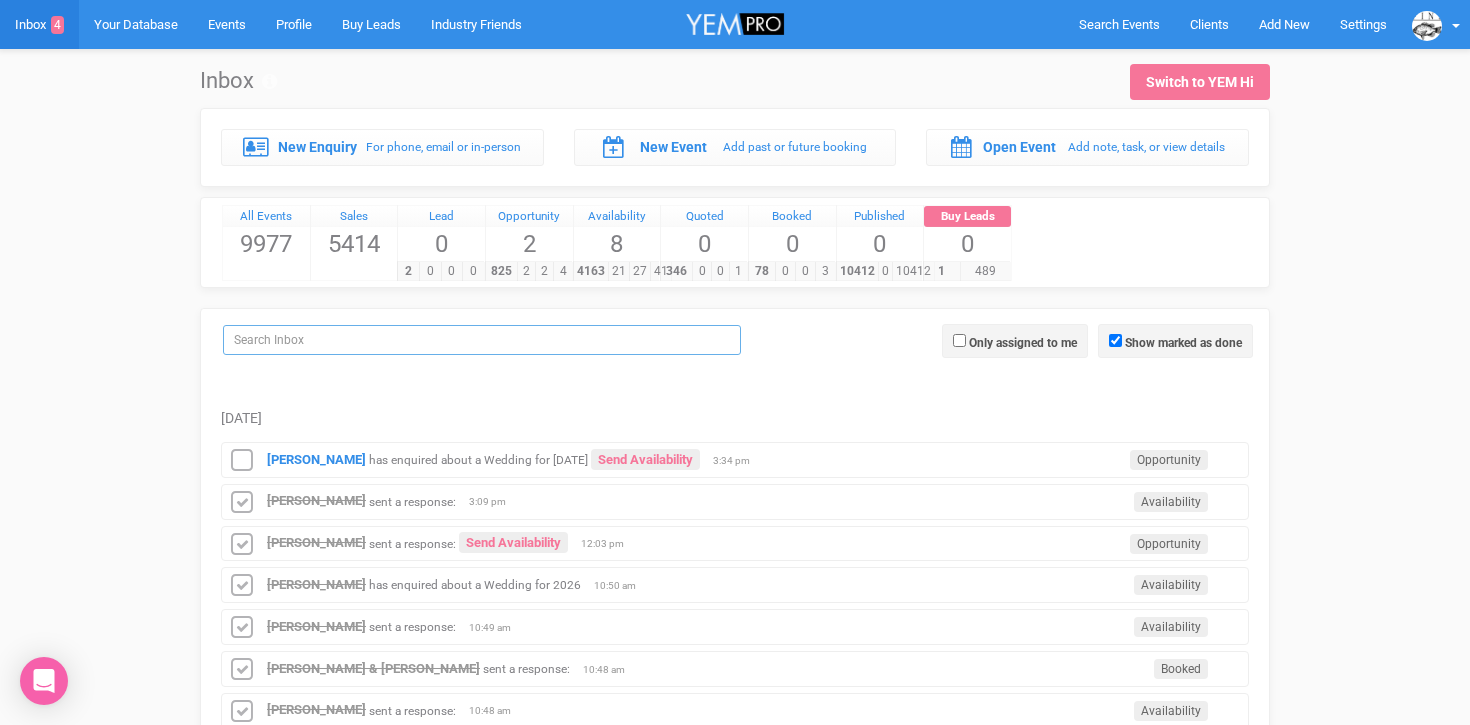 click at bounding box center (482, 340) 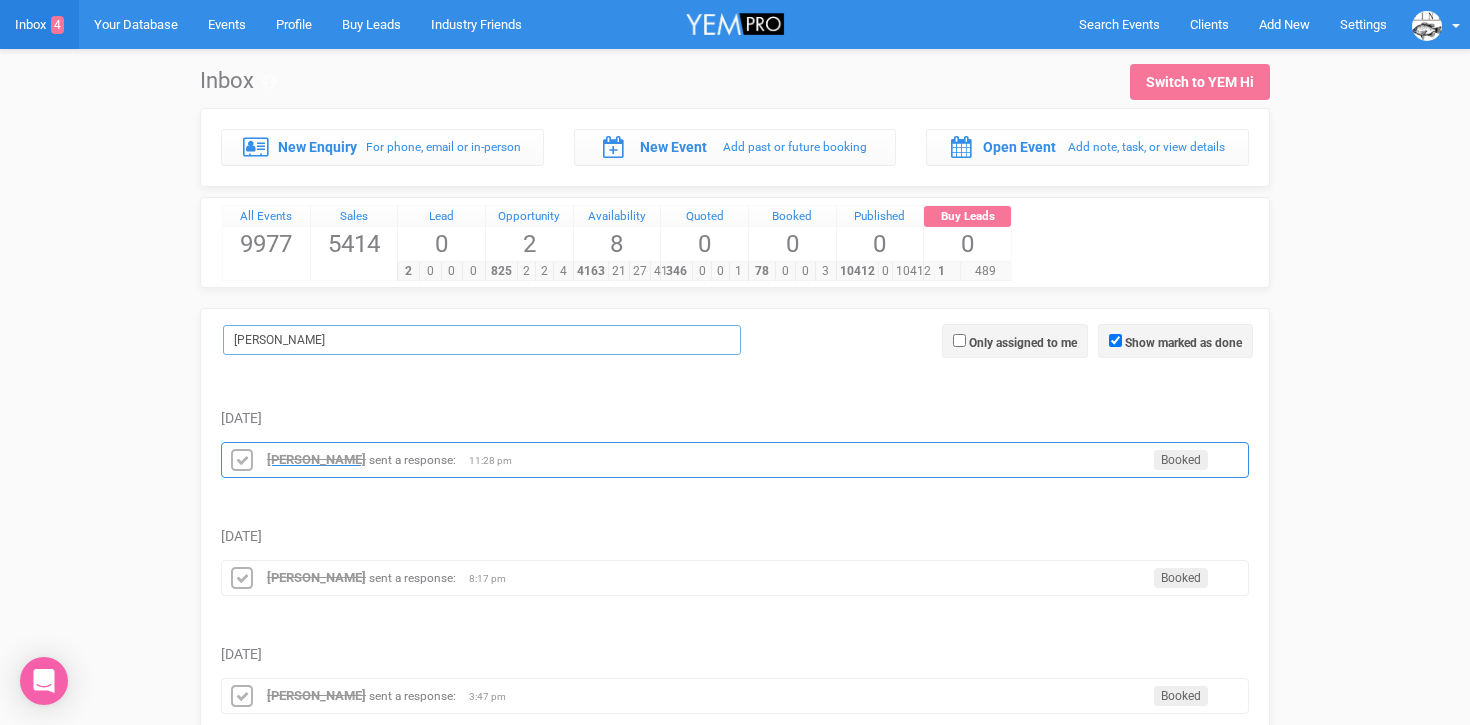 type on "[PERSON_NAME]" 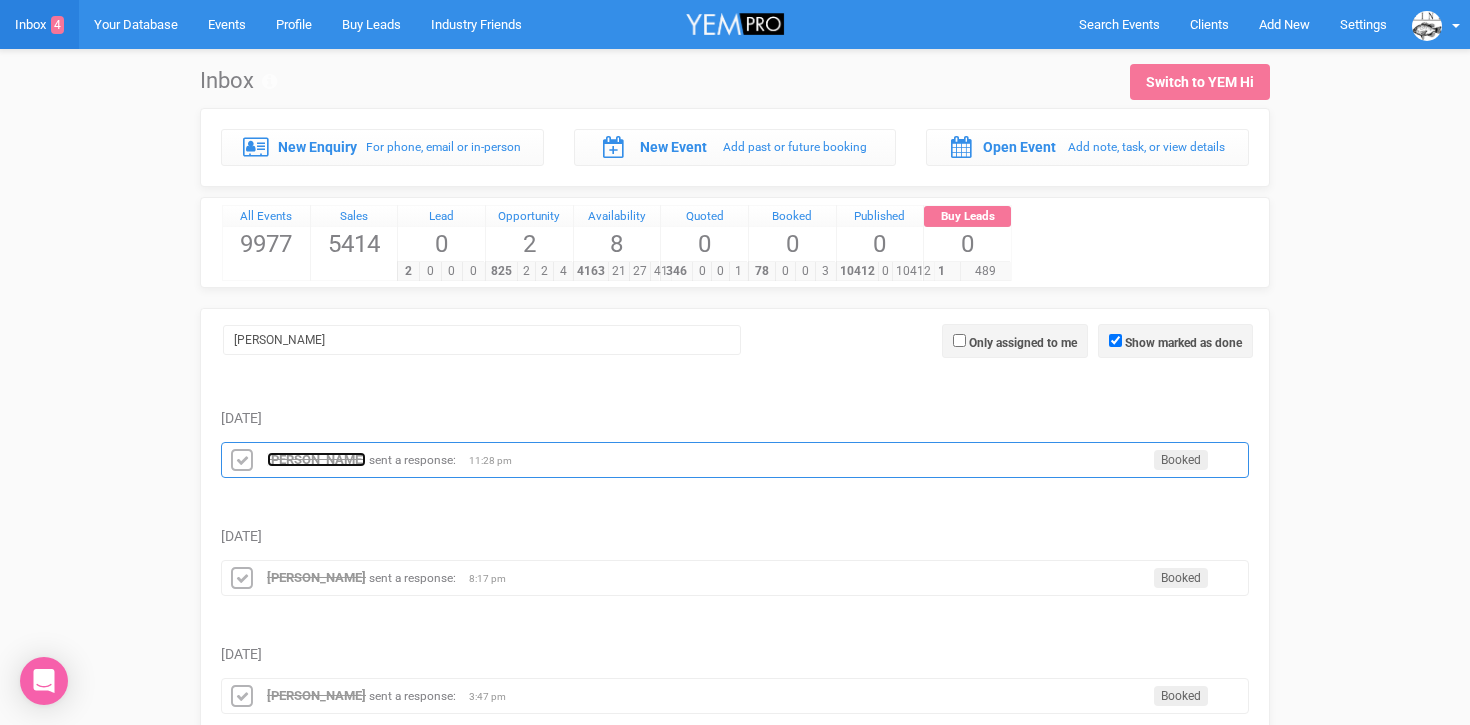 click on "[PERSON_NAME]" at bounding box center (316, 459) 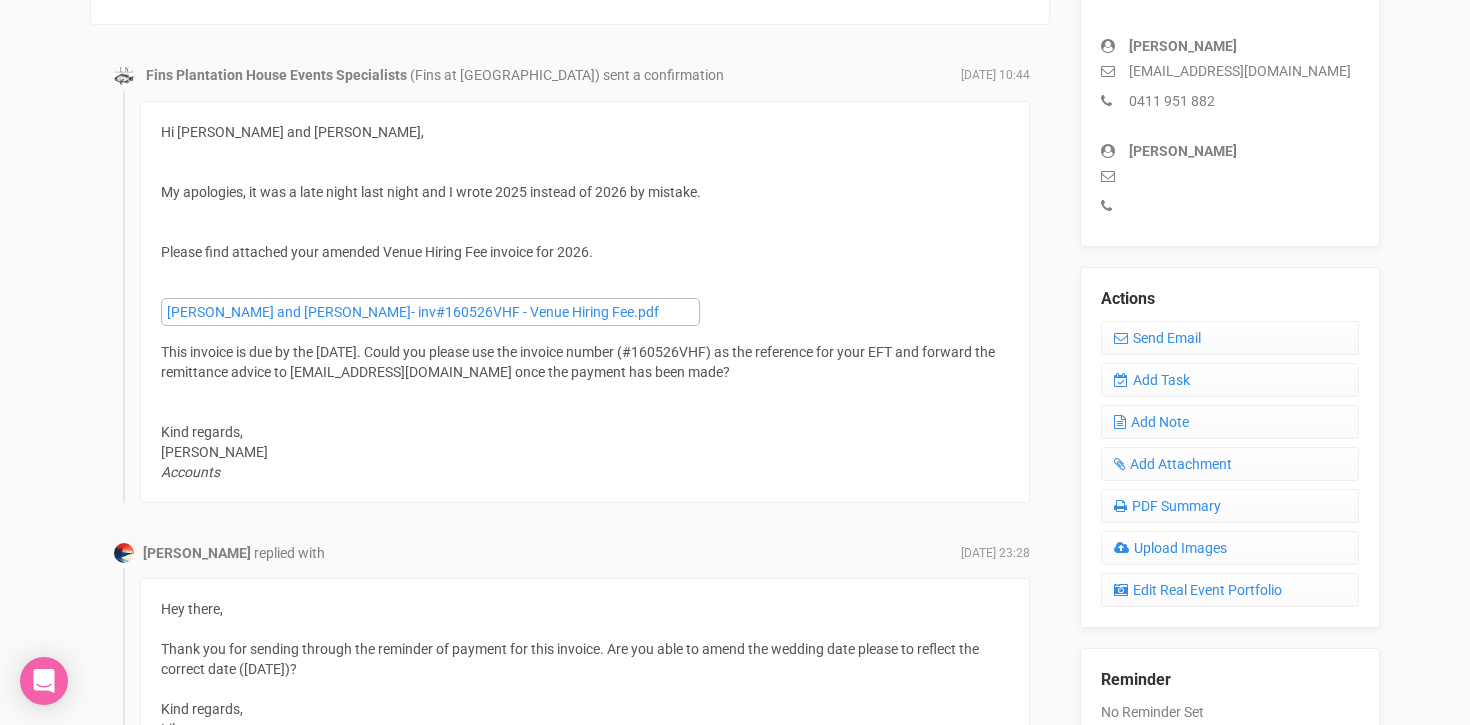 scroll, scrollTop: 648, scrollLeft: 0, axis: vertical 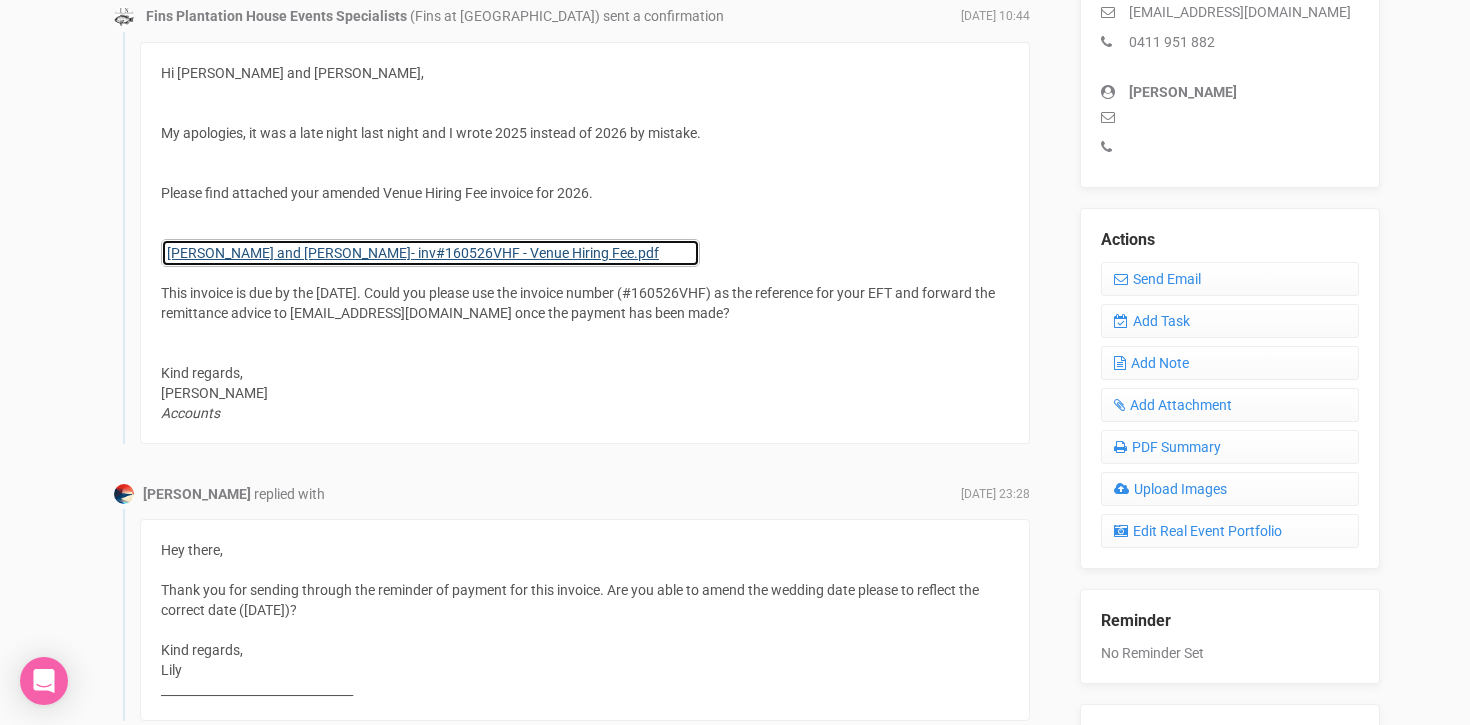 click on "[PERSON_NAME] and [PERSON_NAME]- inv#160526VHF - Venue Hiring Fee.pdf" at bounding box center [430, 253] 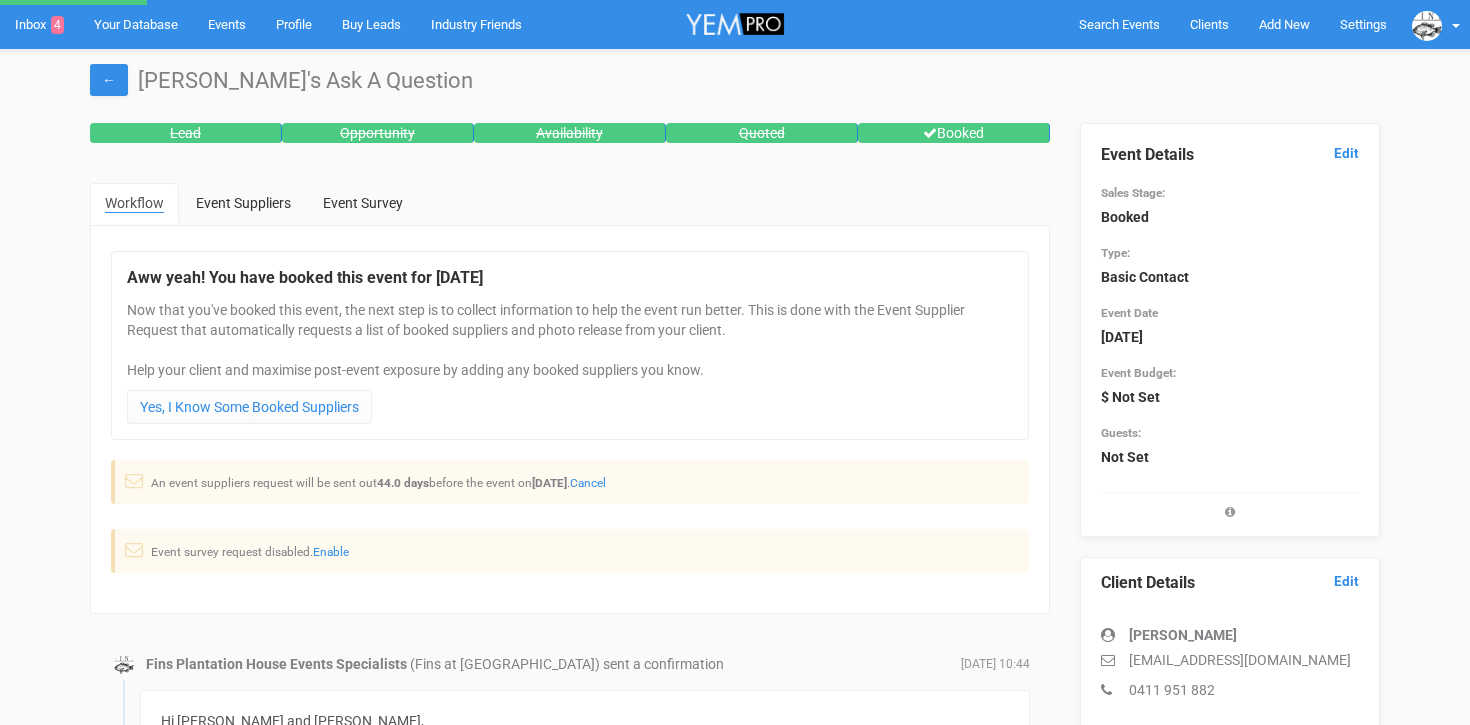 scroll, scrollTop: 0, scrollLeft: 0, axis: both 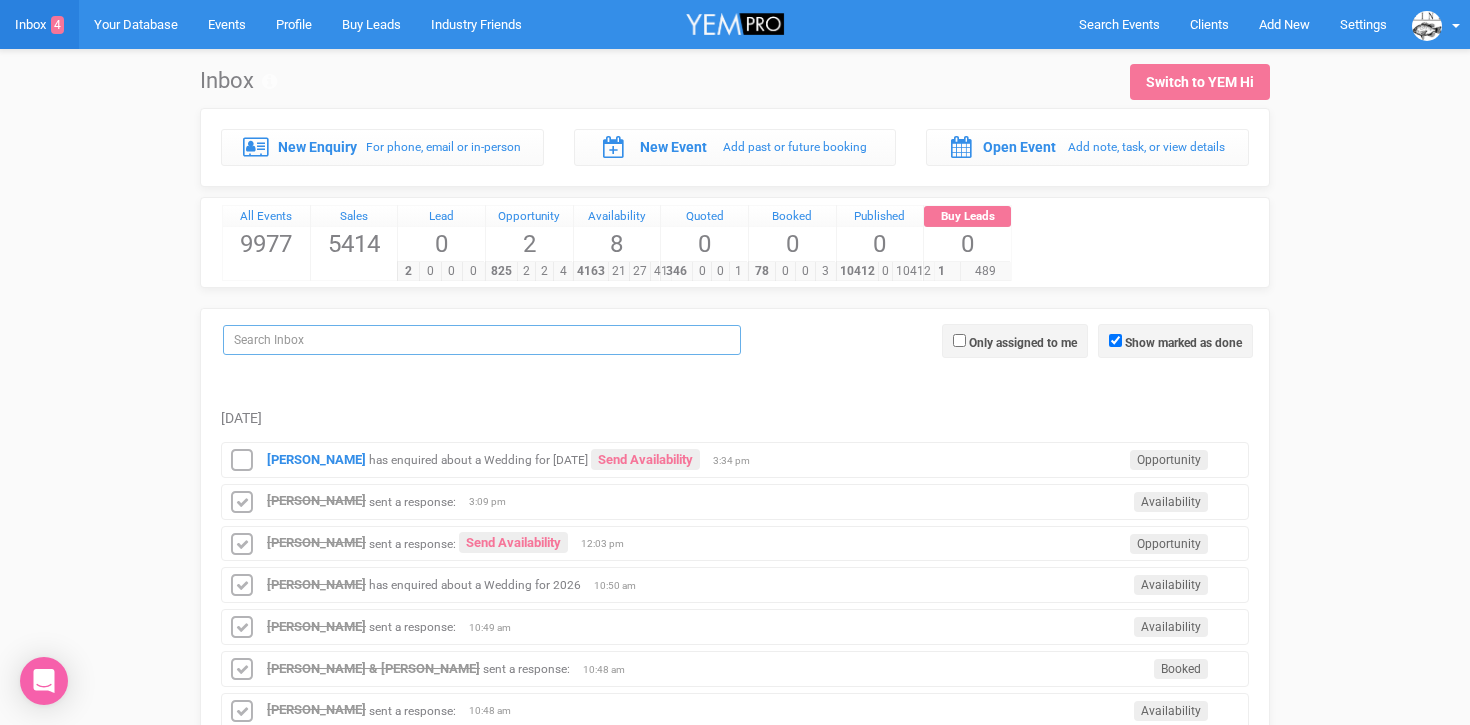 click at bounding box center (482, 340) 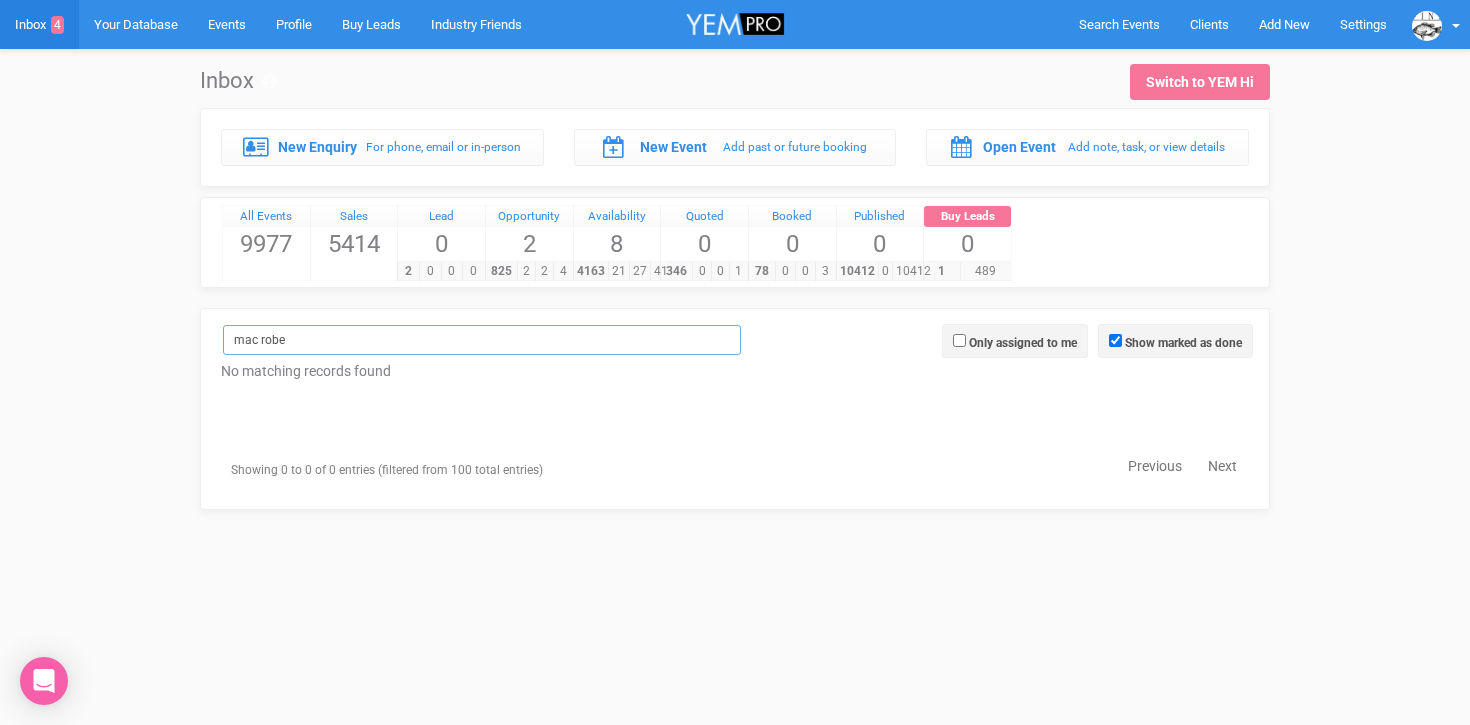 click on "mac robe" at bounding box center [482, 340] 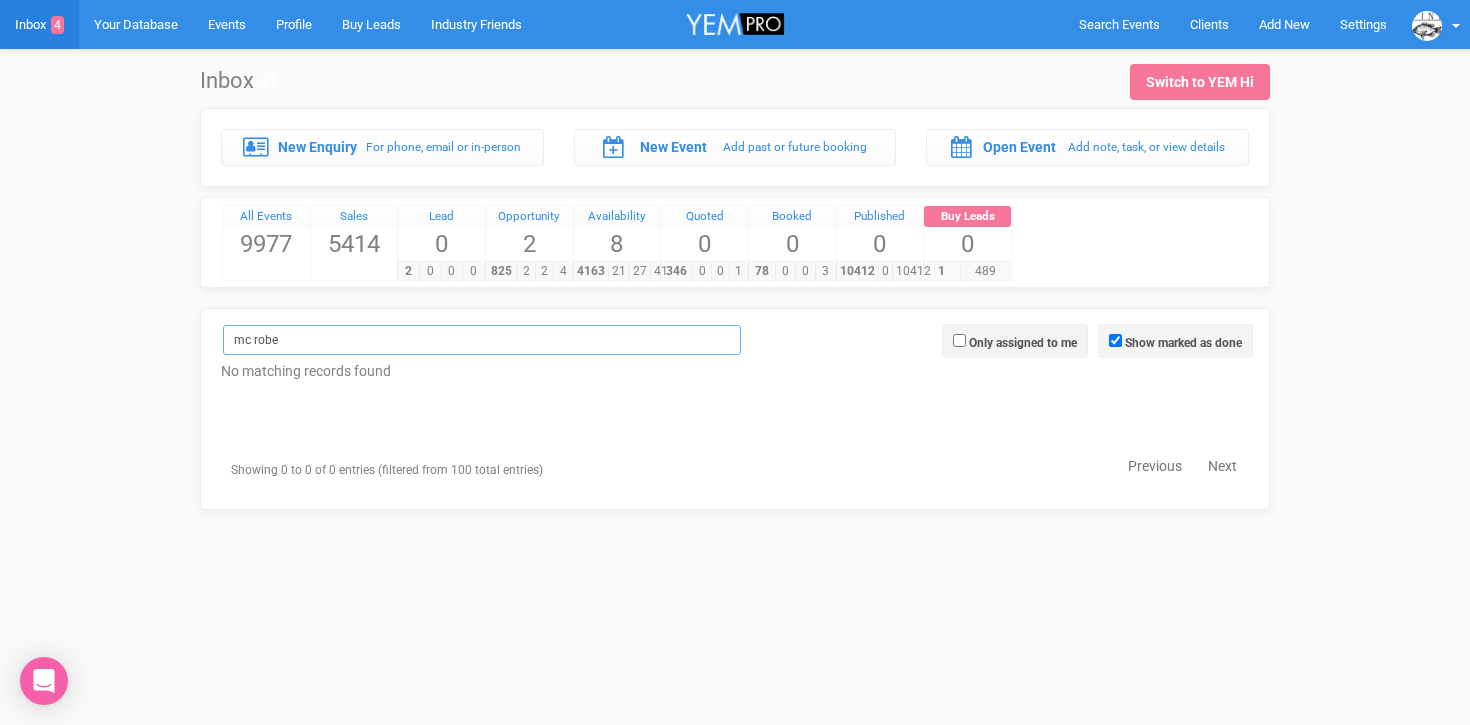 click on "mc robe" at bounding box center (482, 340) 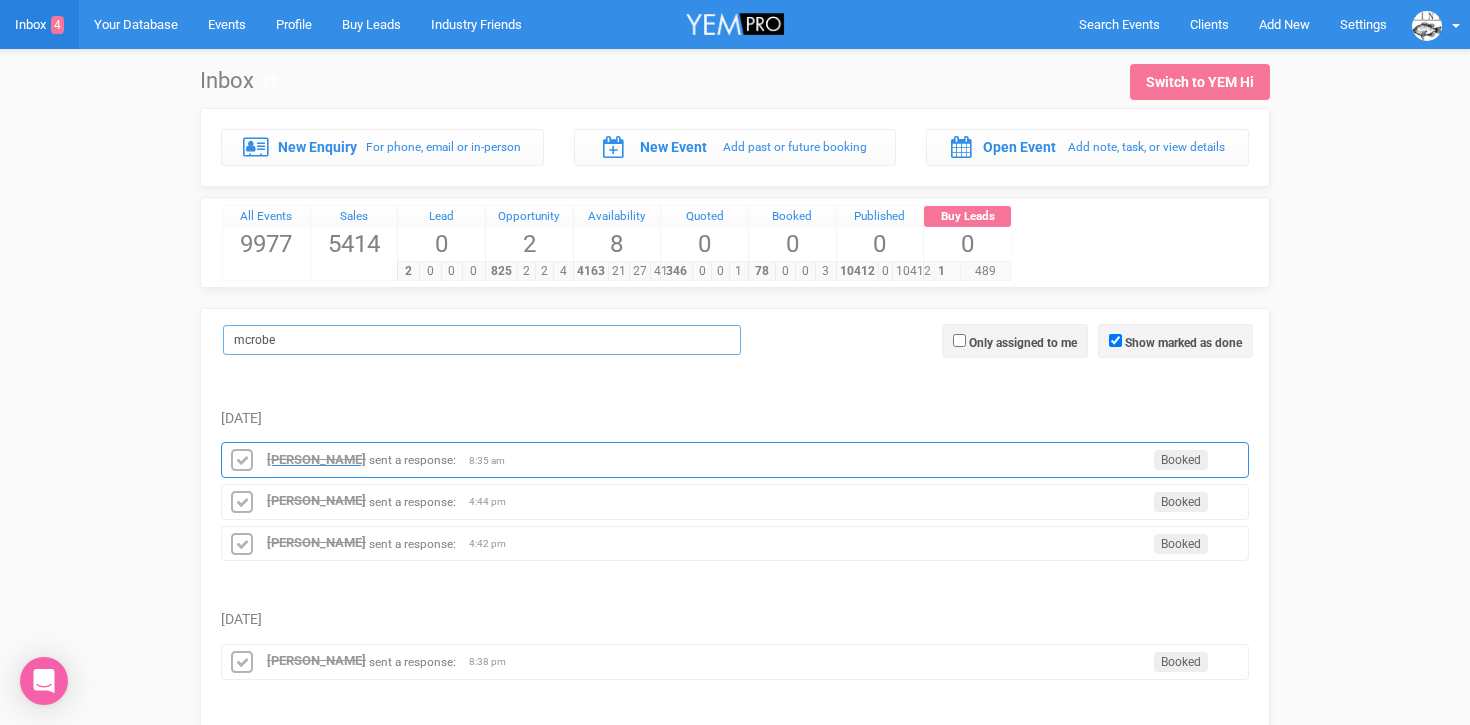 type on "mcrobe" 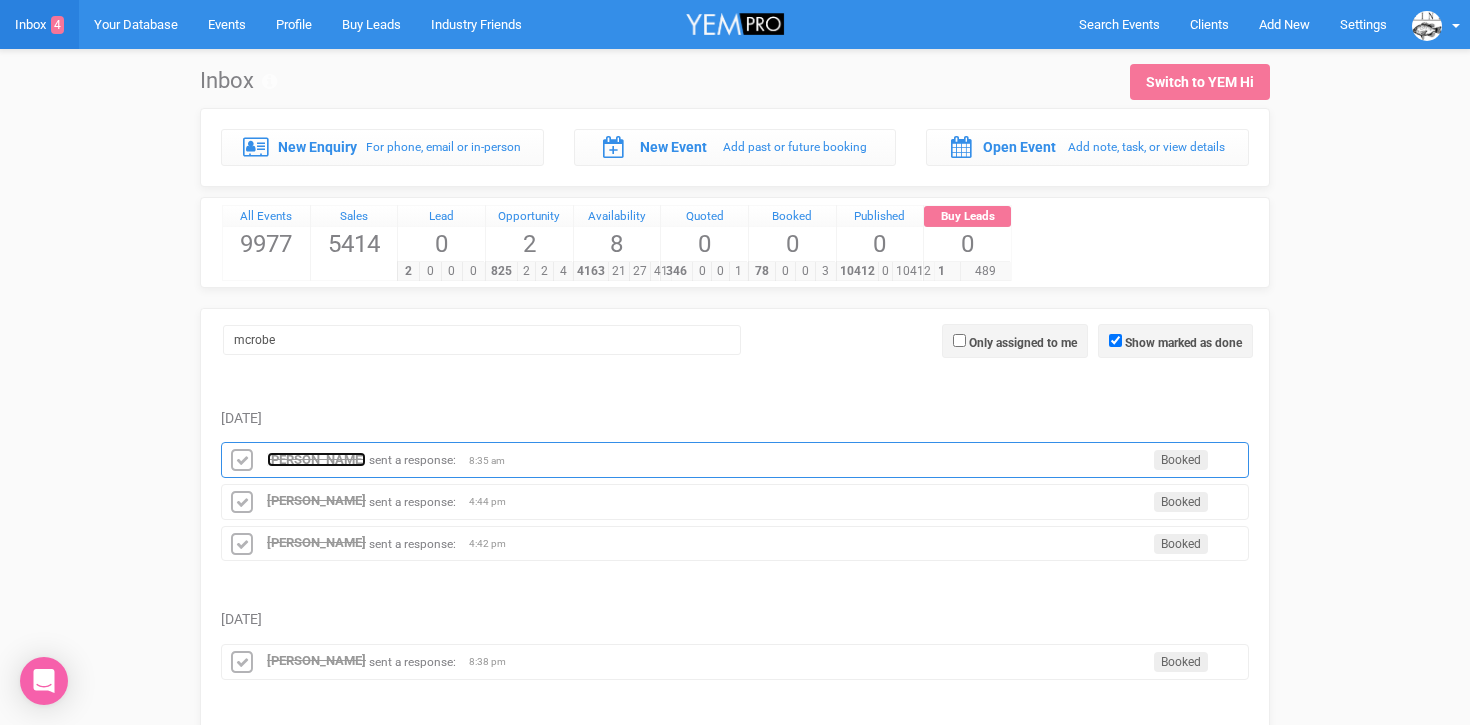 click on "[PERSON_NAME]" at bounding box center (316, 459) 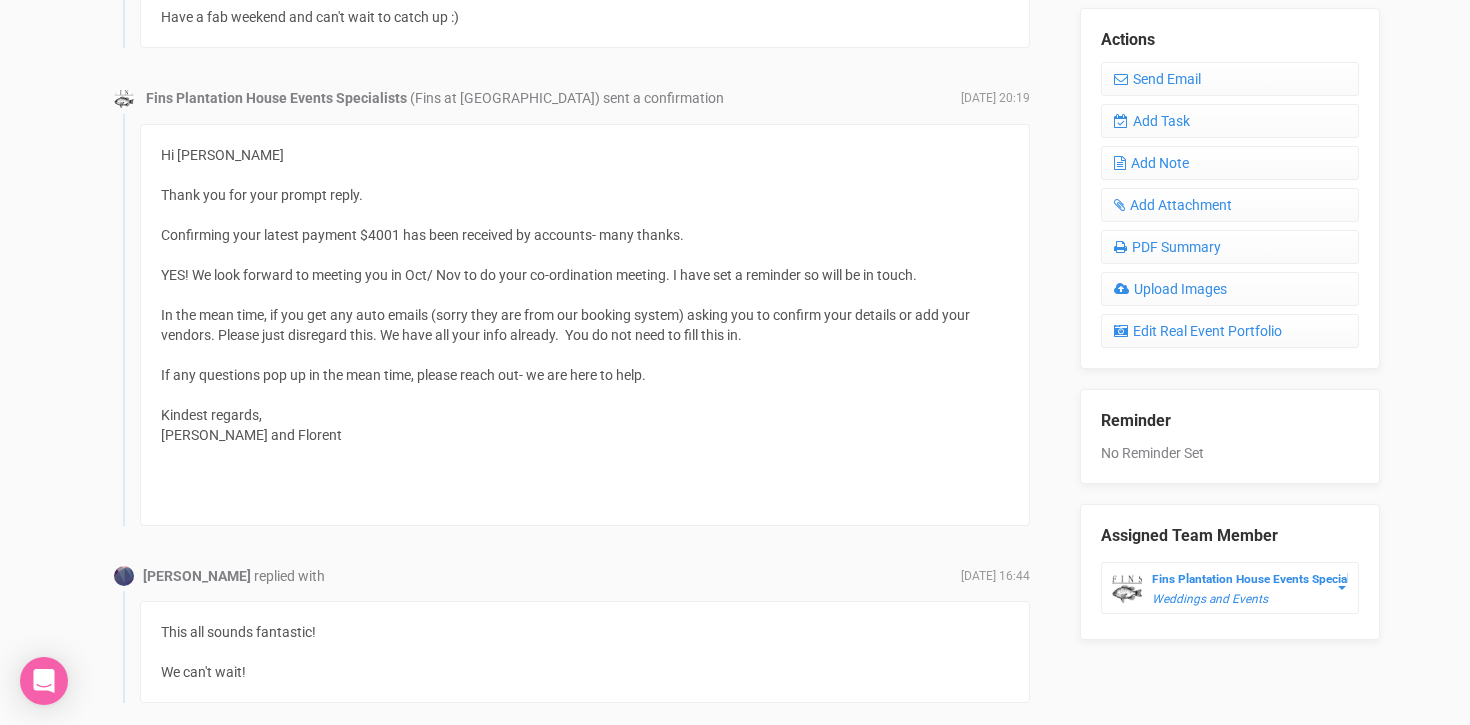scroll, scrollTop: 0, scrollLeft: 0, axis: both 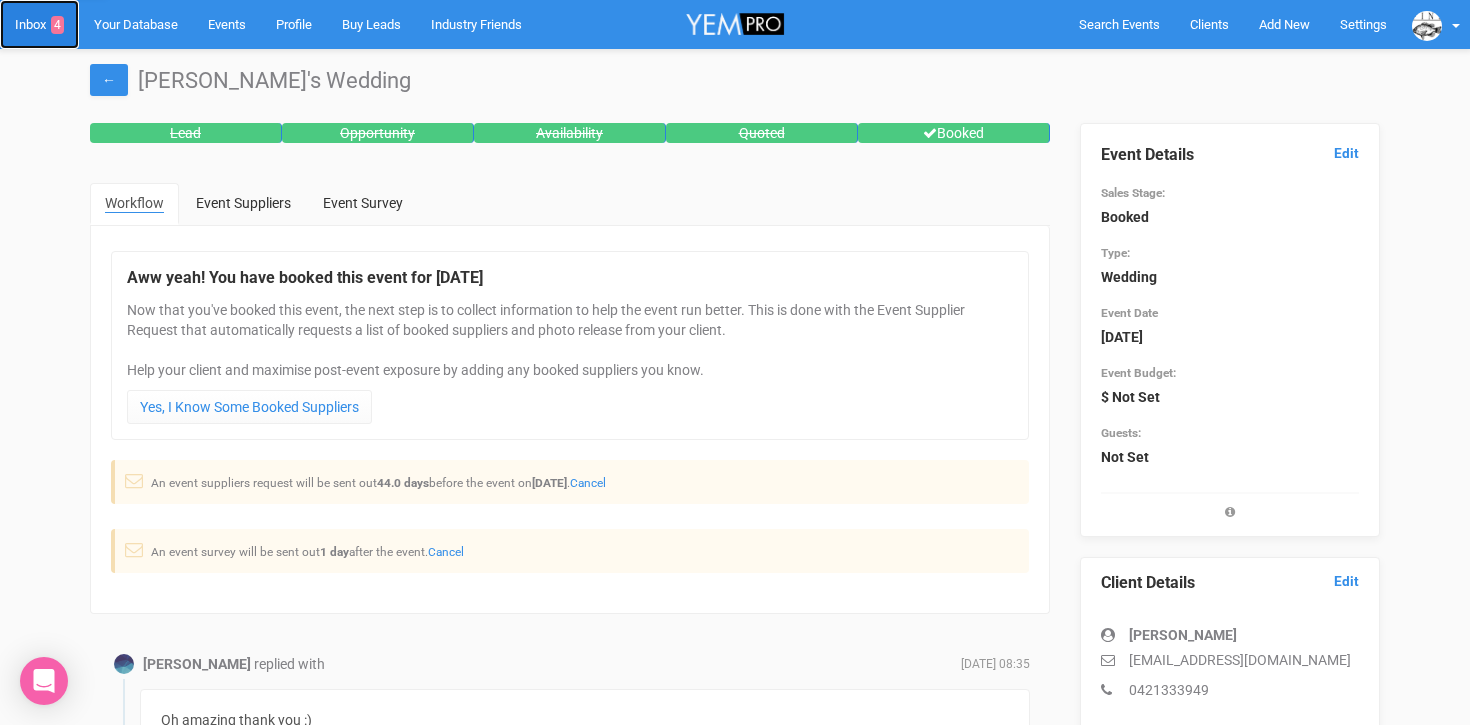 click on "Inbox  4" at bounding box center [39, 24] 